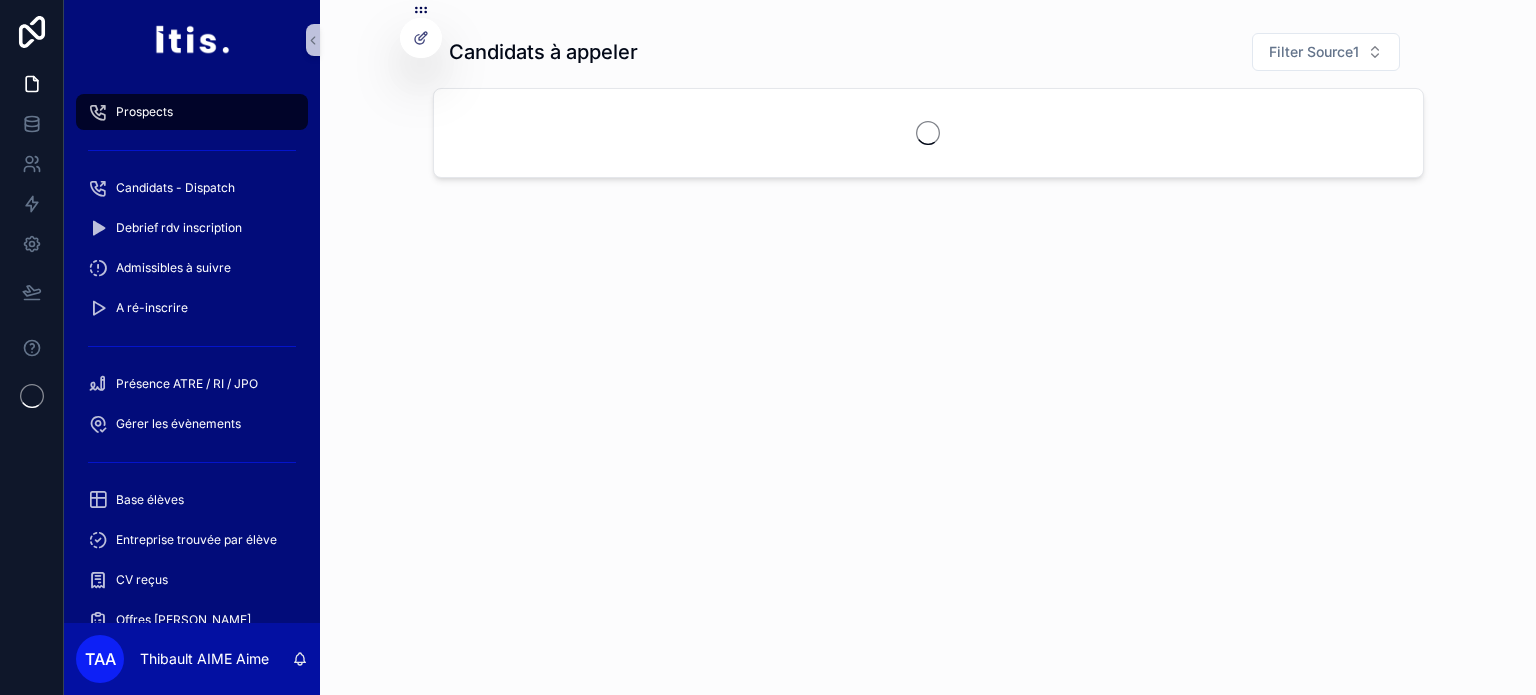 scroll, scrollTop: 0, scrollLeft: 0, axis: both 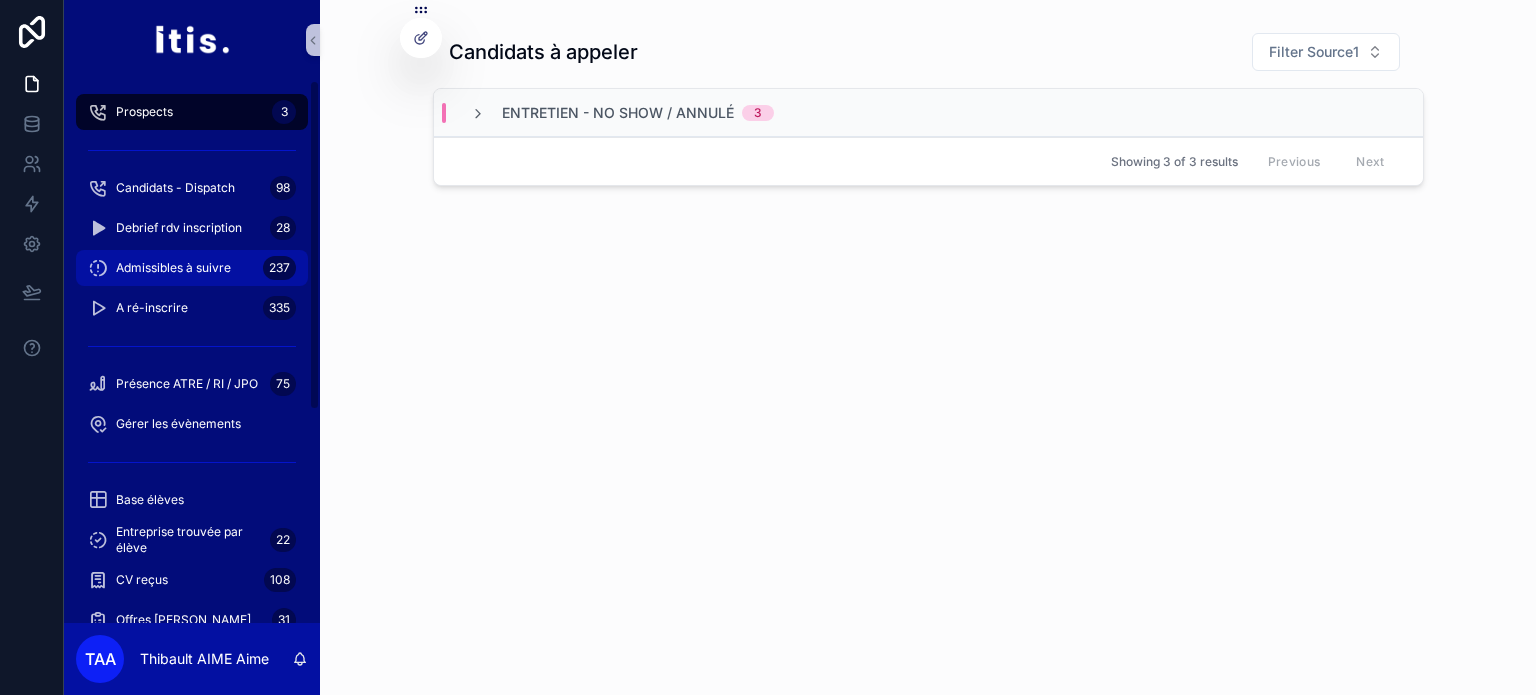 click on "Admissibles à suivre 237" at bounding box center [192, 268] 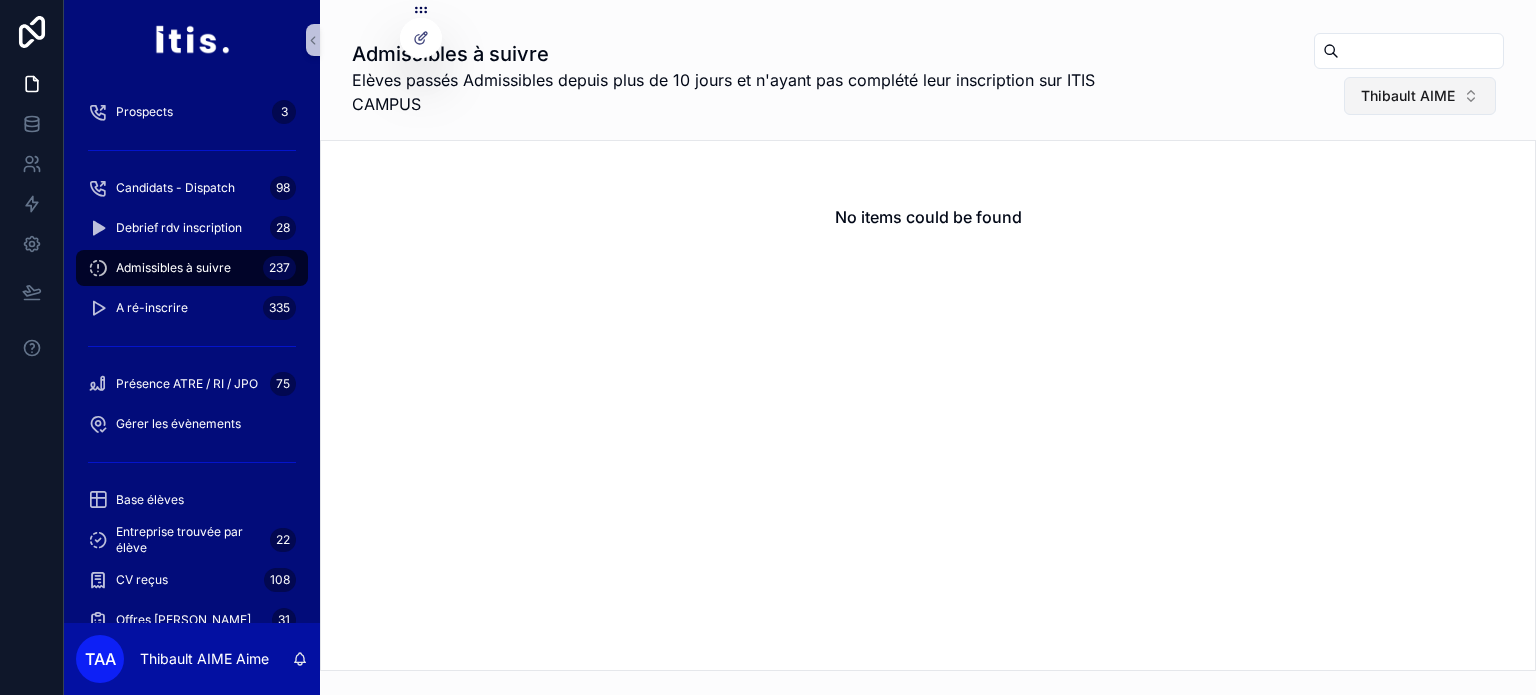 click on "Thibault AIME" at bounding box center [1408, 96] 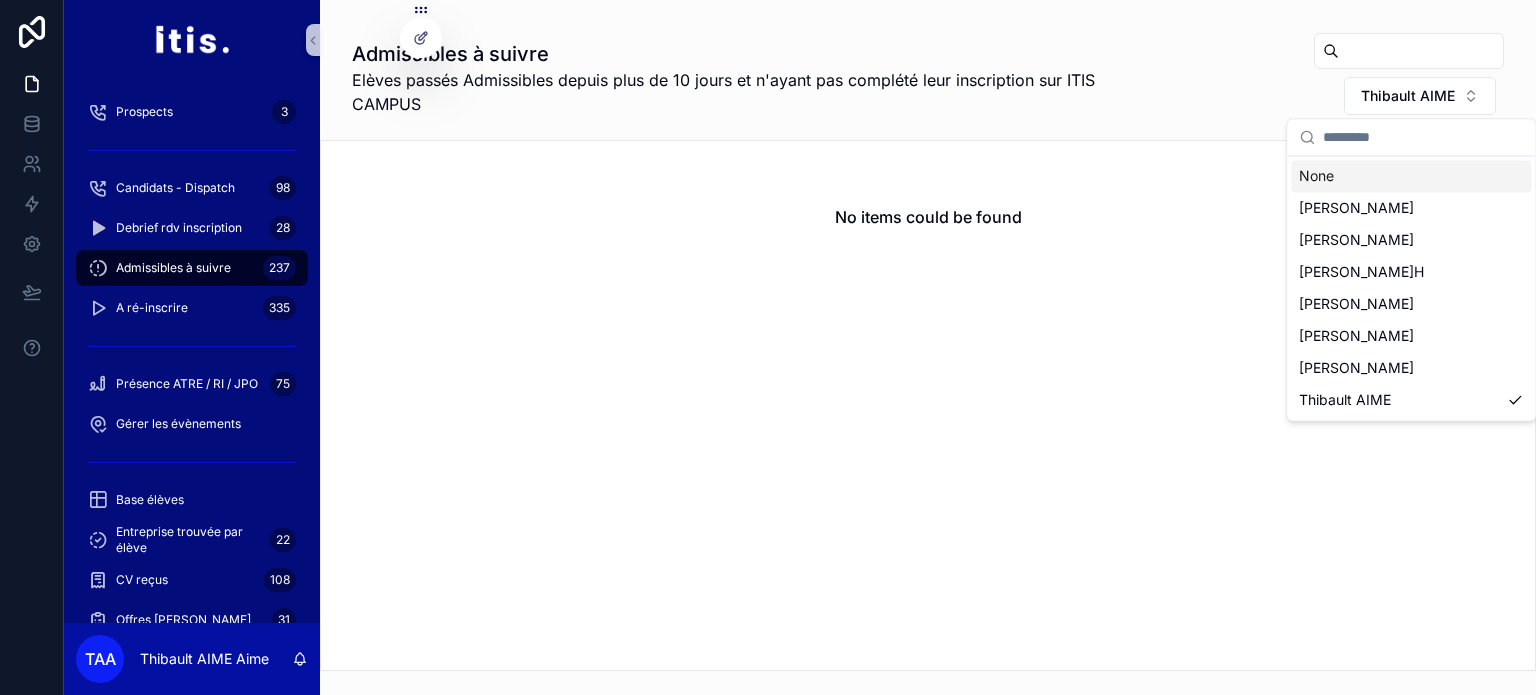 click on "None" at bounding box center (1411, 176) 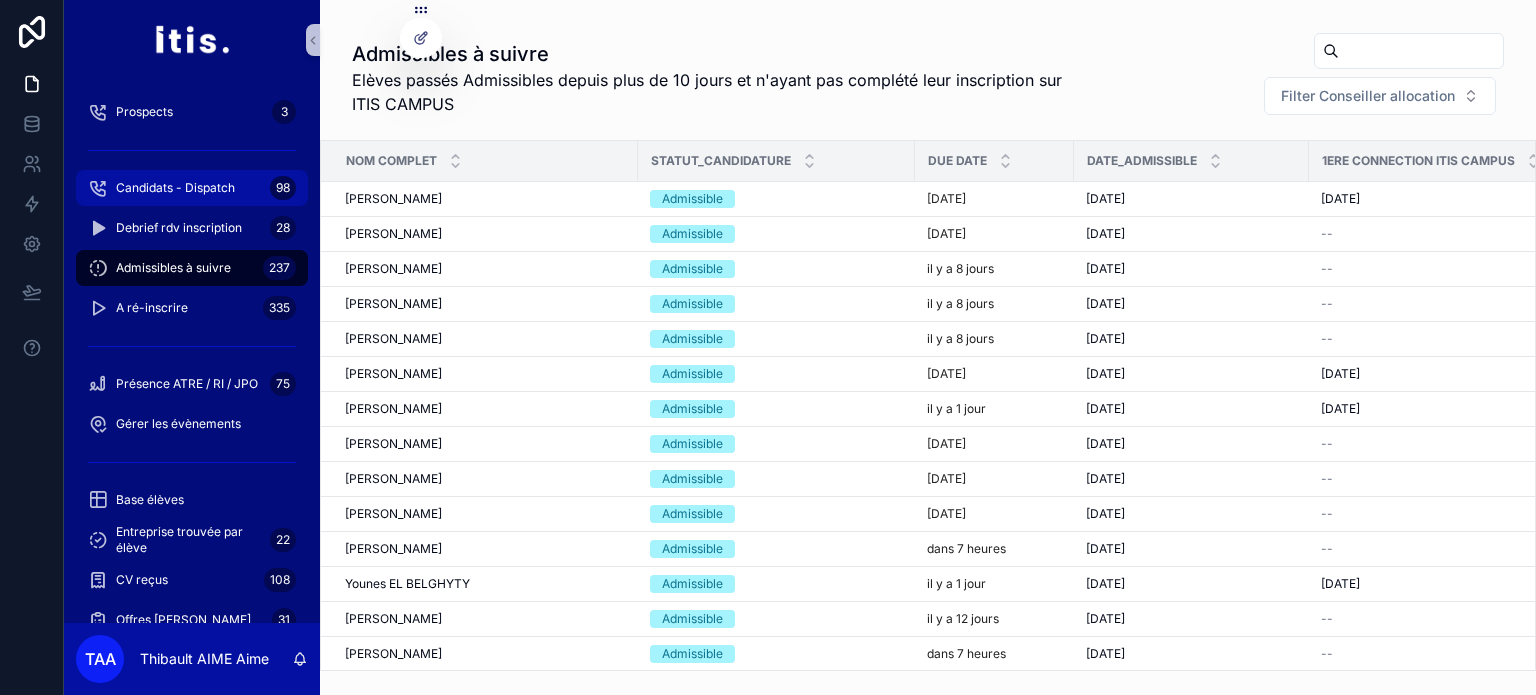 click on "Candidats - Dispatch 98" at bounding box center [192, 188] 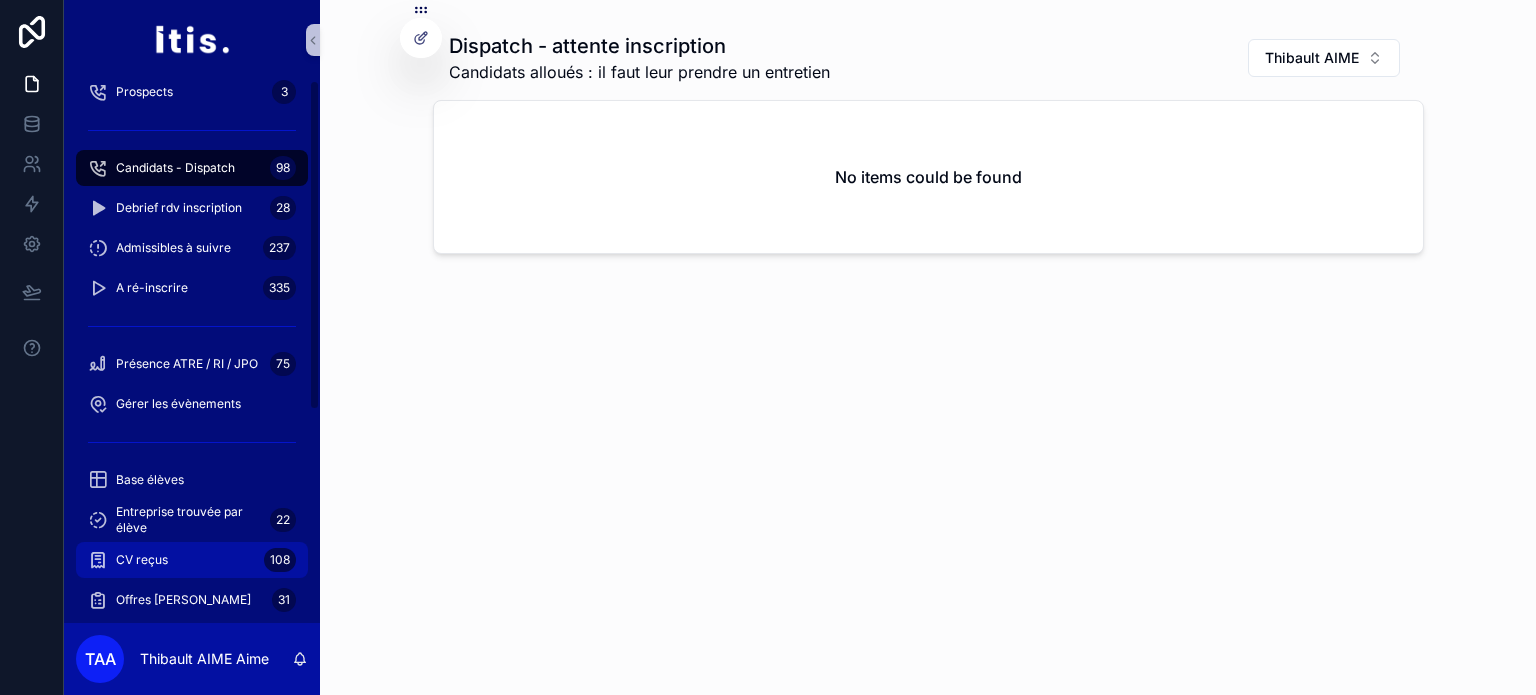 scroll, scrollTop: 0, scrollLeft: 0, axis: both 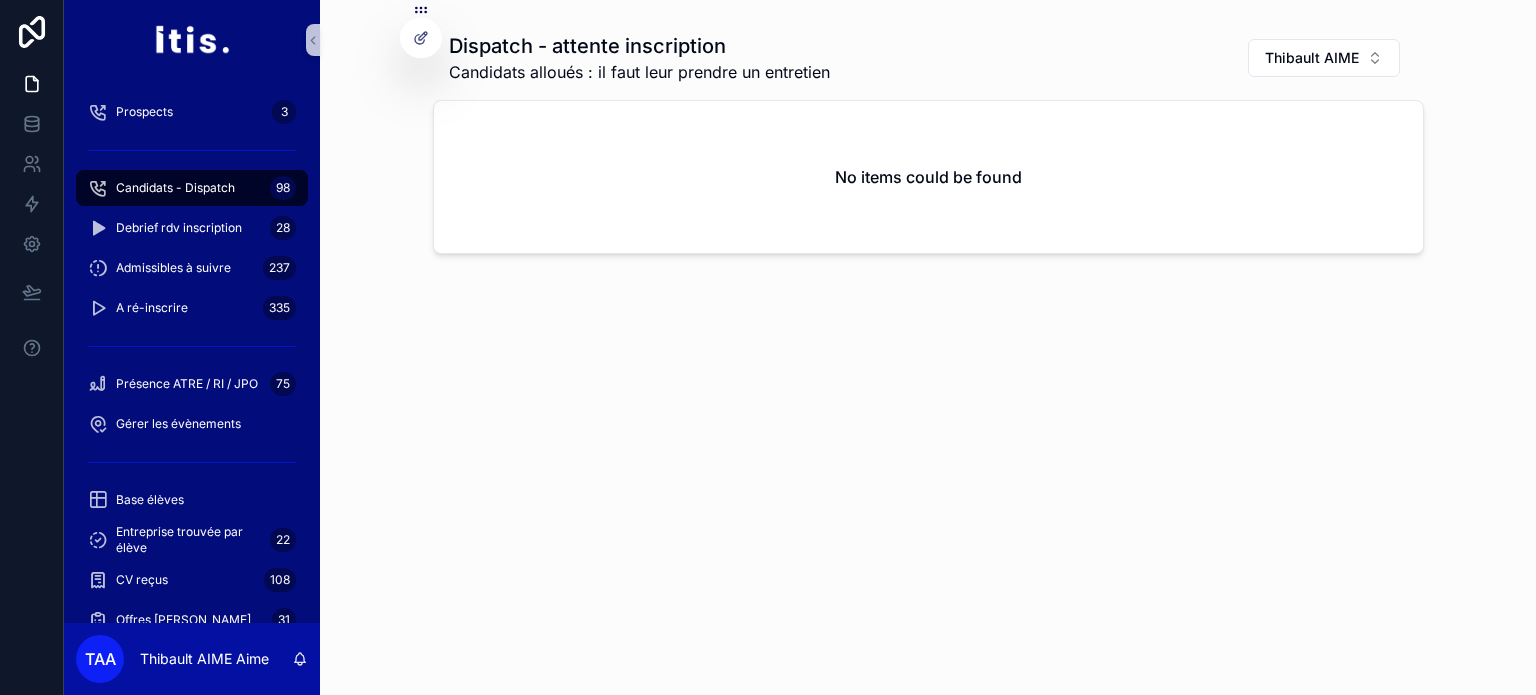 click on "Candidats - Dispatch" at bounding box center [175, 188] 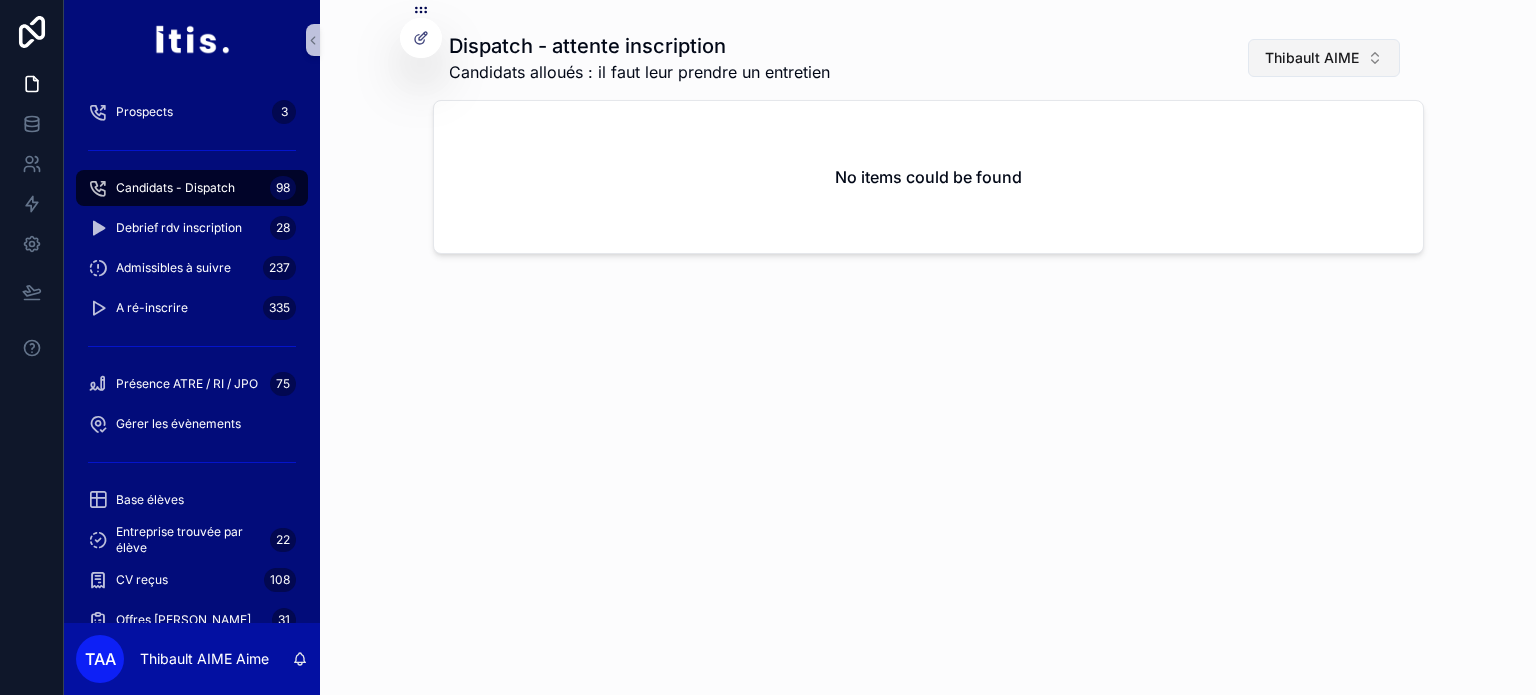 click on "Thibault AIME" at bounding box center (1324, 58) 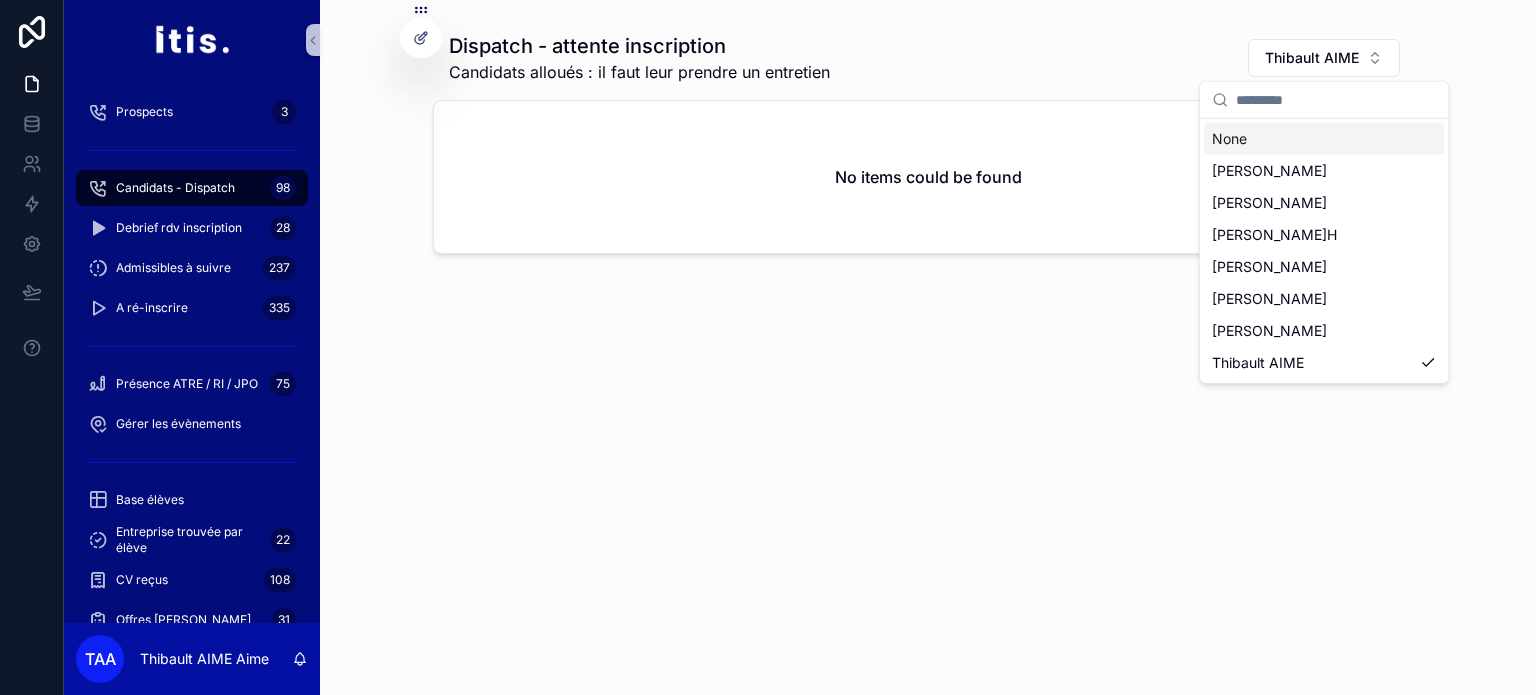 click on "None" at bounding box center (1324, 139) 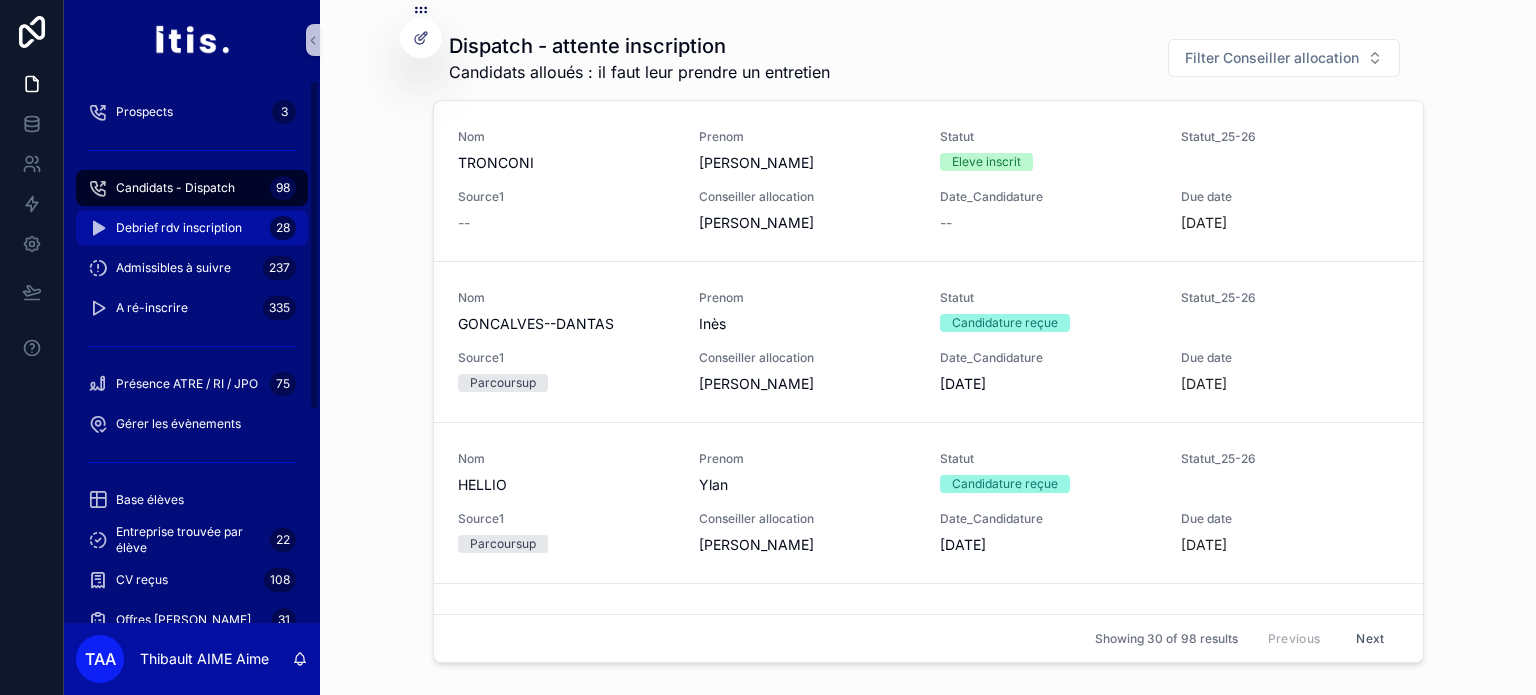 click on "Debrief rdv inscription" at bounding box center [179, 228] 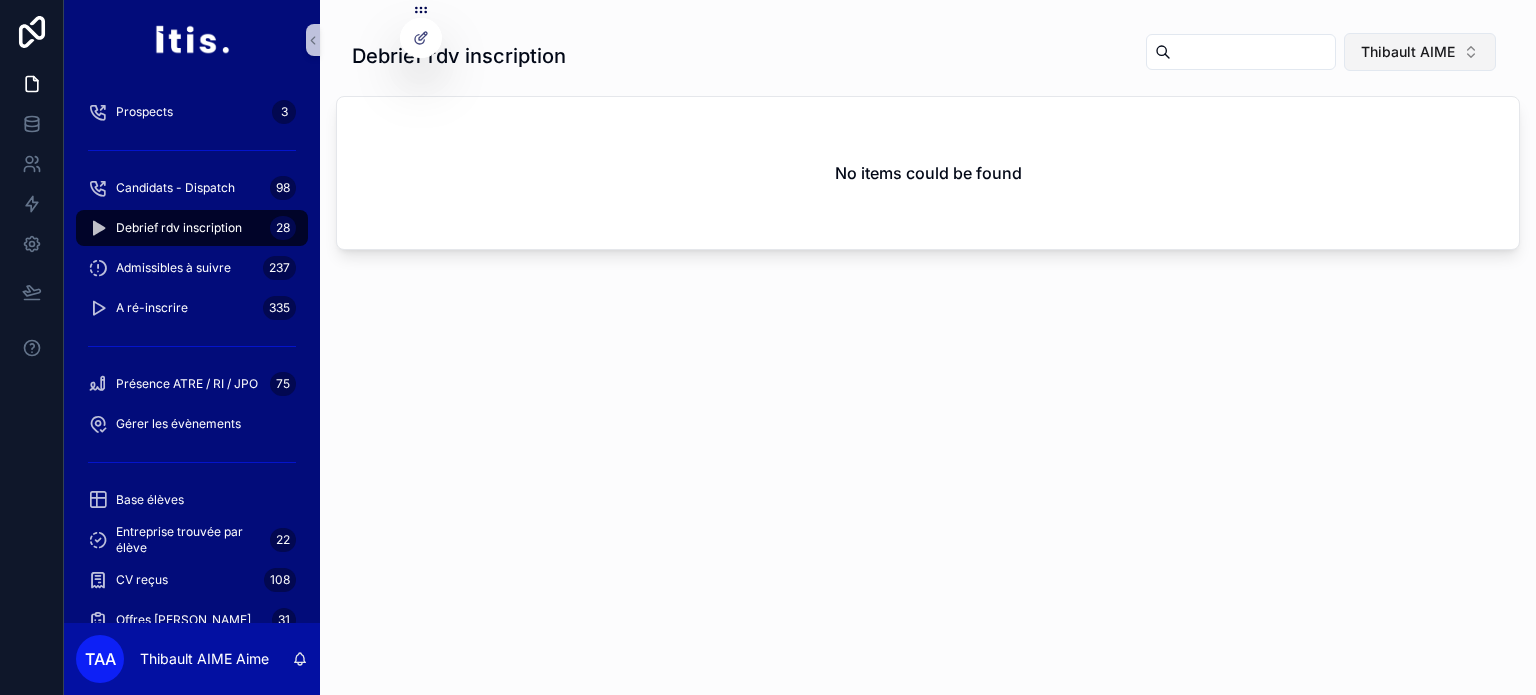 click on "Thibault AIME" at bounding box center [1408, 52] 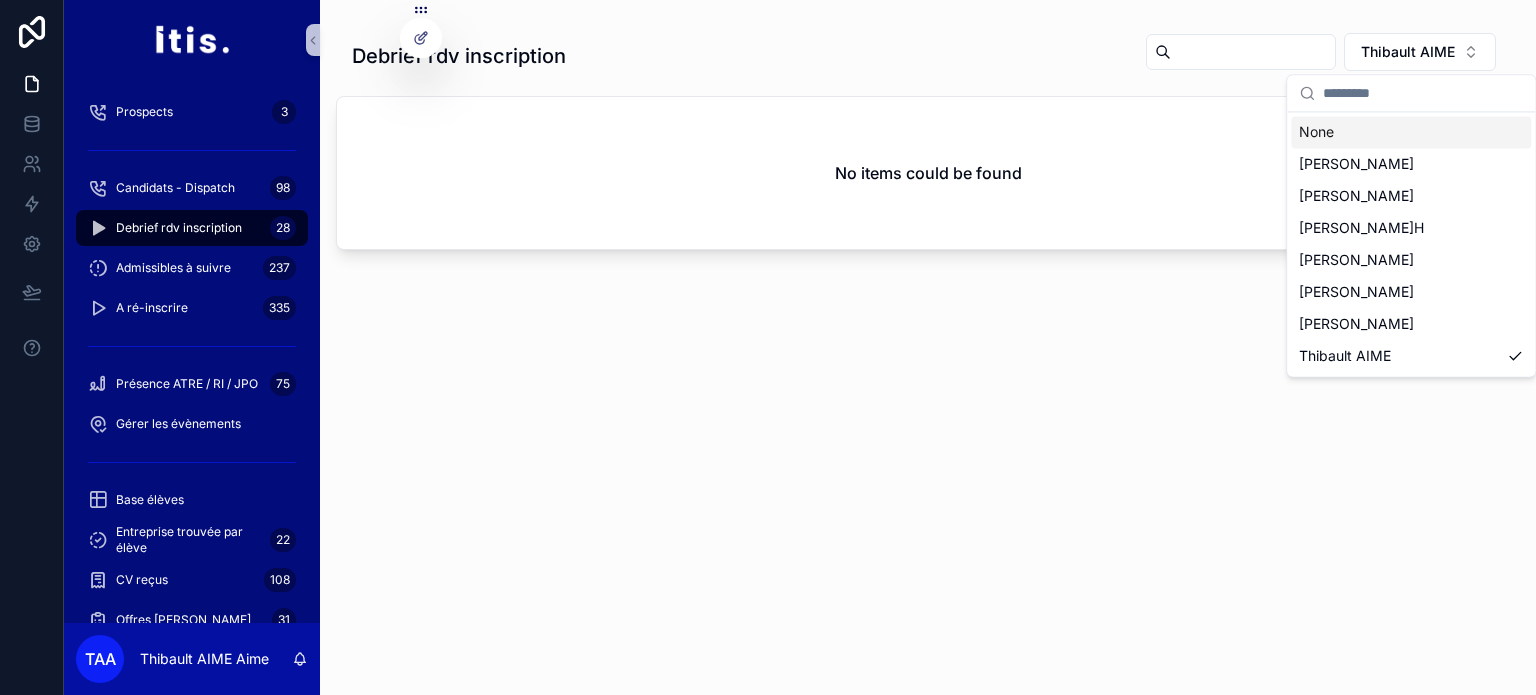 click on "None" at bounding box center (1411, 132) 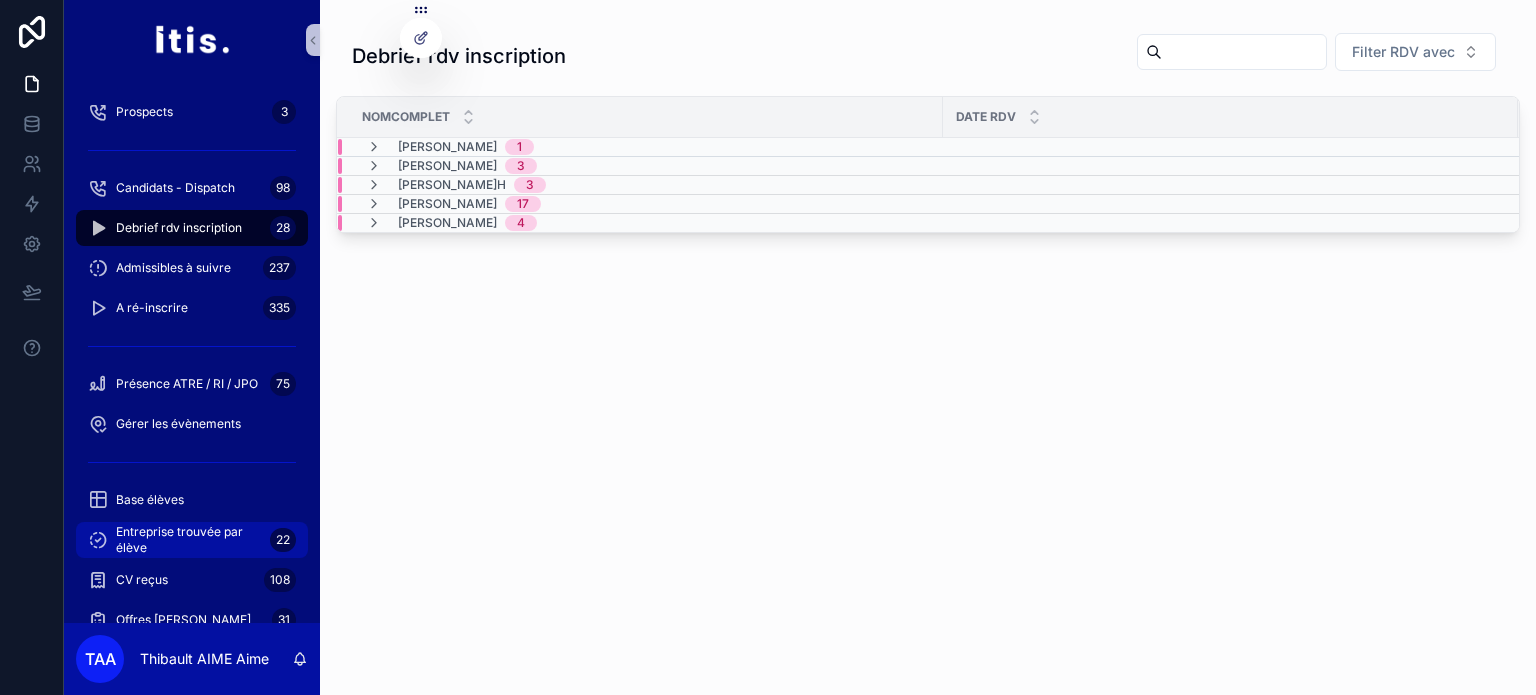 scroll, scrollTop: 348, scrollLeft: 0, axis: vertical 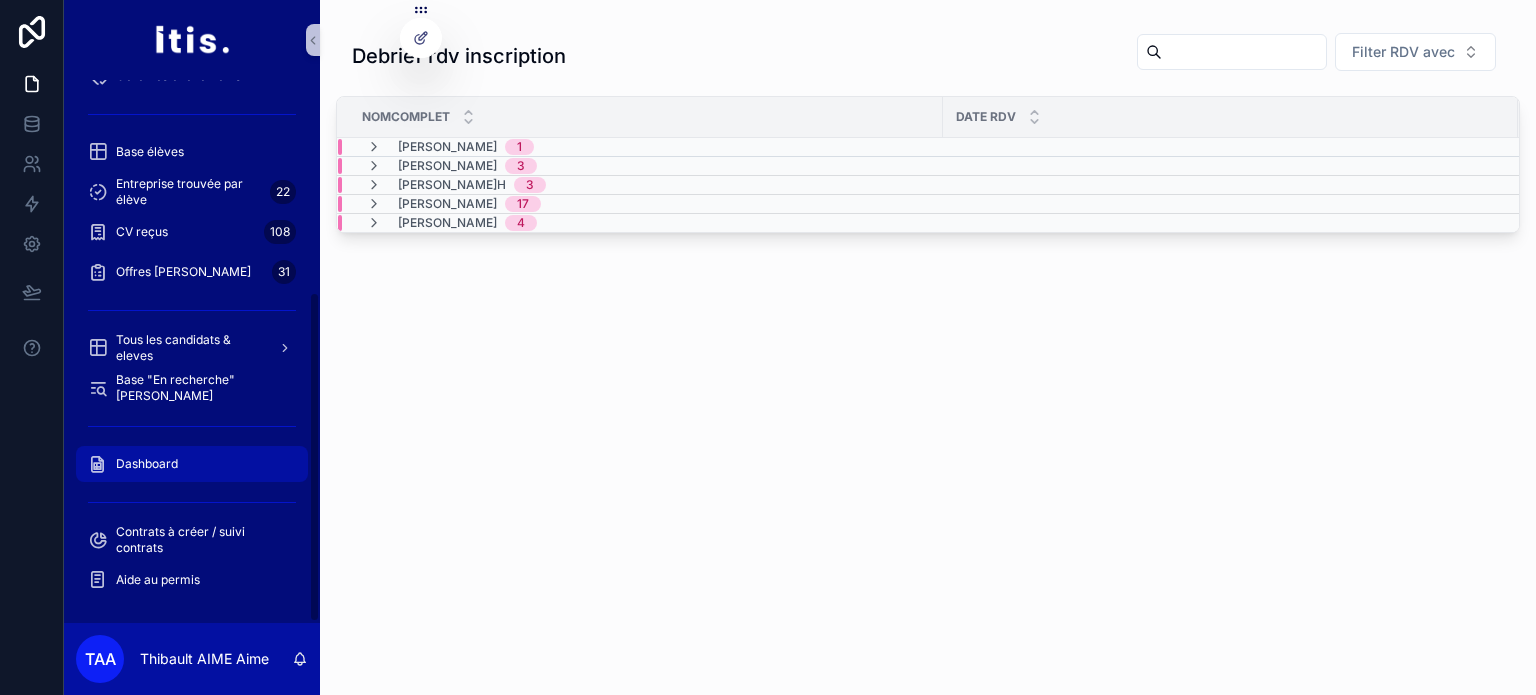 click on "Dashboard" at bounding box center [192, 464] 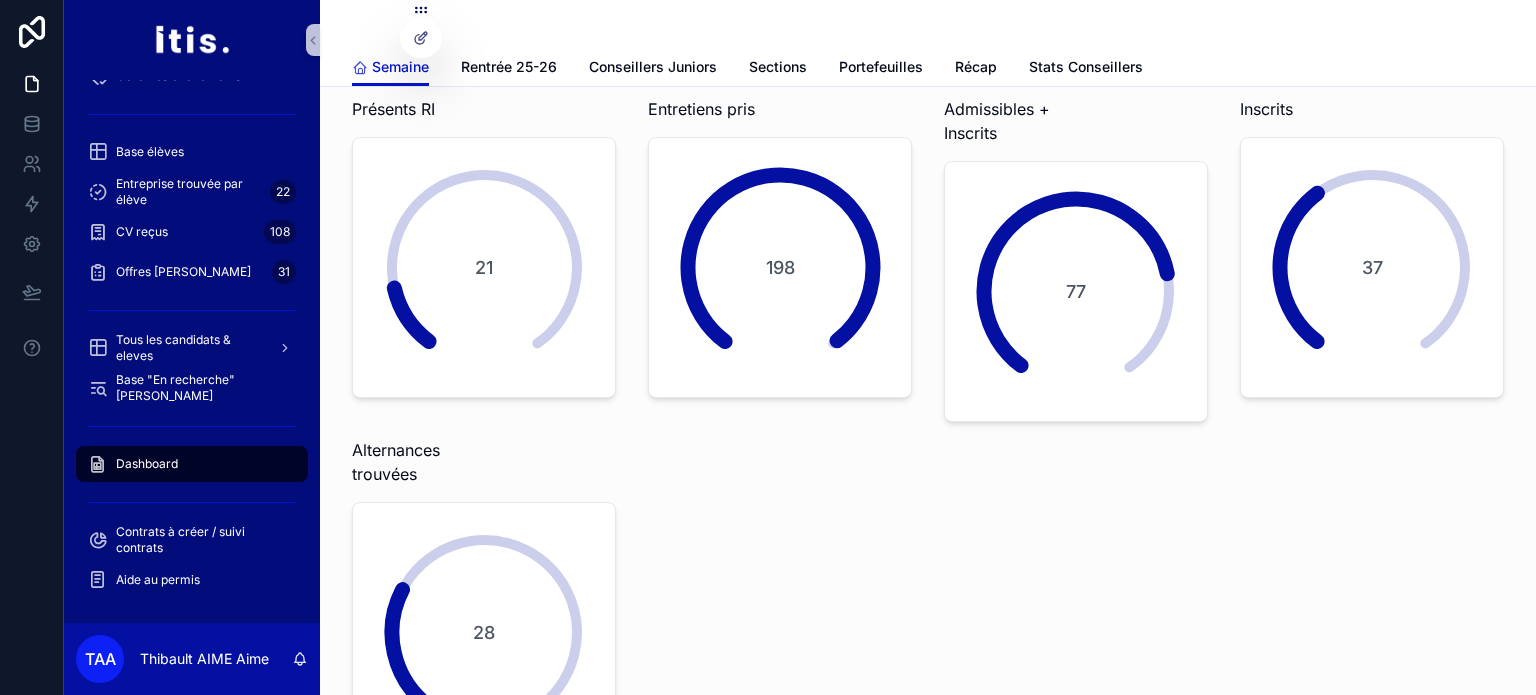 scroll, scrollTop: 0, scrollLeft: 0, axis: both 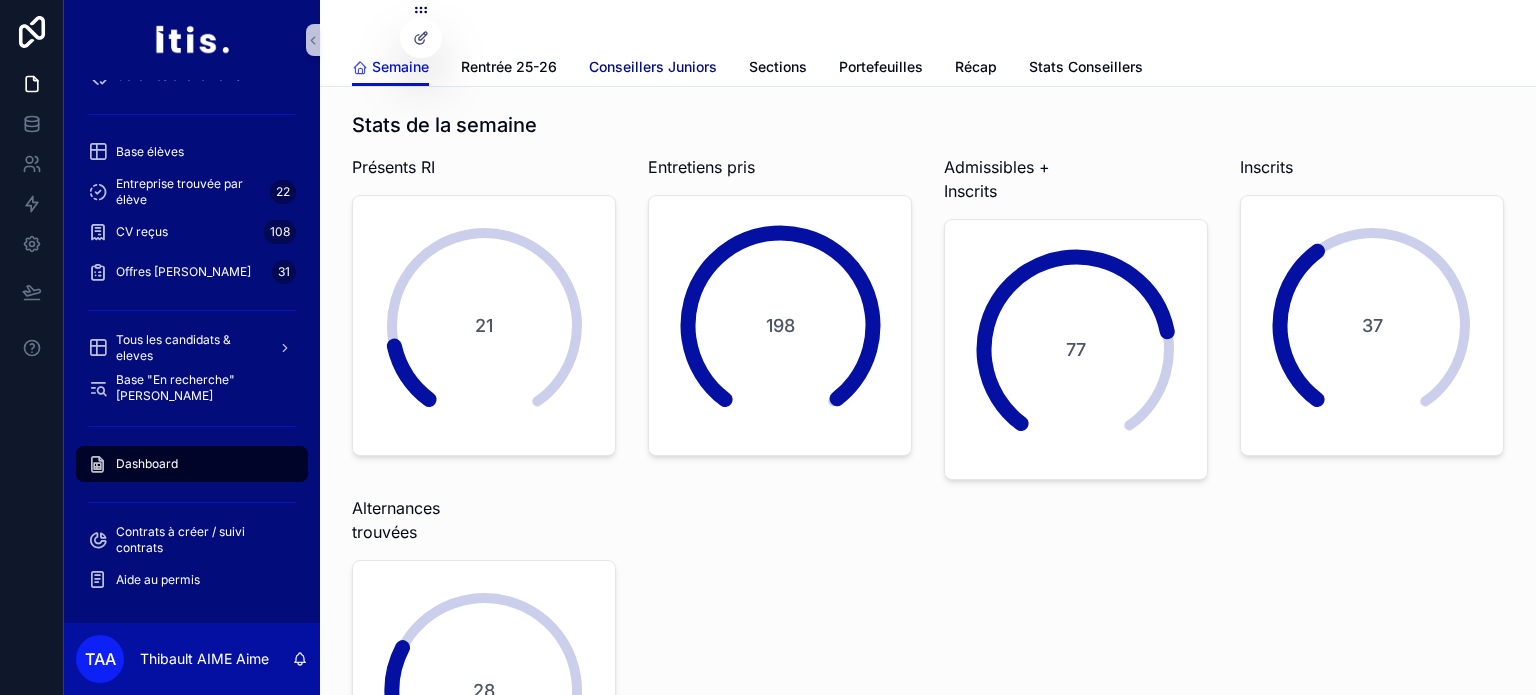 click on "Conseillers Juniors" at bounding box center (653, 67) 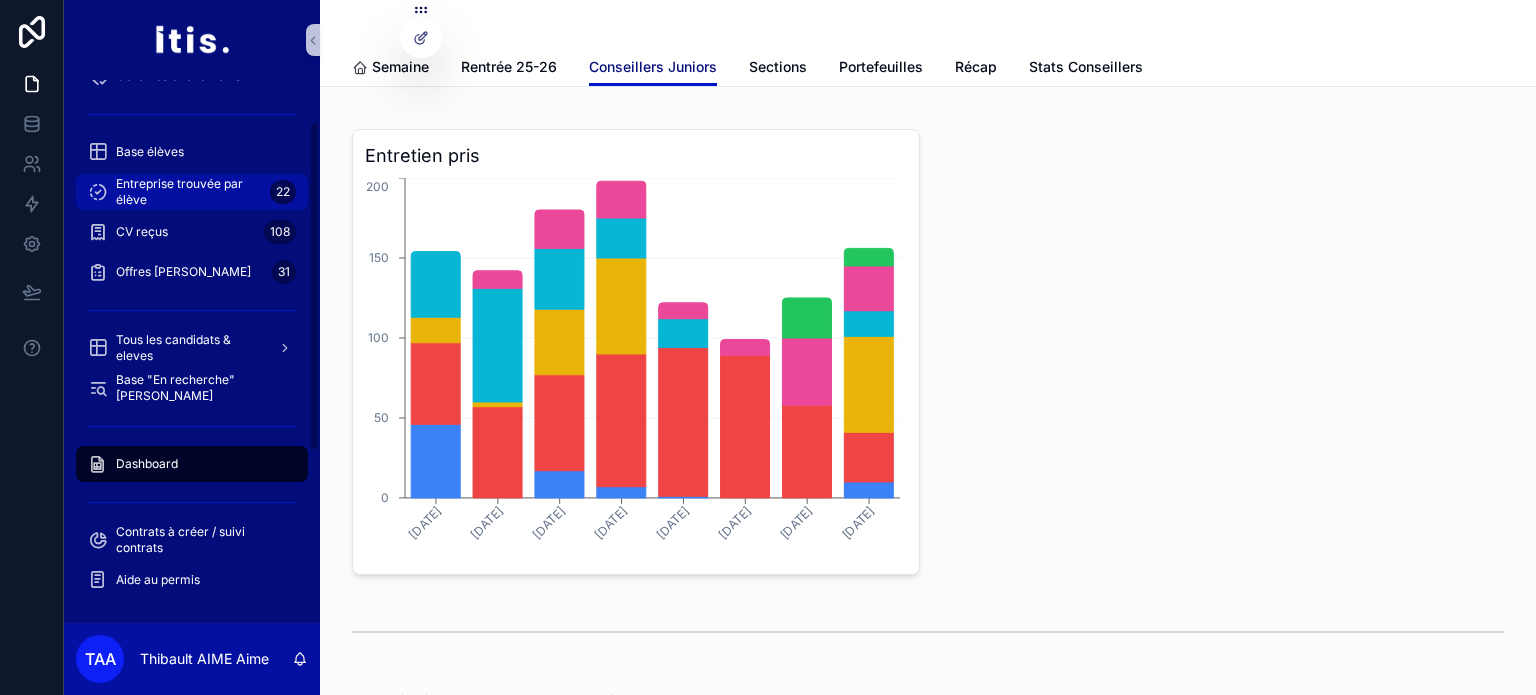 scroll, scrollTop: 0, scrollLeft: 0, axis: both 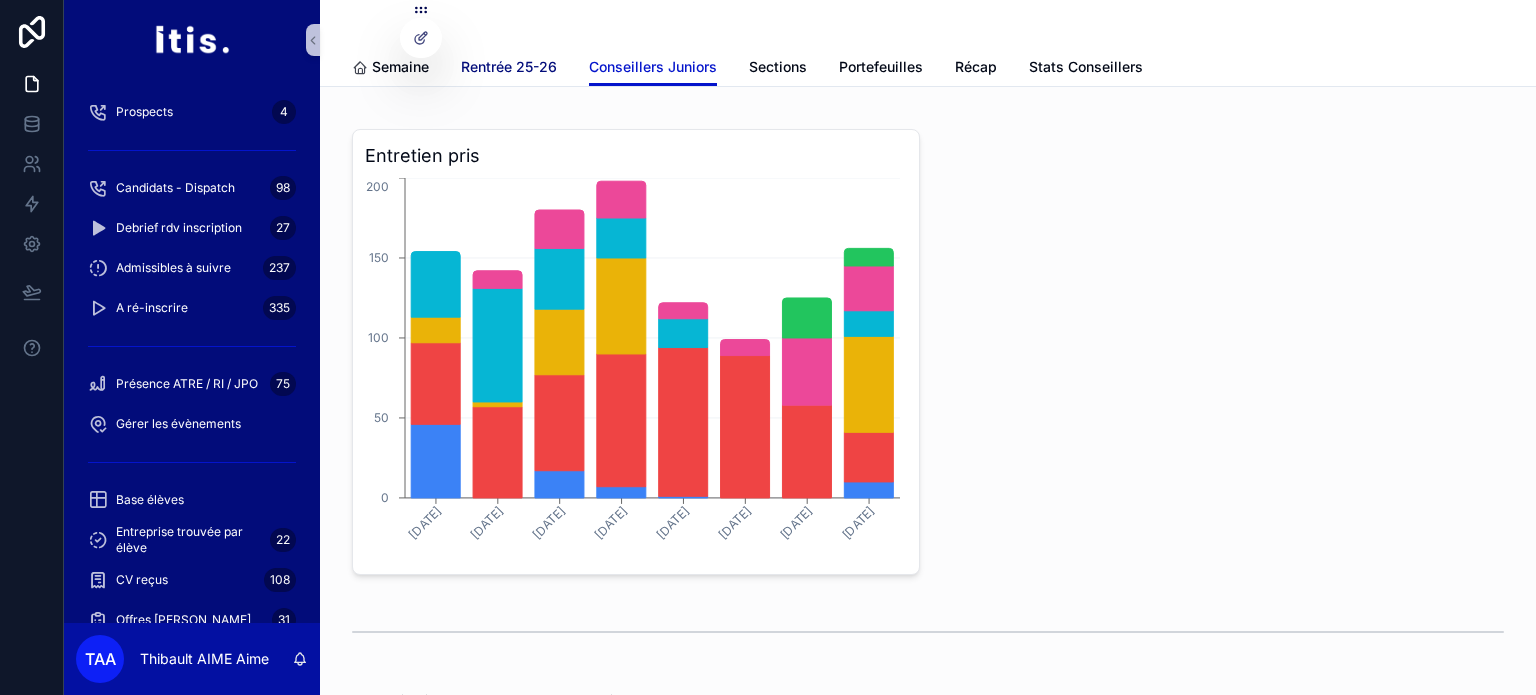 click on "Rentrée 25-26" at bounding box center (509, 67) 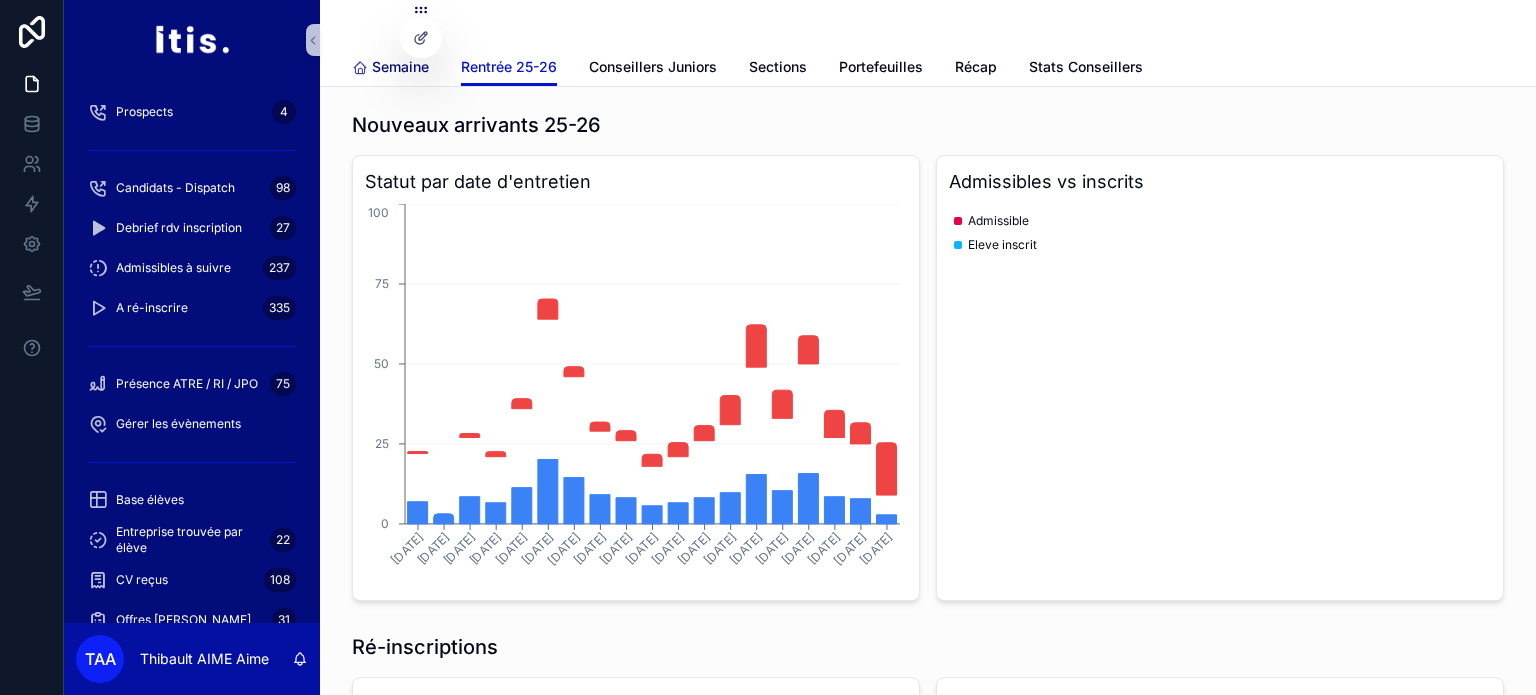 click on "Semaine" at bounding box center (400, 67) 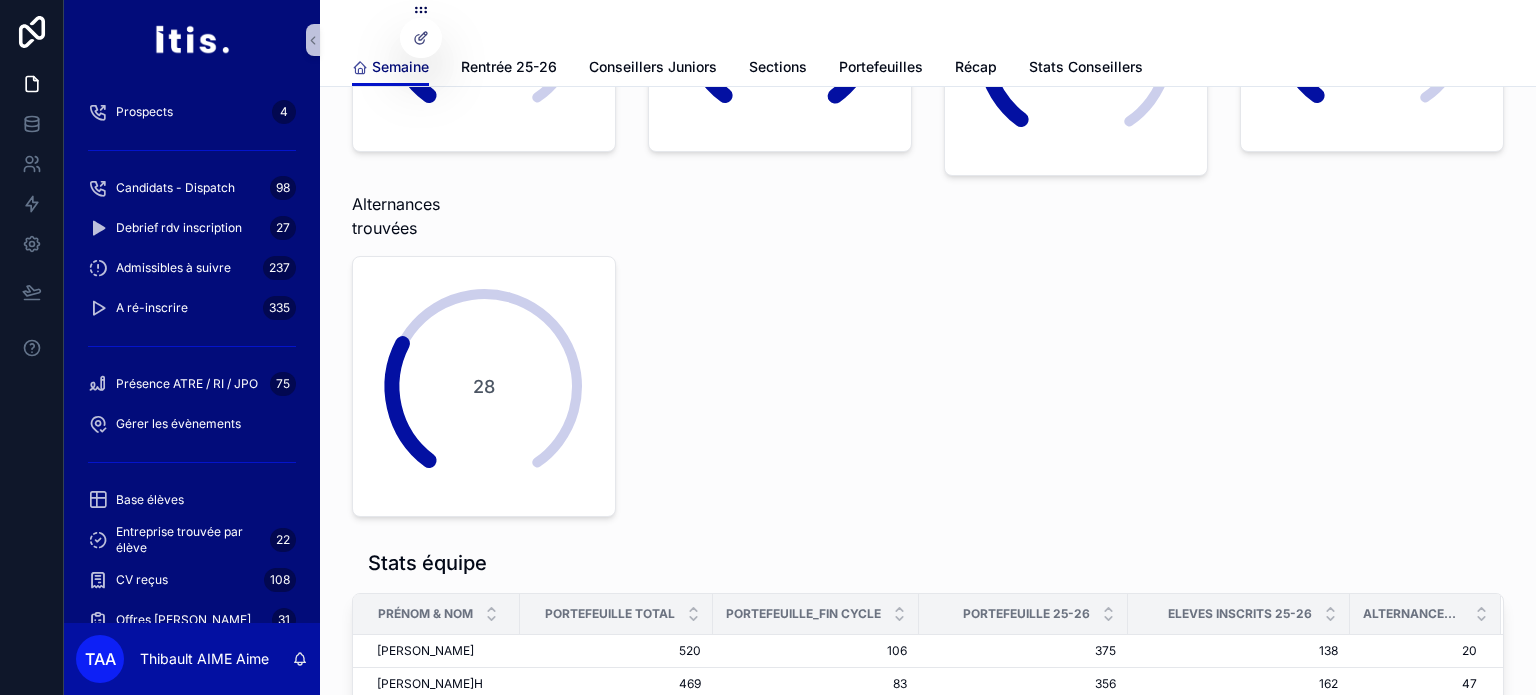 scroll, scrollTop: 0, scrollLeft: 0, axis: both 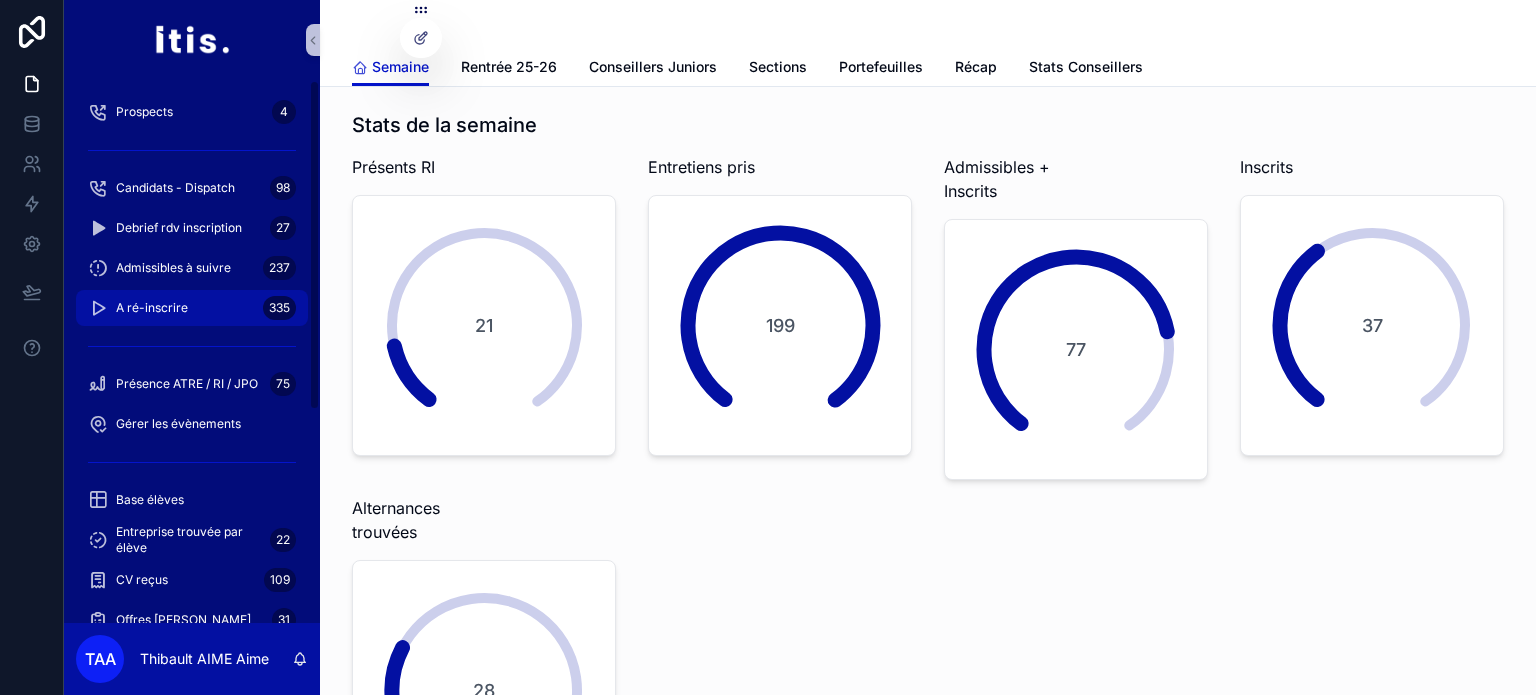 click on "A ré-inscrire 335" at bounding box center (192, 308) 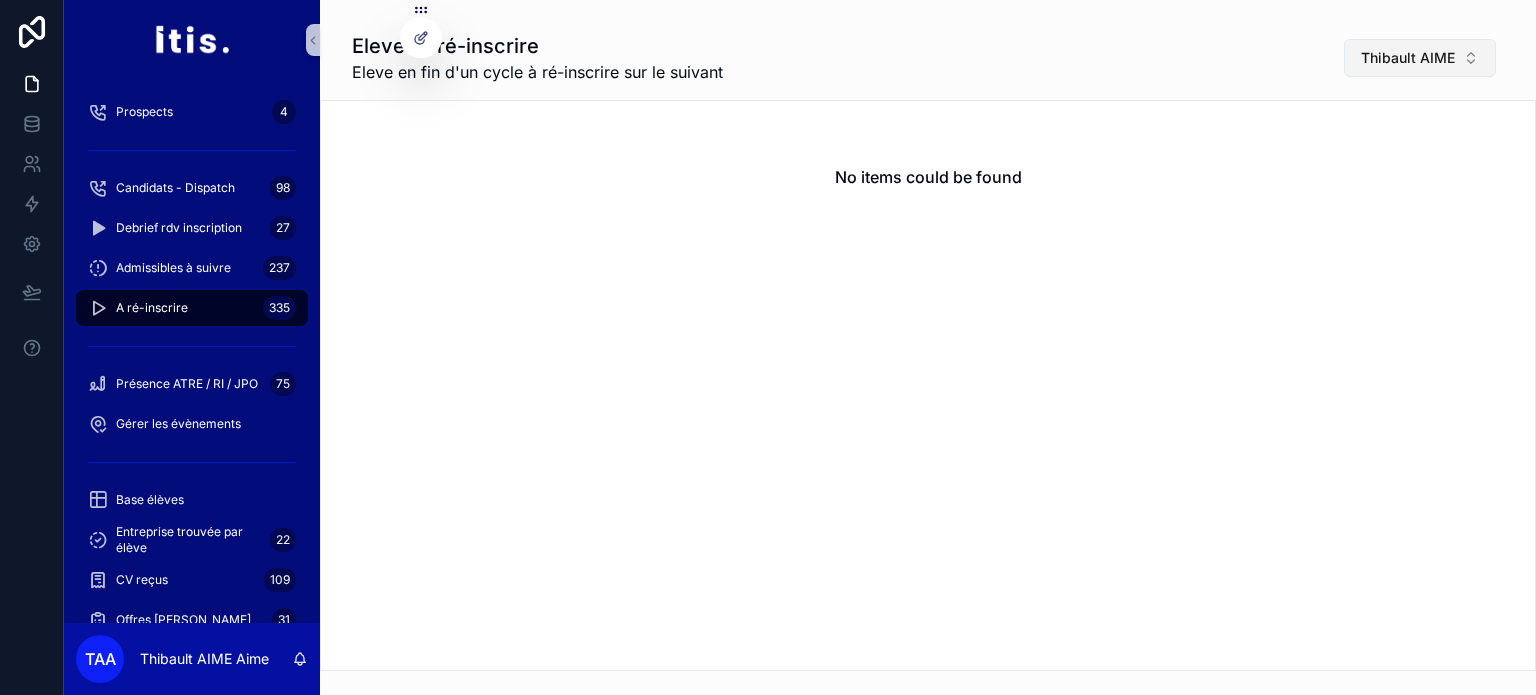 click on "Thibault AIME" at bounding box center (1420, 58) 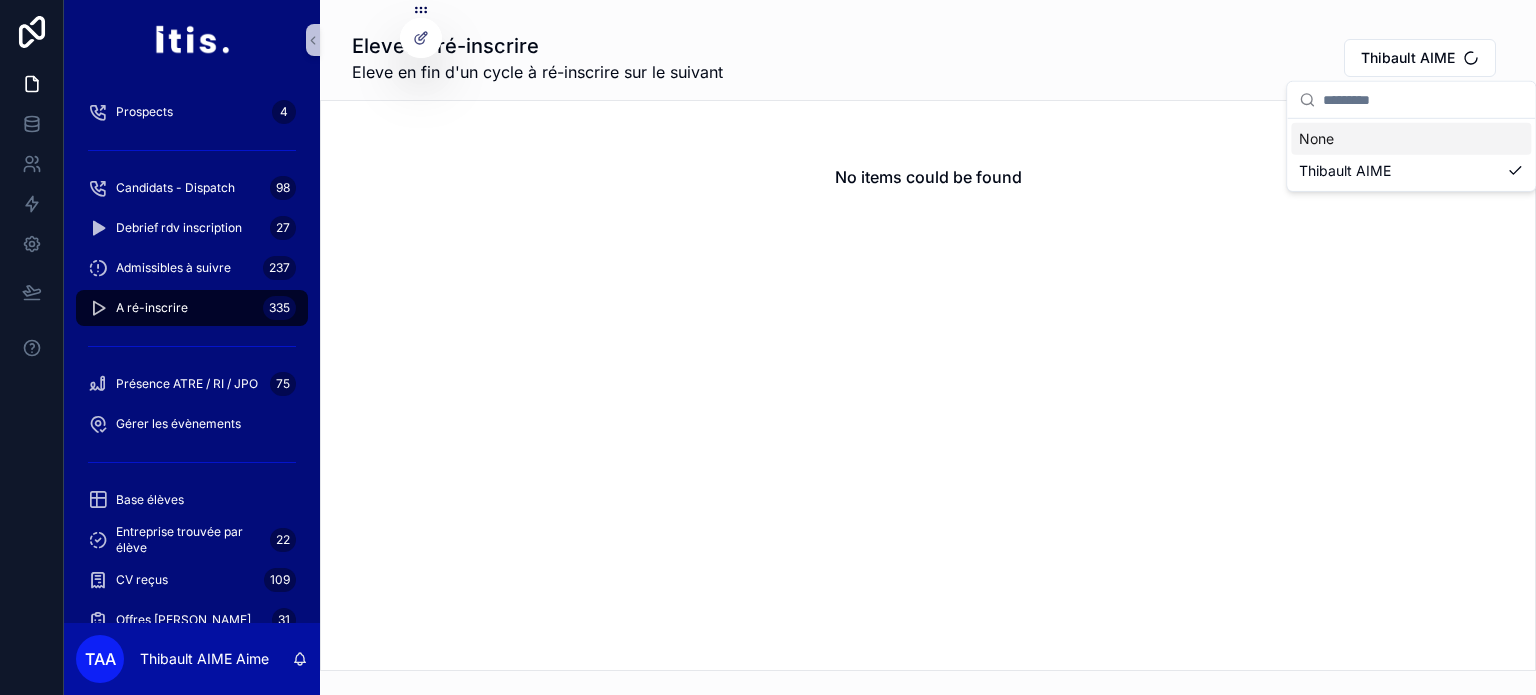 click on "None" at bounding box center (1411, 139) 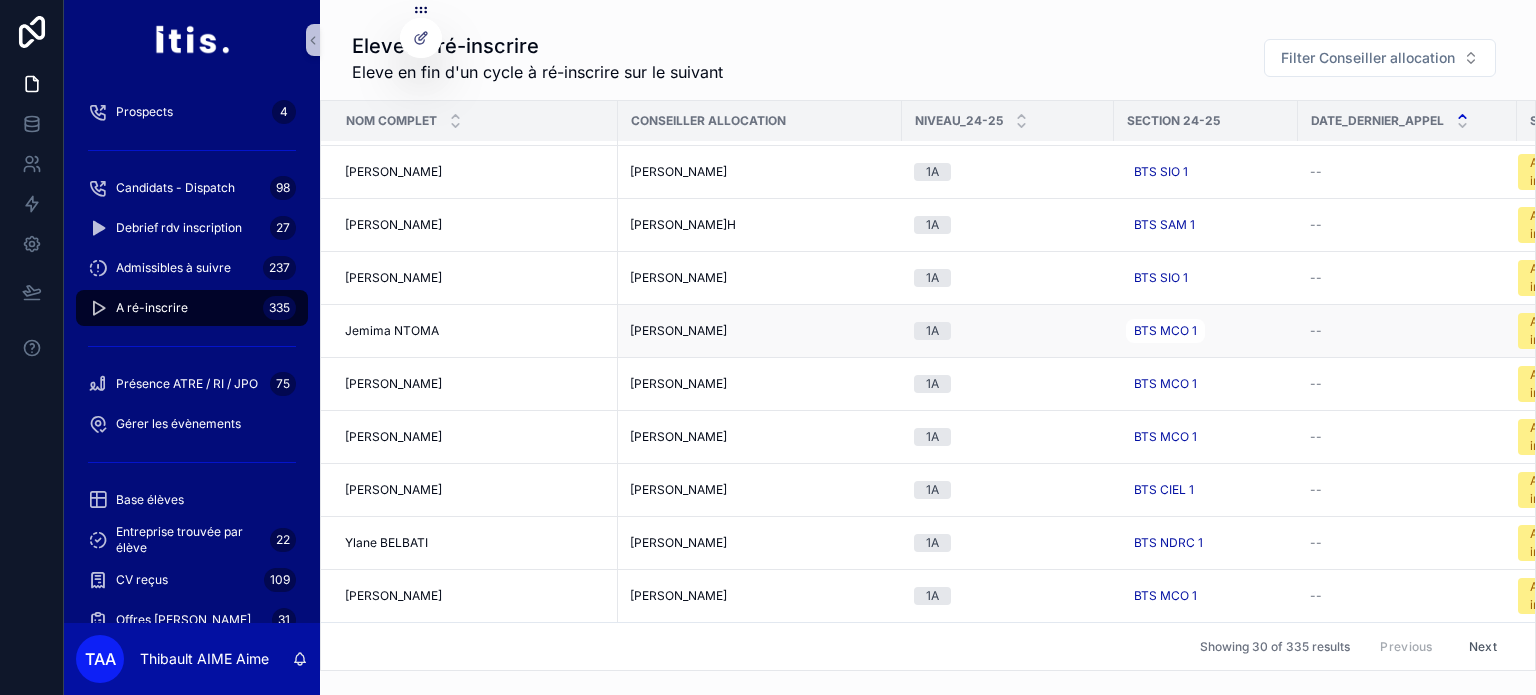 scroll, scrollTop: 1103, scrollLeft: 0, axis: vertical 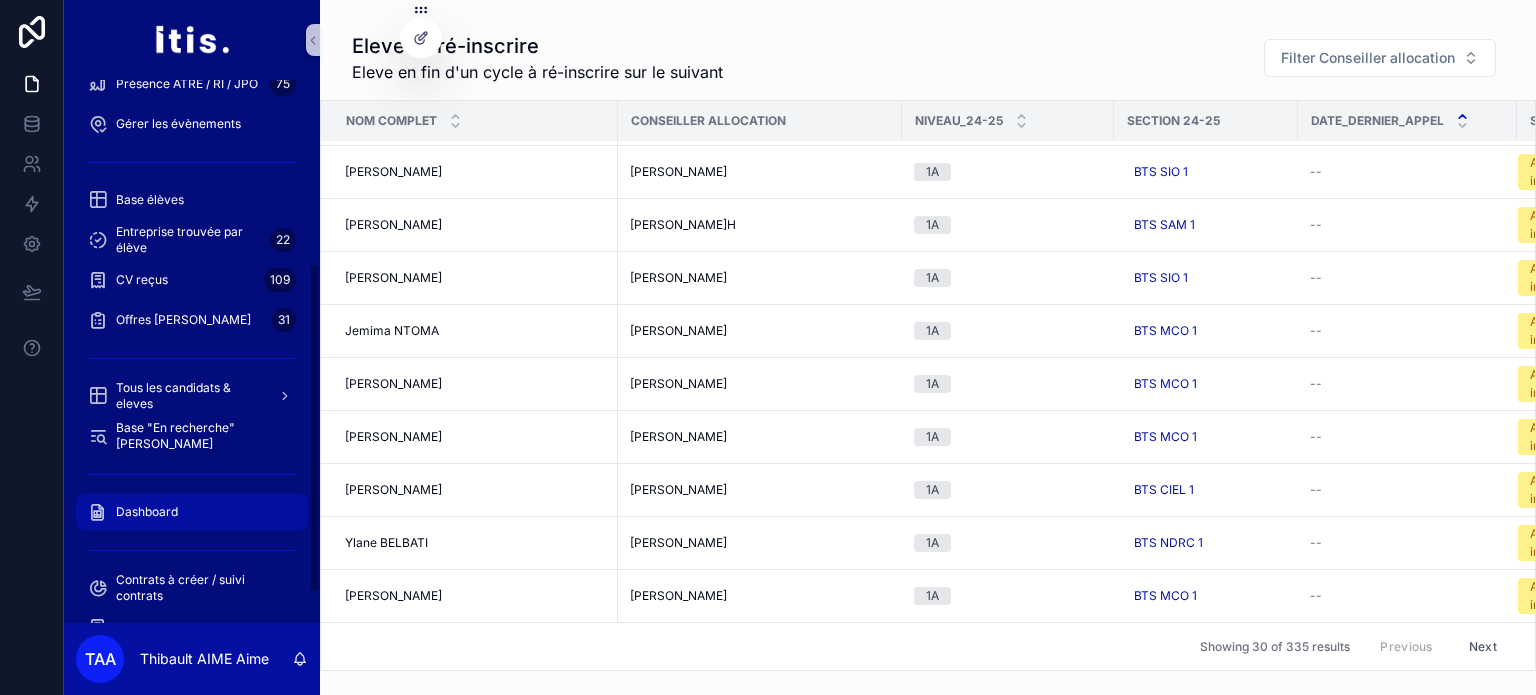 click on "Dashboard" at bounding box center (147, 512) 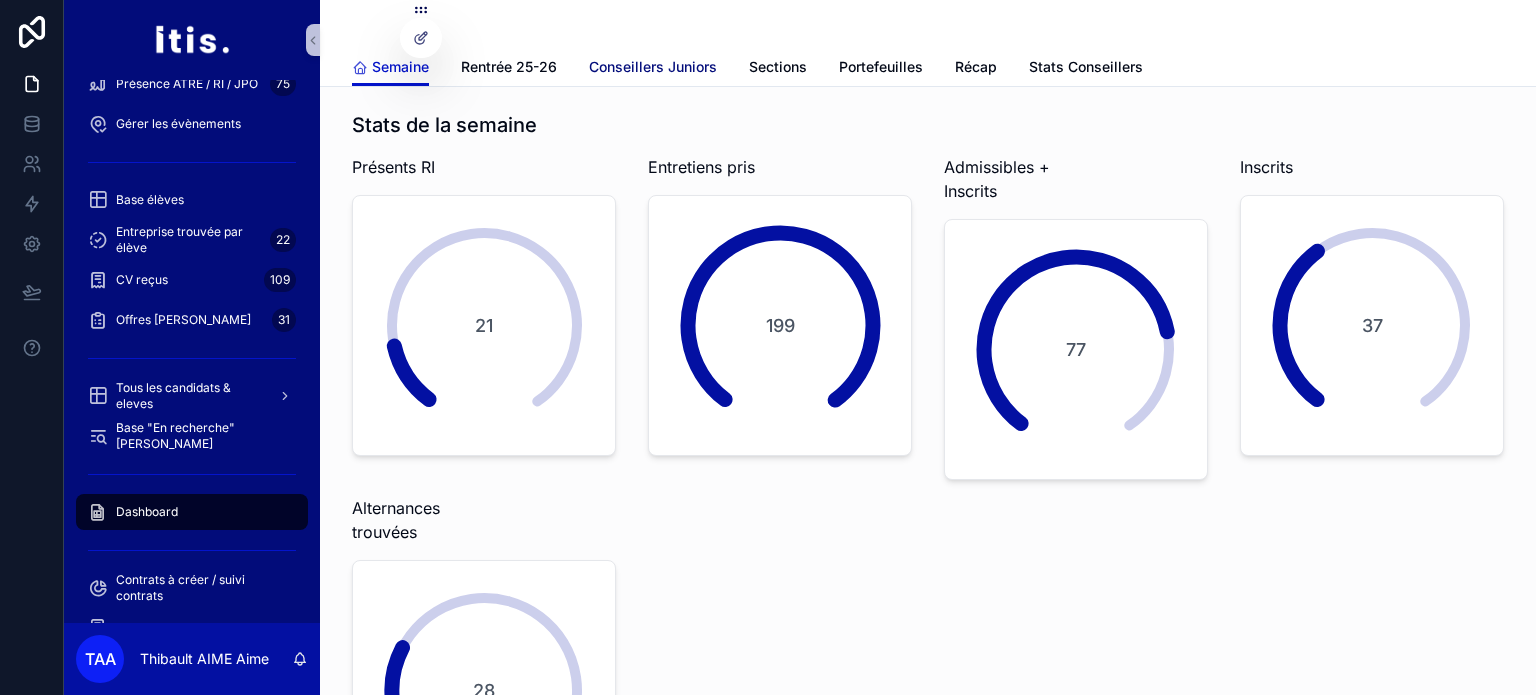 click on "Conseillers Juniors" at bounding box center [653, 67] 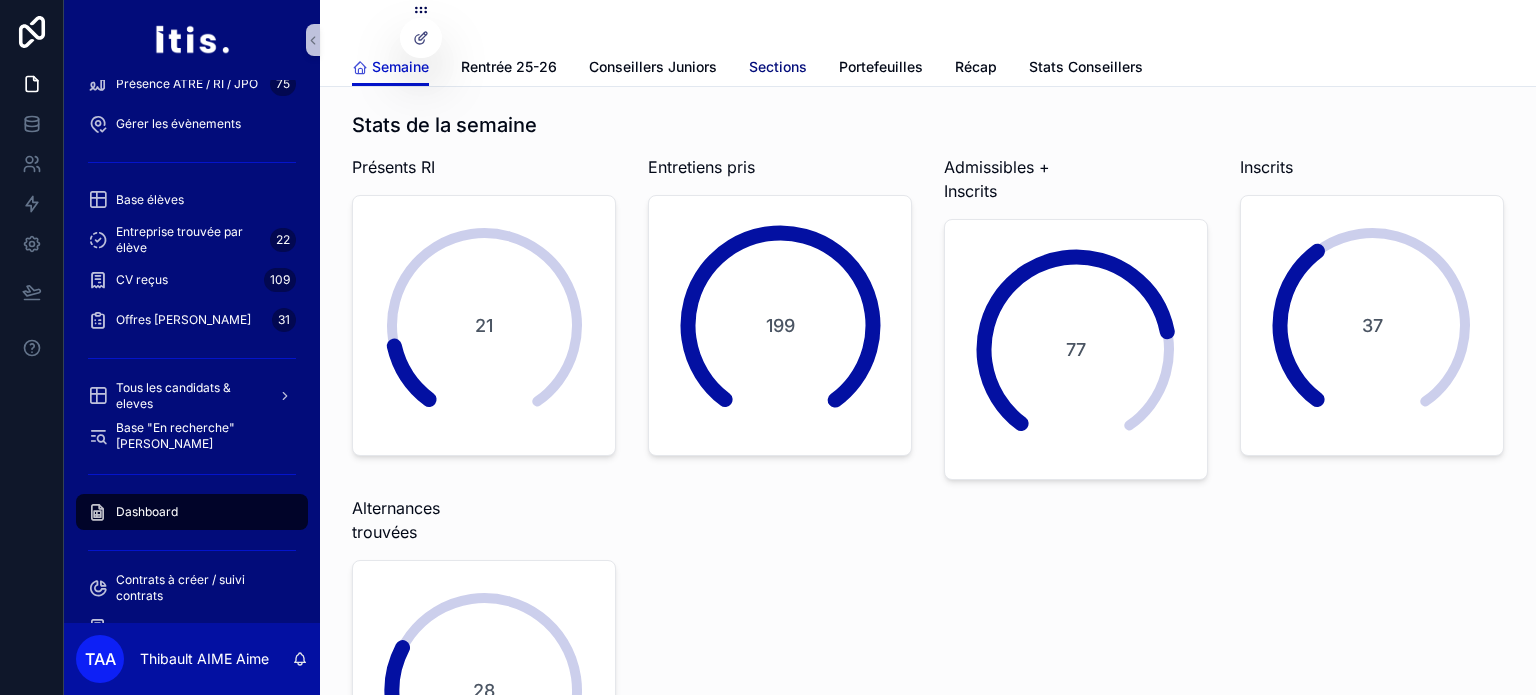 click on "Sections" at bounding box center [778, 67] 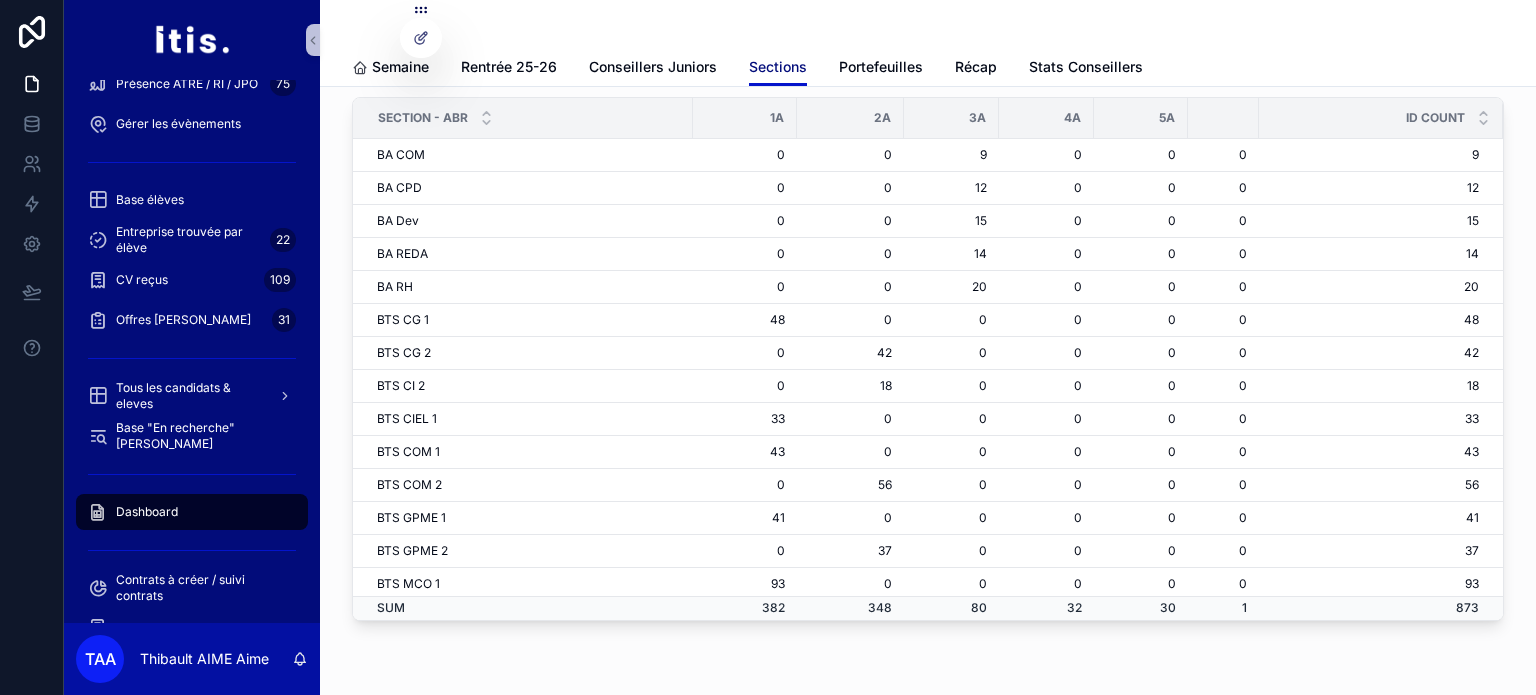 scroll, scrollTop: 700, scrollLeft: 0, axis: vertical 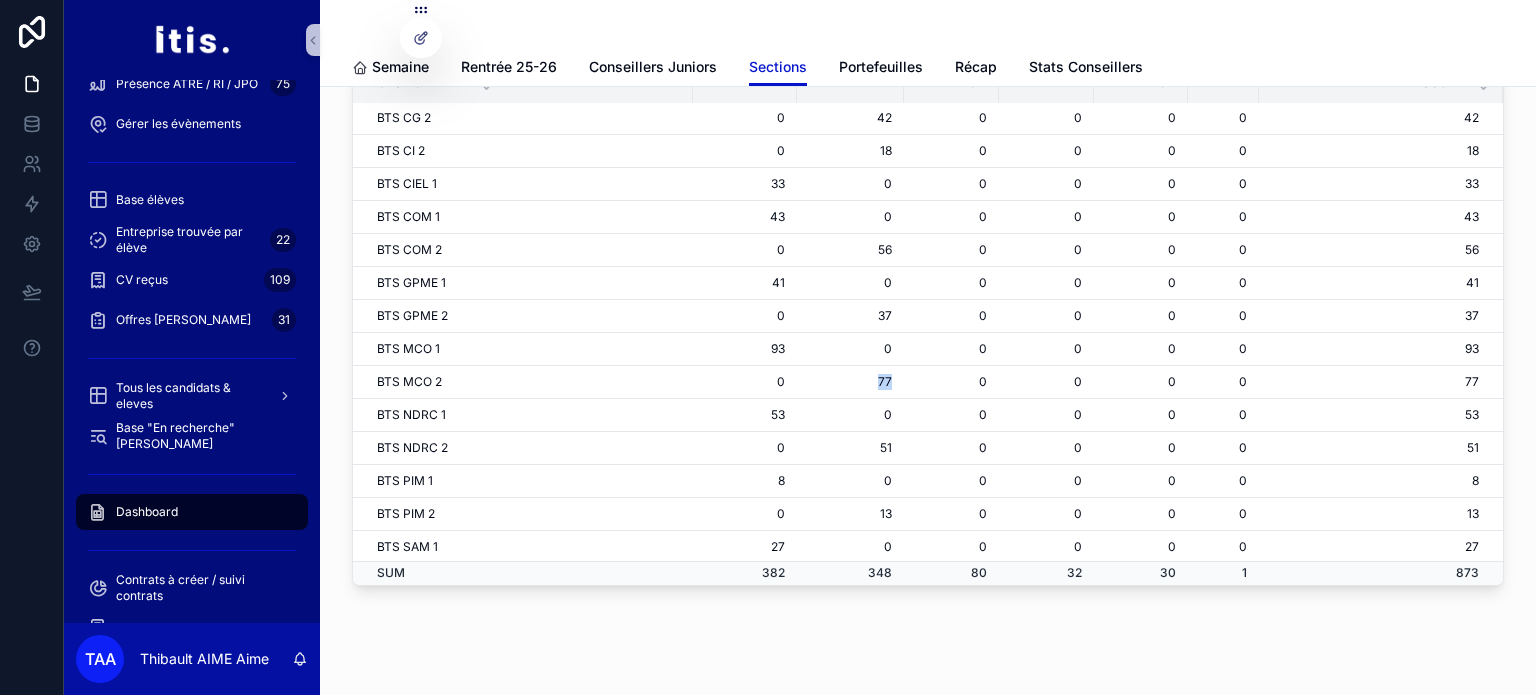 click on "77" at bounding box center (850, 382) 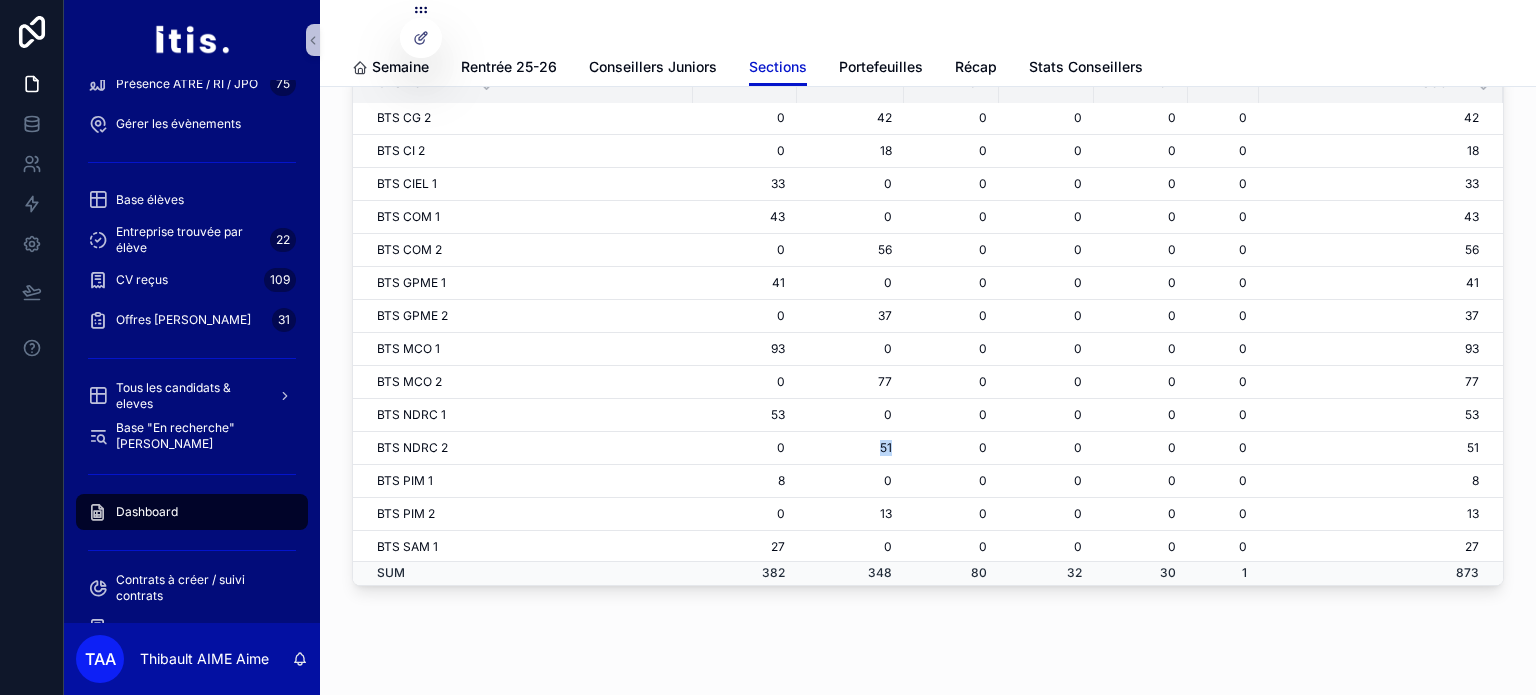 drag, startPoint x: 852, startPoint y: 439, endPoint x: 884, endPoint y: 445, distance: 32.55764 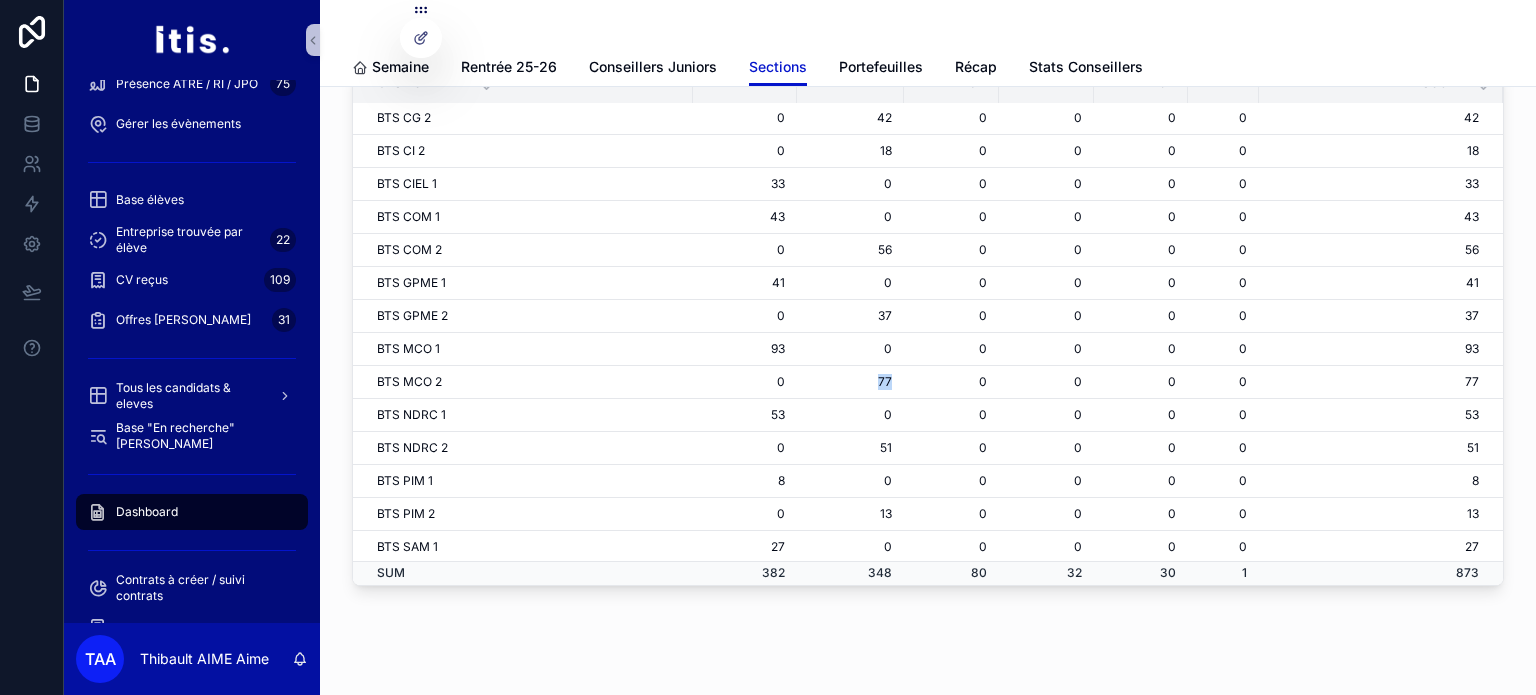 drag, startPoint x: 852, startPoint y: 376, endPoint x: 879, endPoint y: 383, distance: 27.89265 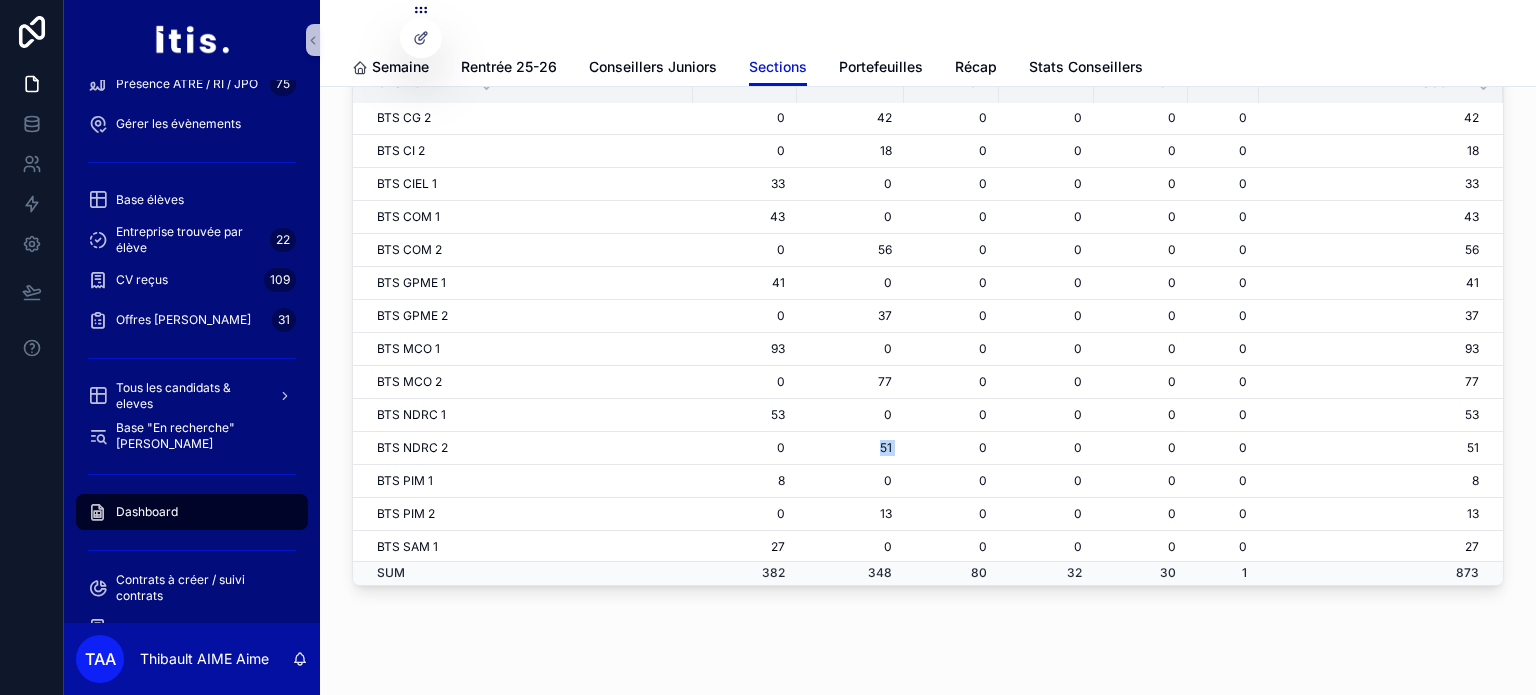 drag, startPoint x: 844, startPoint y: 442, endPoint x: 888, endPoint y: 454, distance: 45.607018 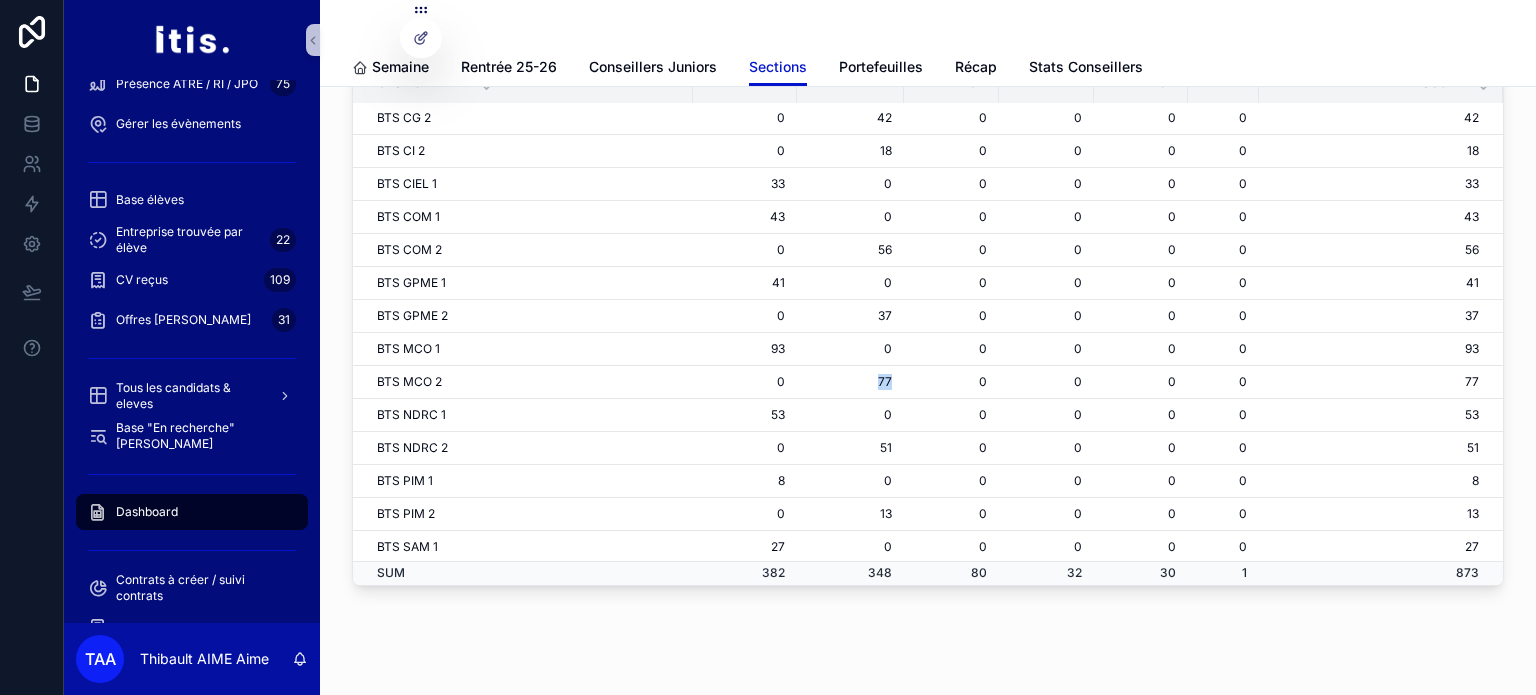 click on "77" at bounding box center [850, 382] 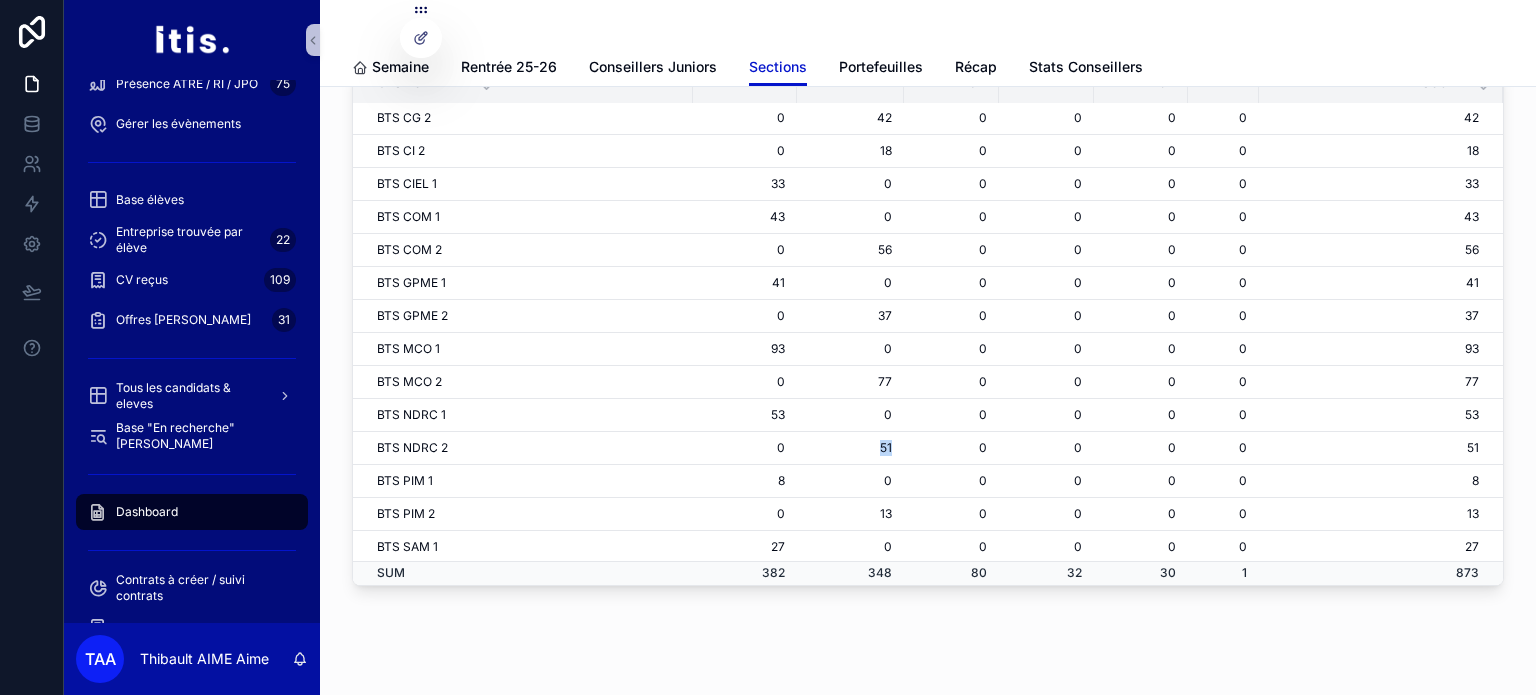 drag, startPoint x: 858, startPoint y: 444, endPoint x: 883, endPoint y: 447, distance: 25.179358 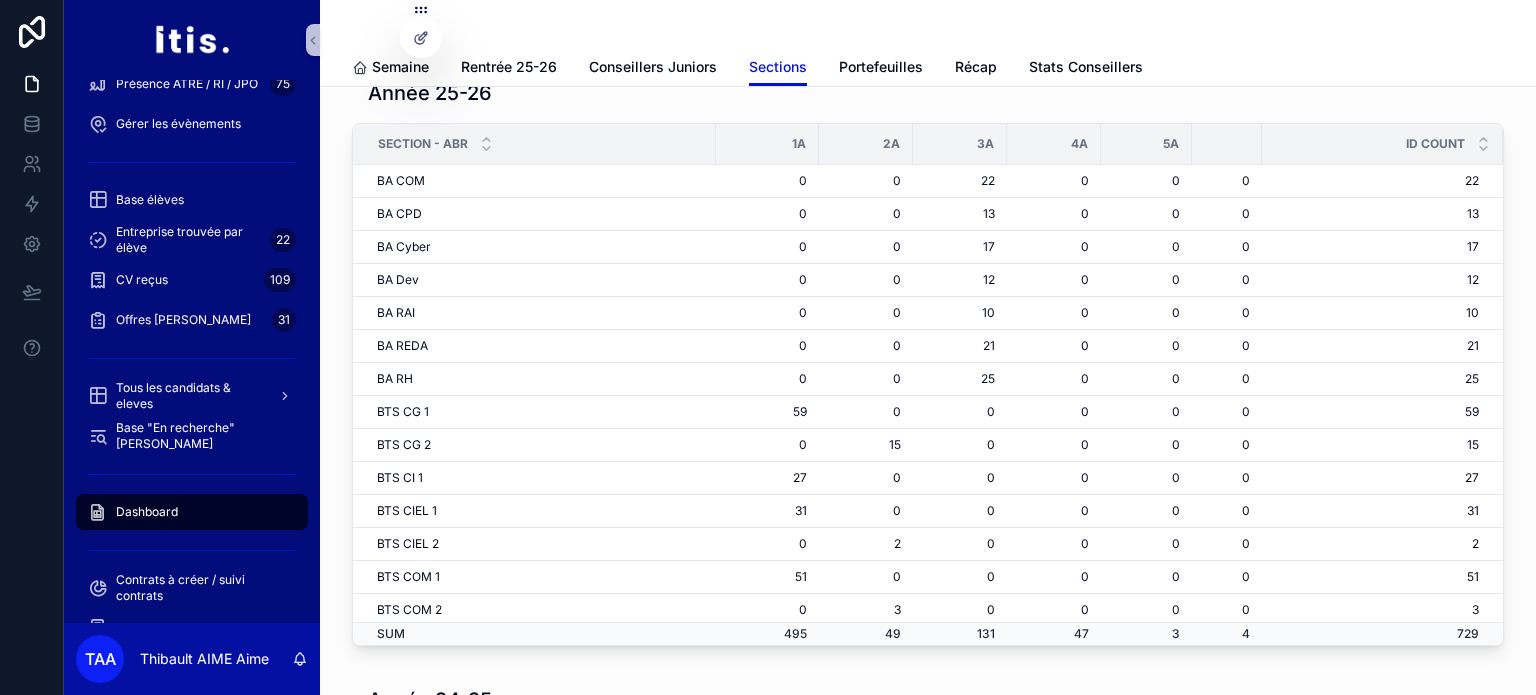 scroll, scrollTop: 0, scrollLeft: 0, axis: both 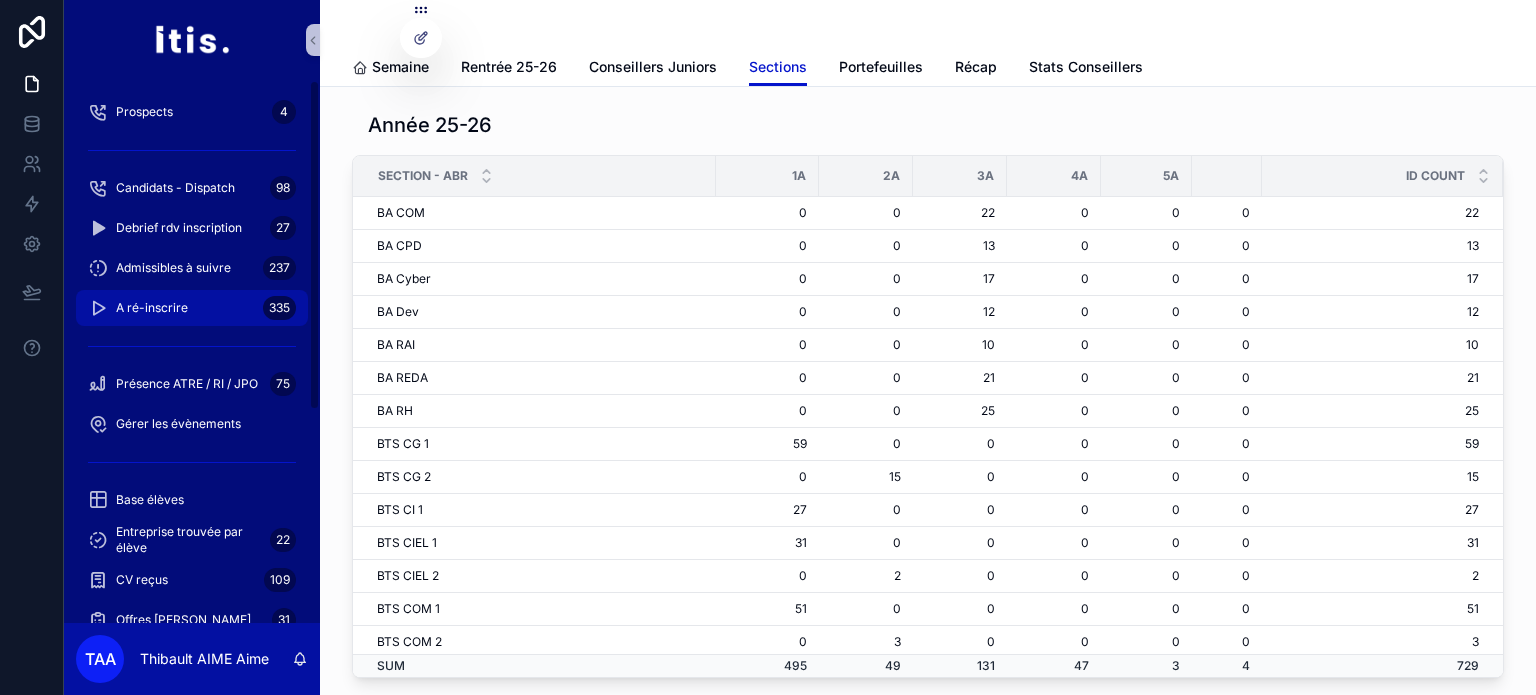 click on "A ré-inscrire 335" at bounding box center [192, 308] 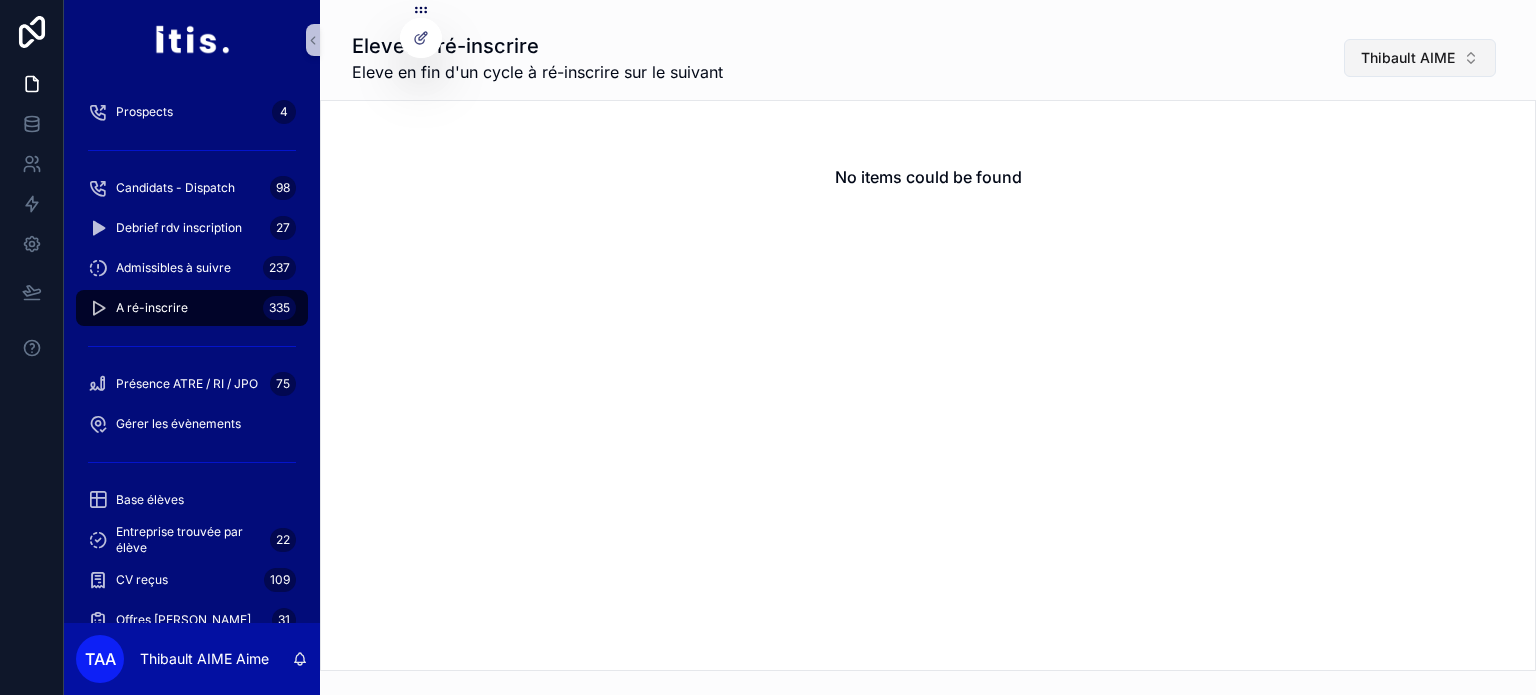 click on "Thibault AIME" at bounding box center (1408, 58) 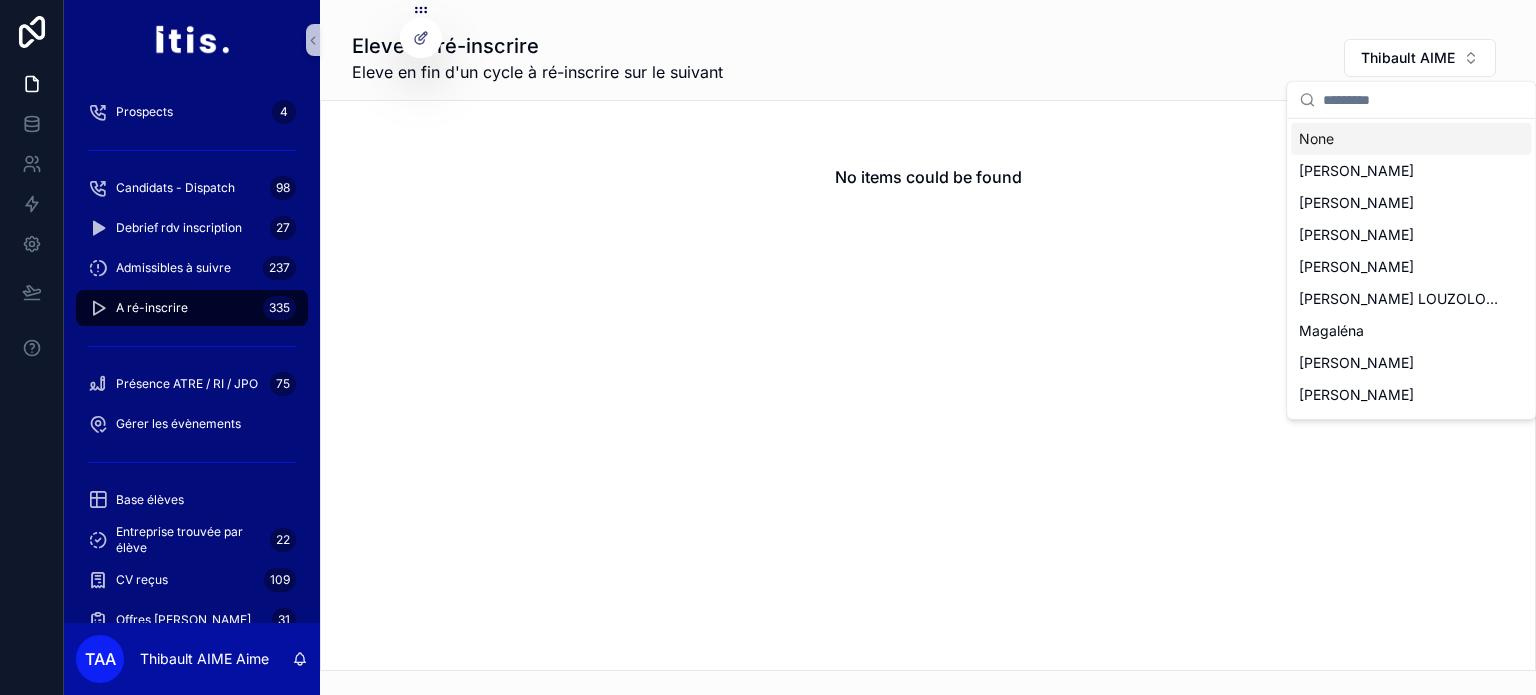 click on "None" at bounding box center (1411, 139) 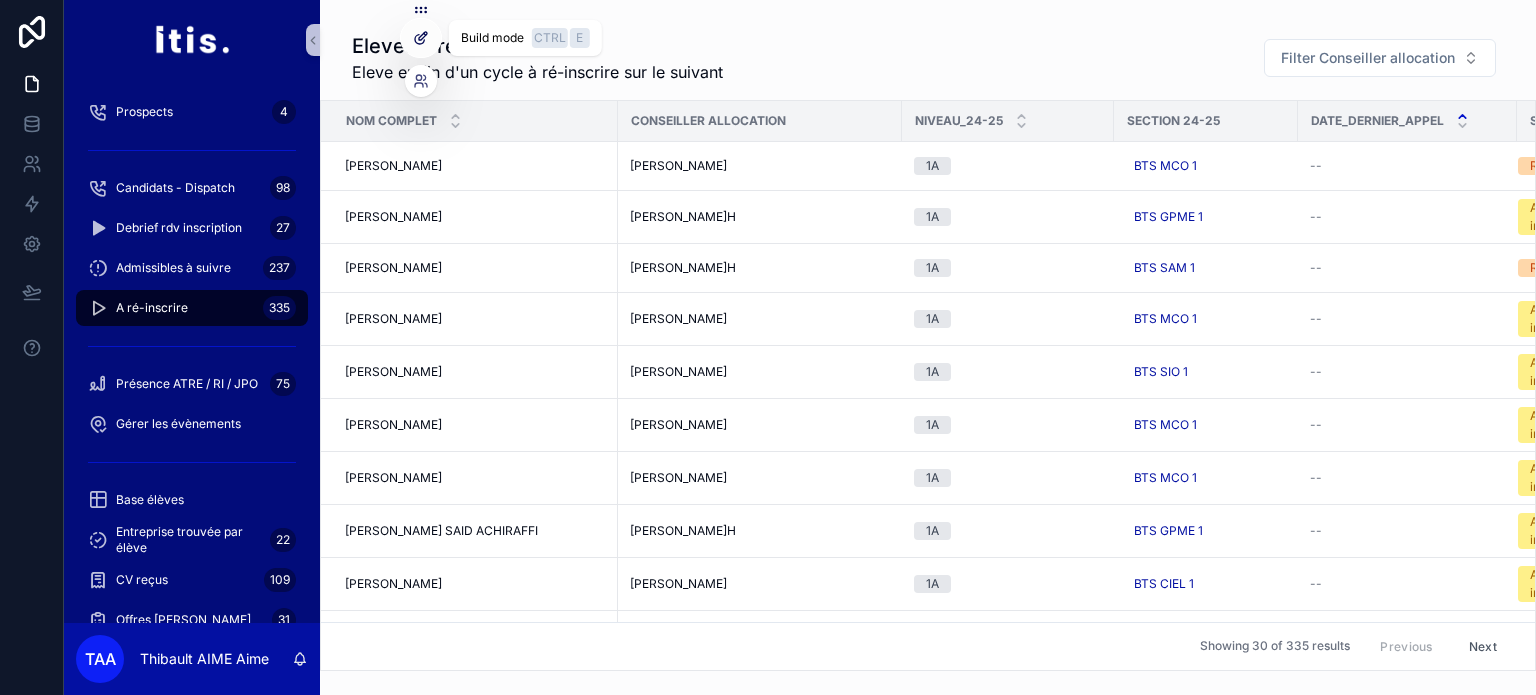 click 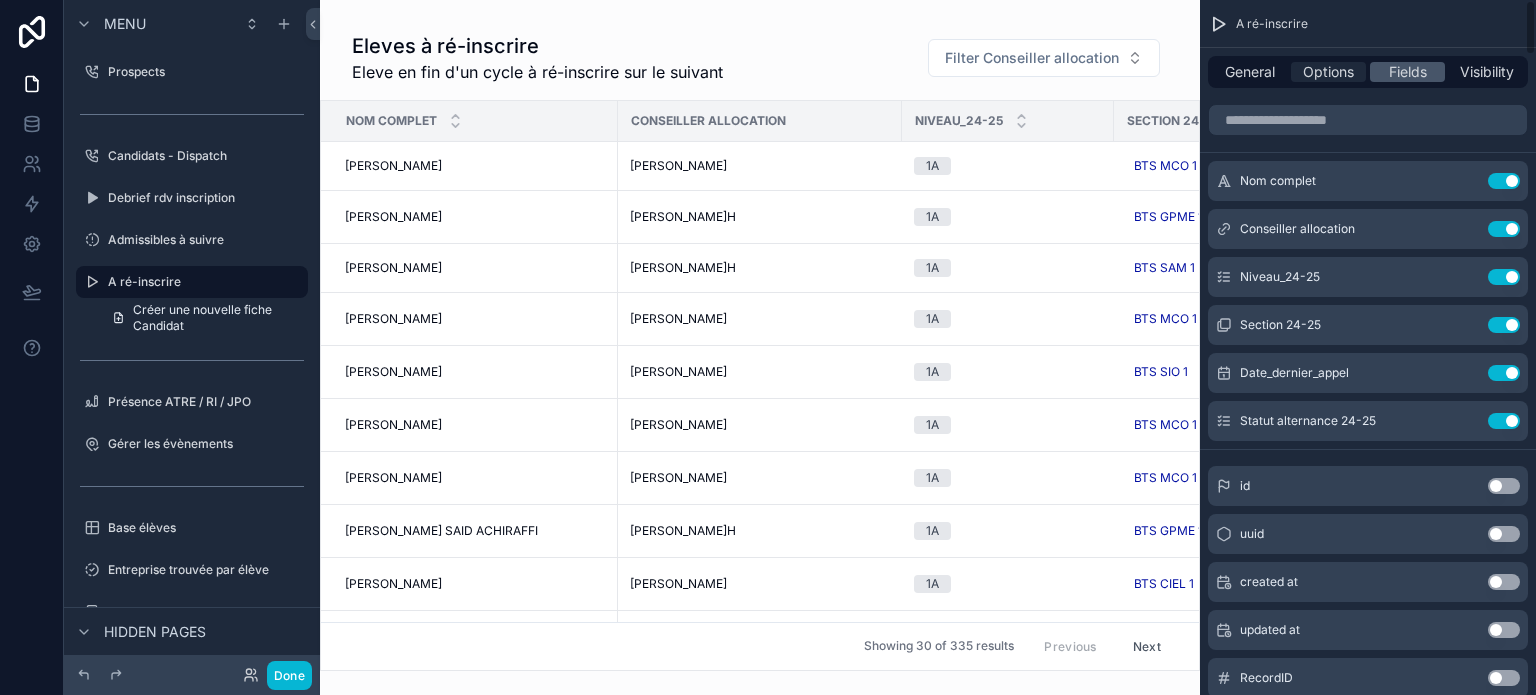 click on "Options" at bounding box center [1328, 72] 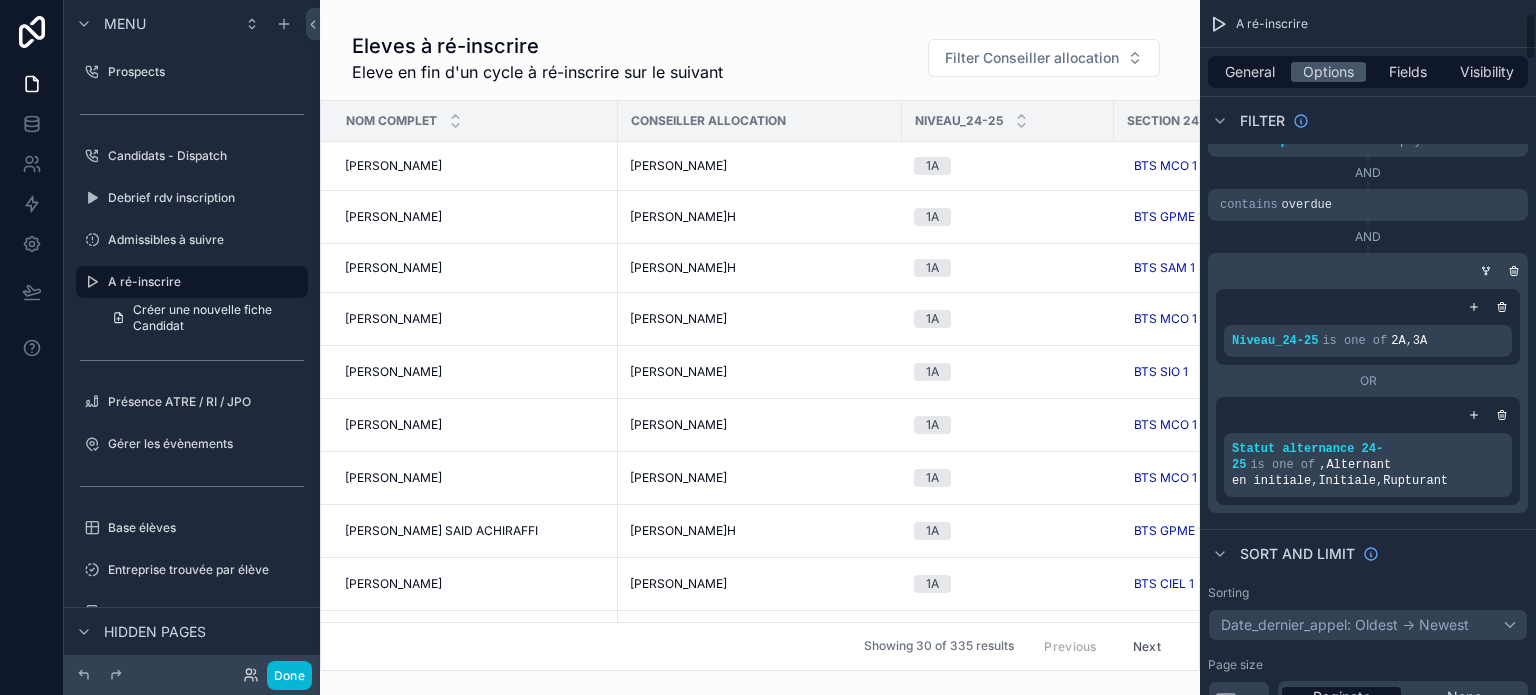 scroll, scrollTop: 0, scrollLeft: 0, axis: both 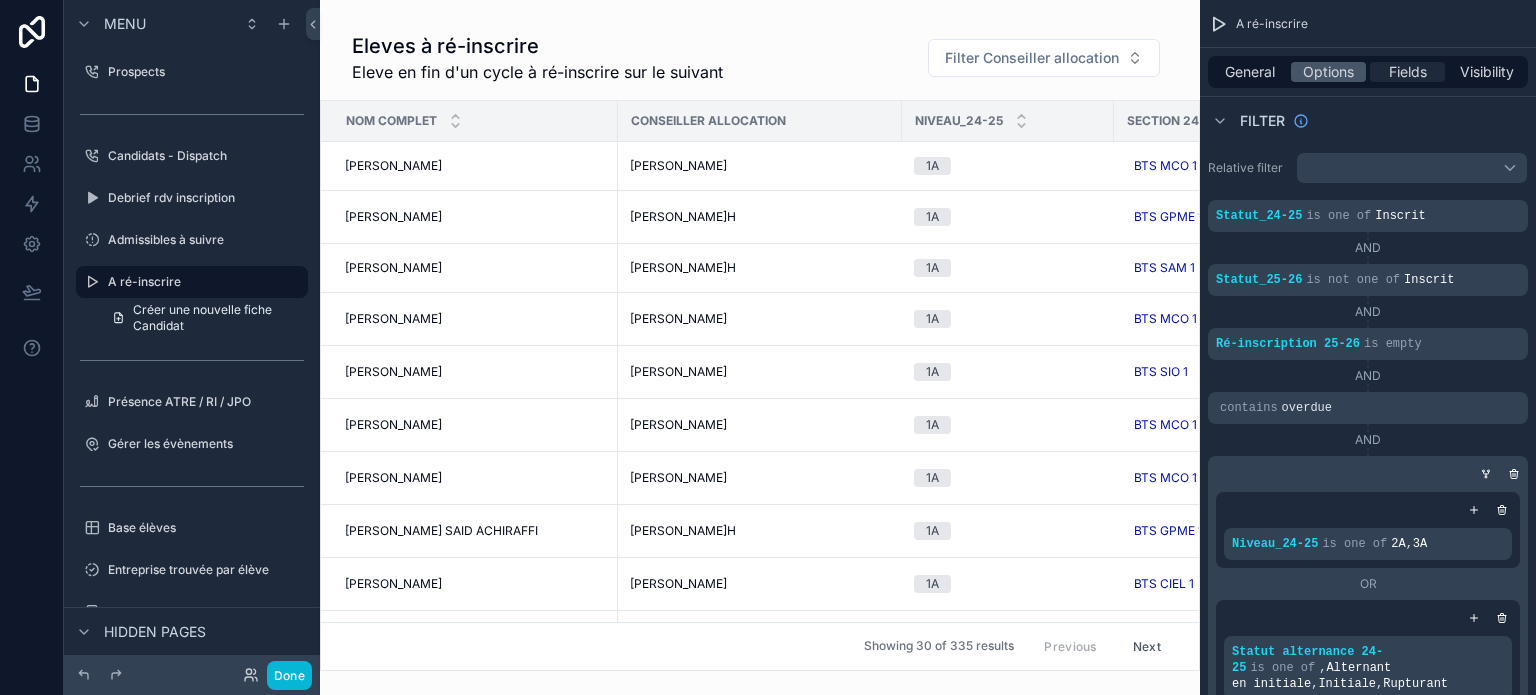 click on "Fields" at bounding box center [1408, 72] 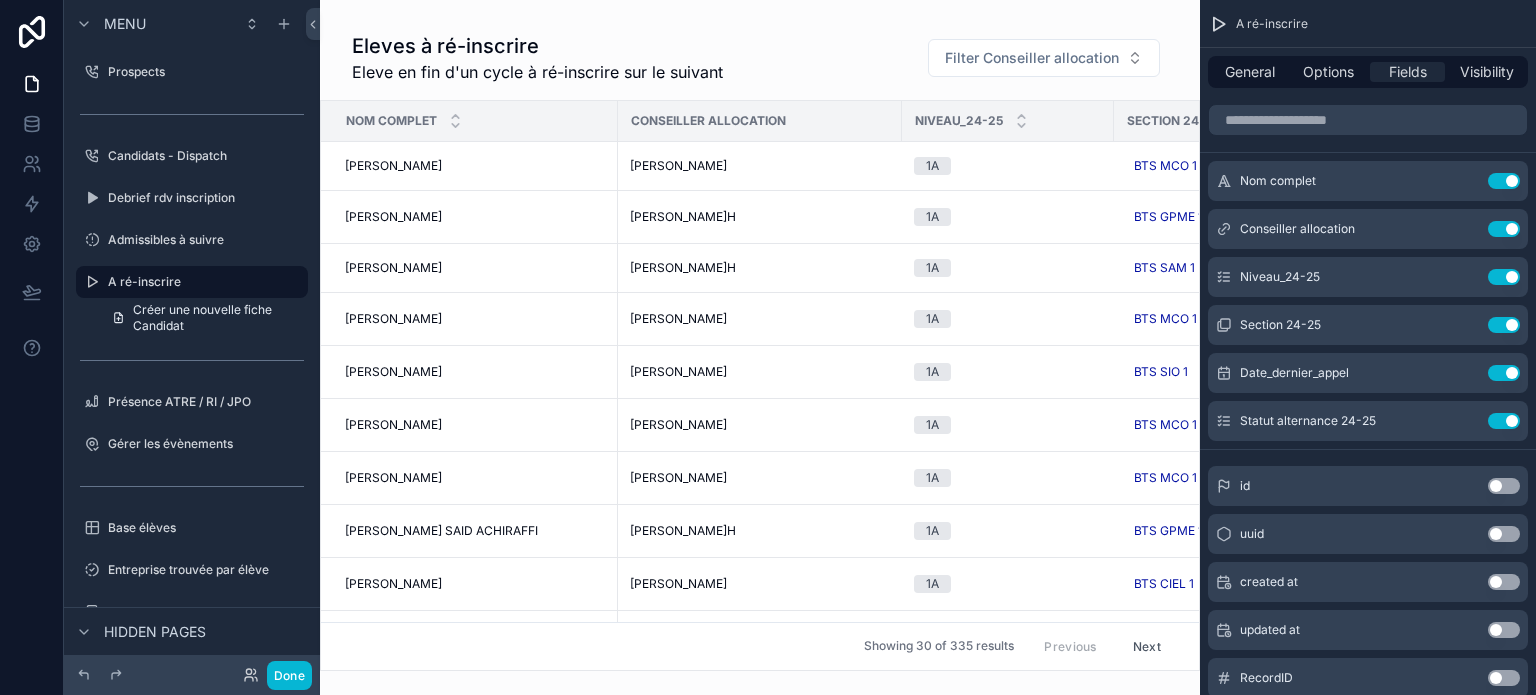 click on "Fields" at bounding box center [1408, 72] 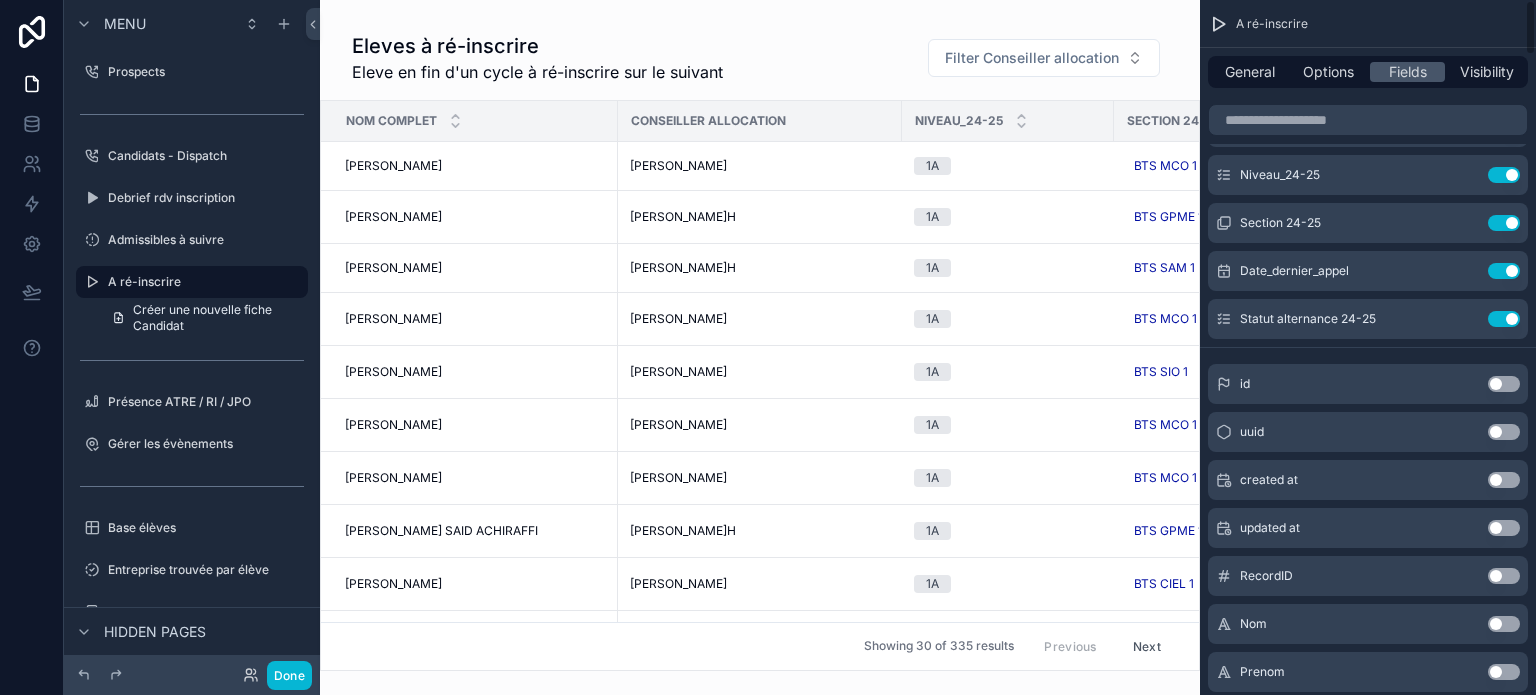 scroll, scrollTop: 0, scrollLeft: 0, axis: both 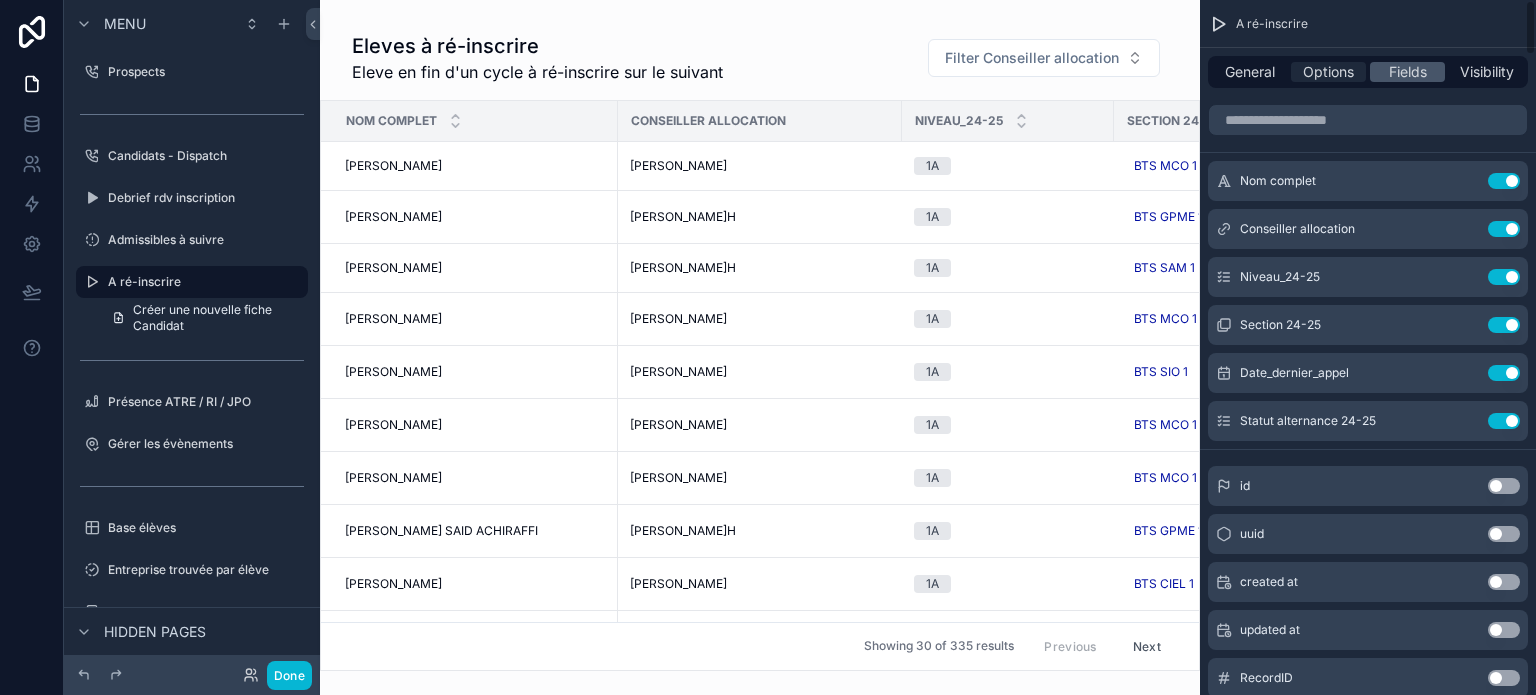click on "Options" at bounding box center [1328, 72] 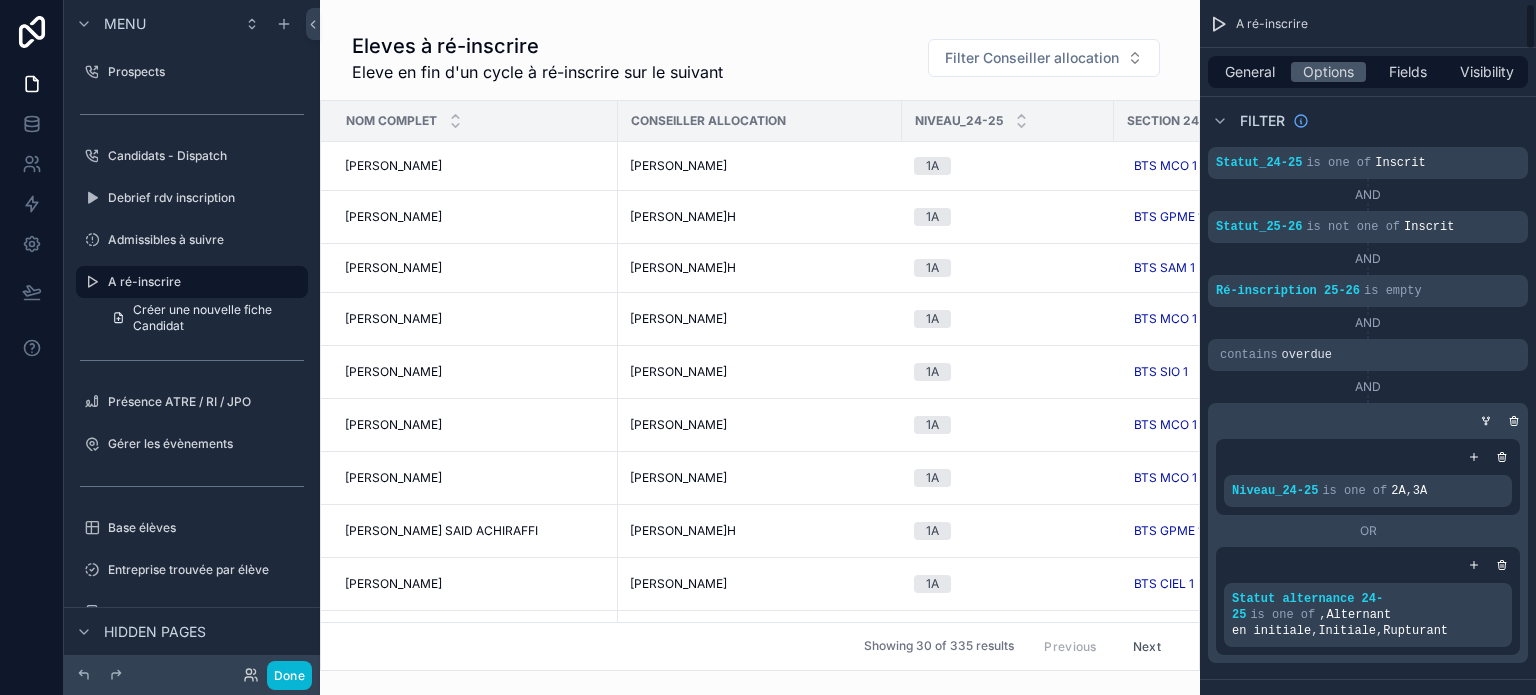 scroll, scrollTop: 100, scrollLeft: 0, axis: vertical 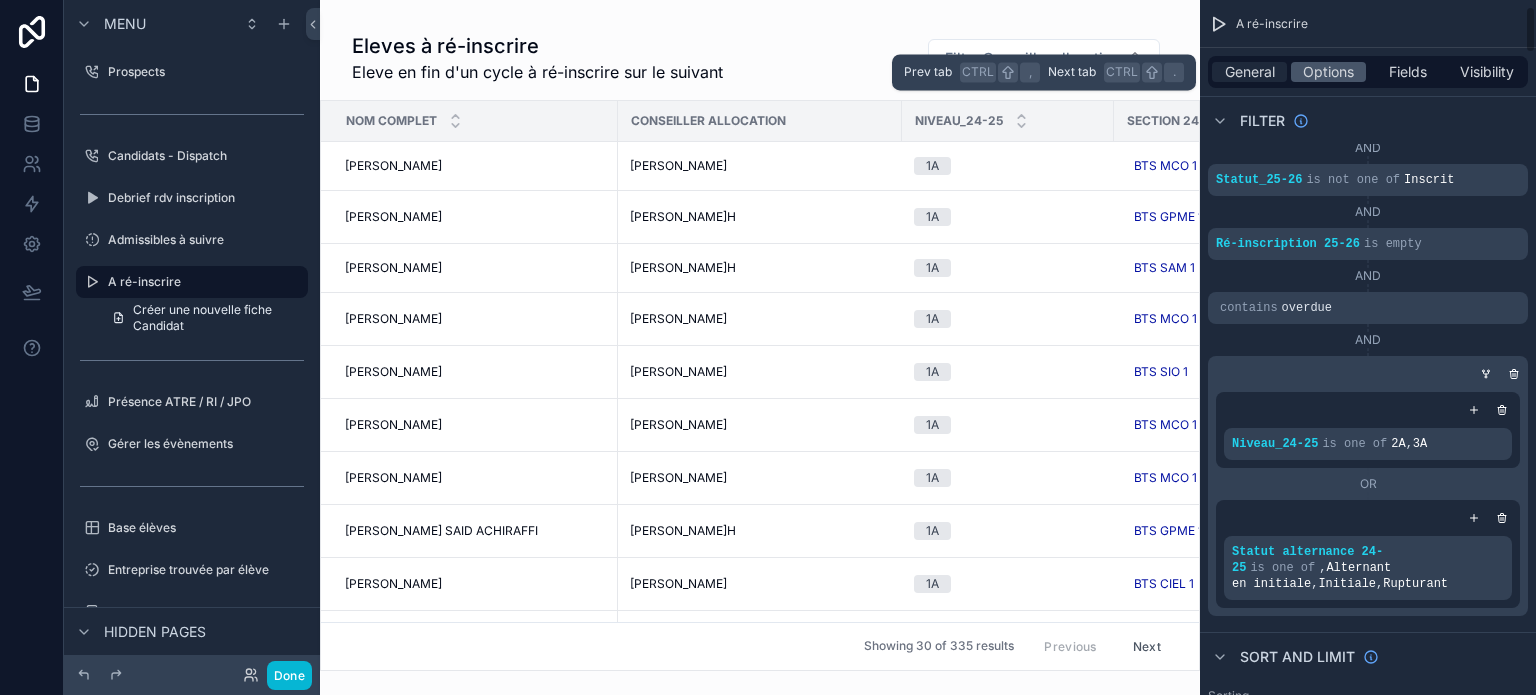 click on "General" at bounding box center (1250, 72) 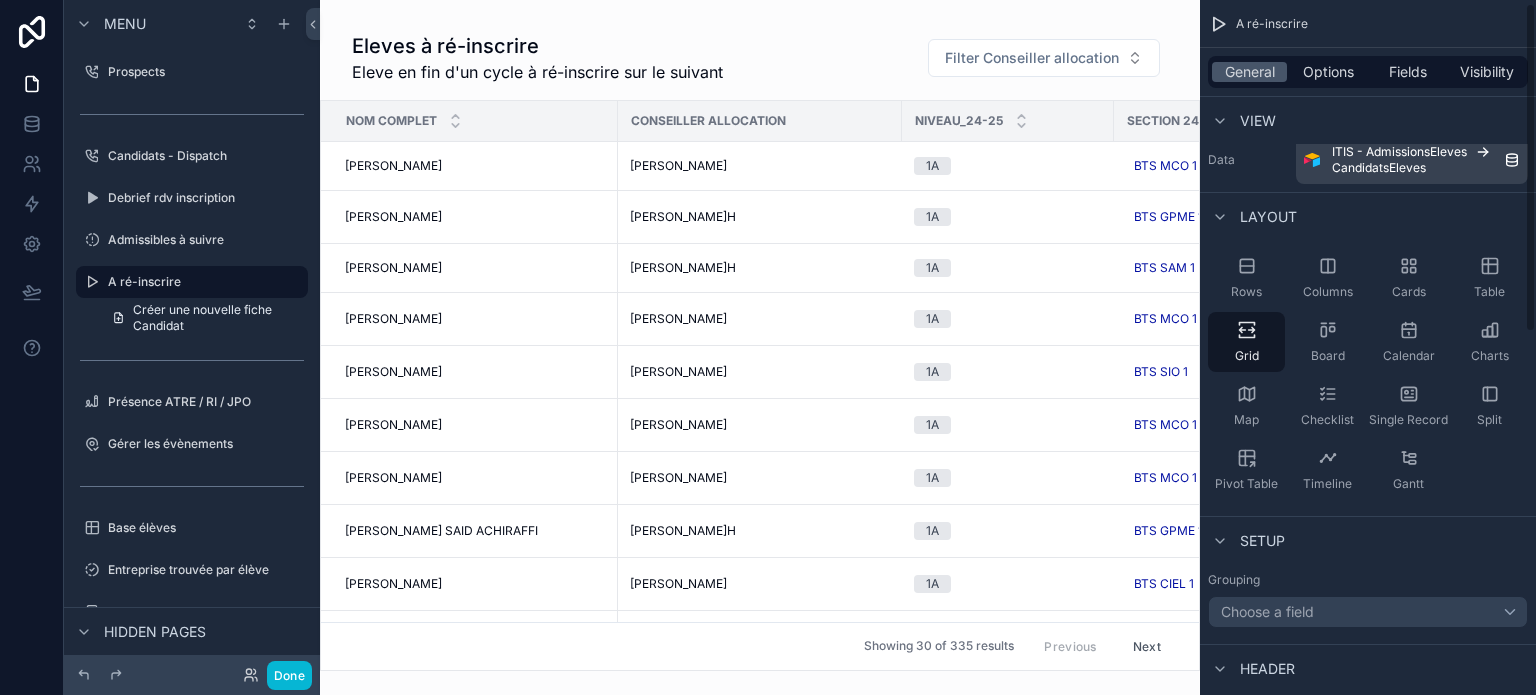 scroll, scrollTop: 0, scrollLeft: 0, axis: both 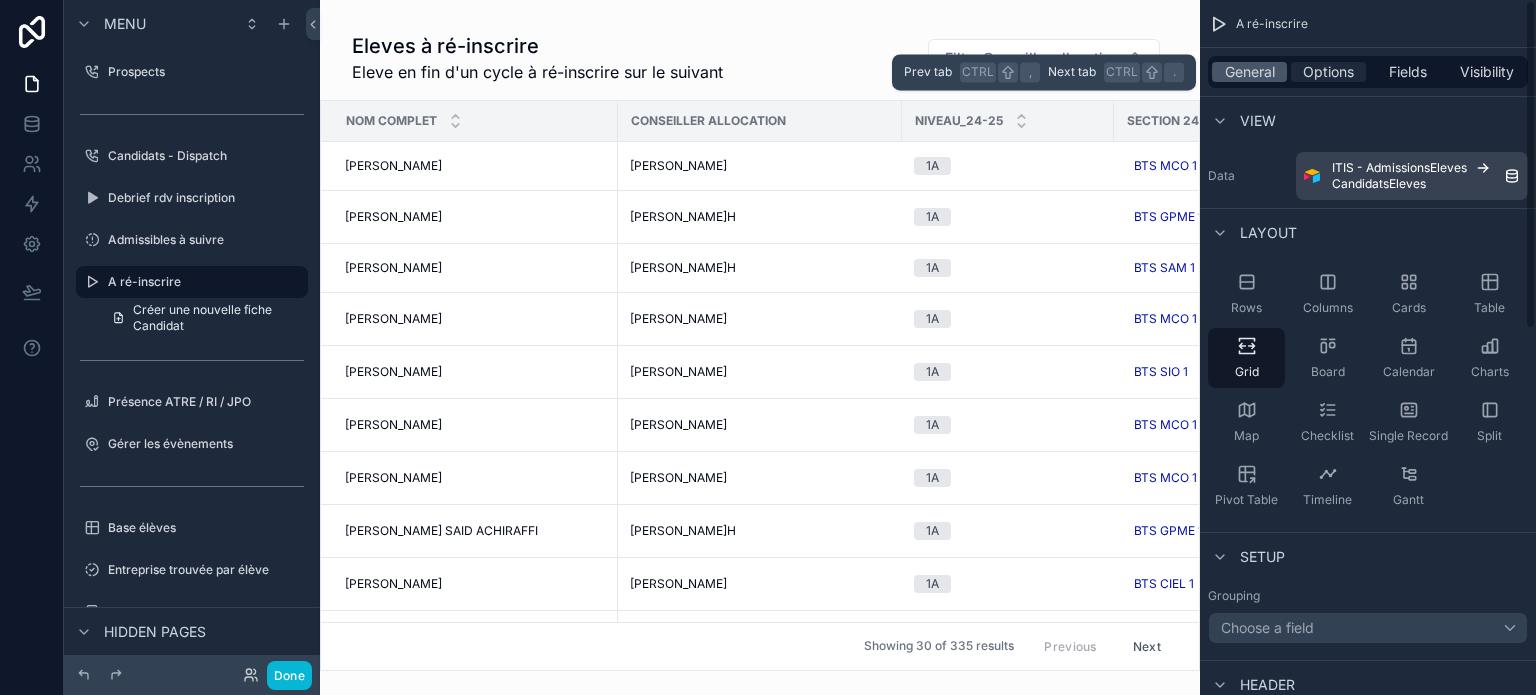 click on "Options" at bounding box center [1328, 72] 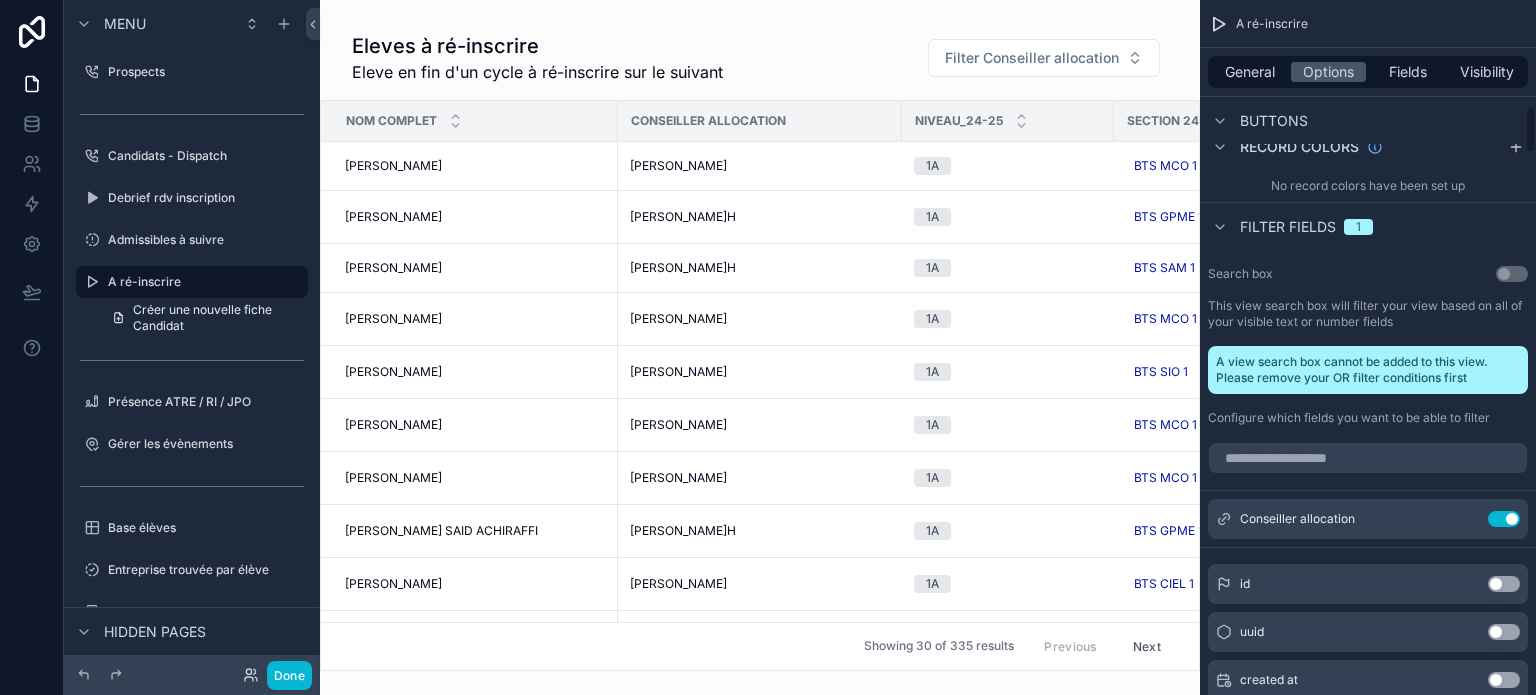 scroll, scrollTop: 1600, scrollLeft: 0, axis: vertical 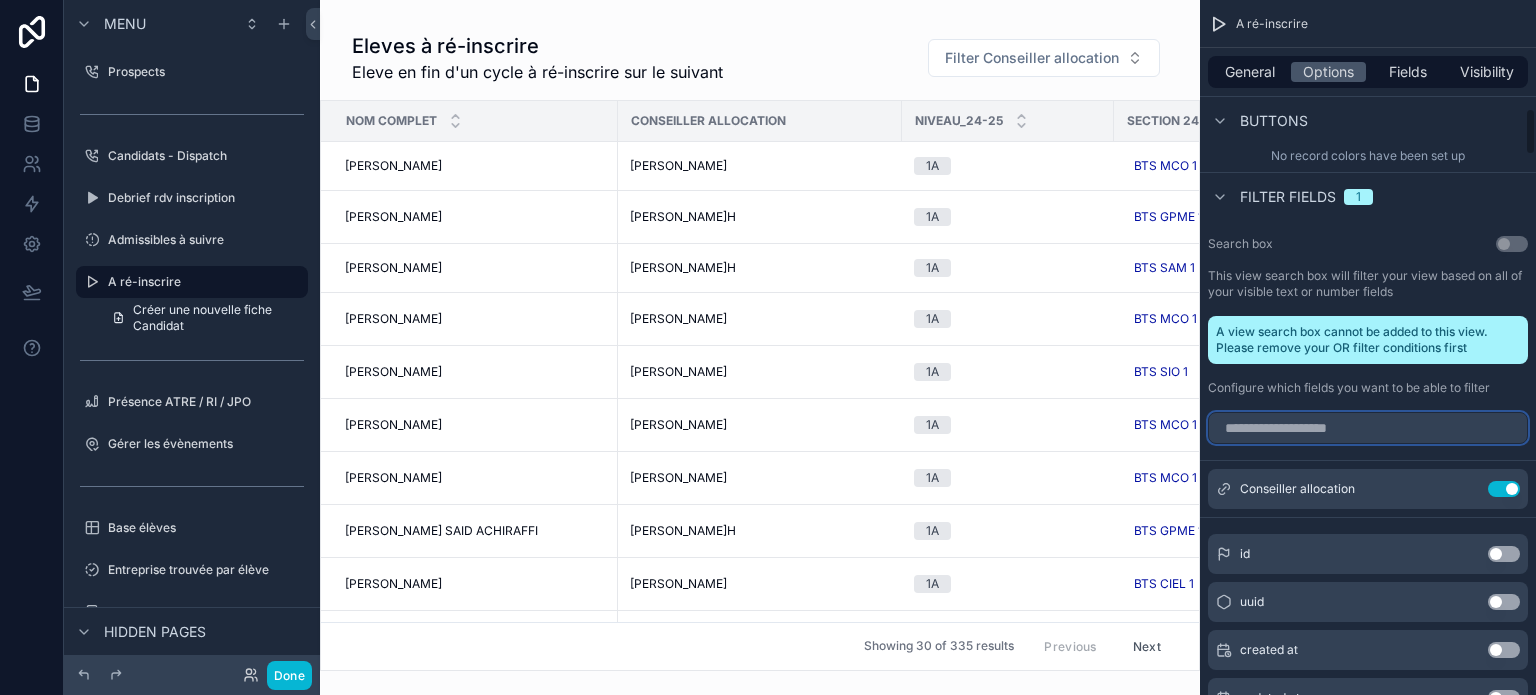 click at bounding box center [1368, 428] 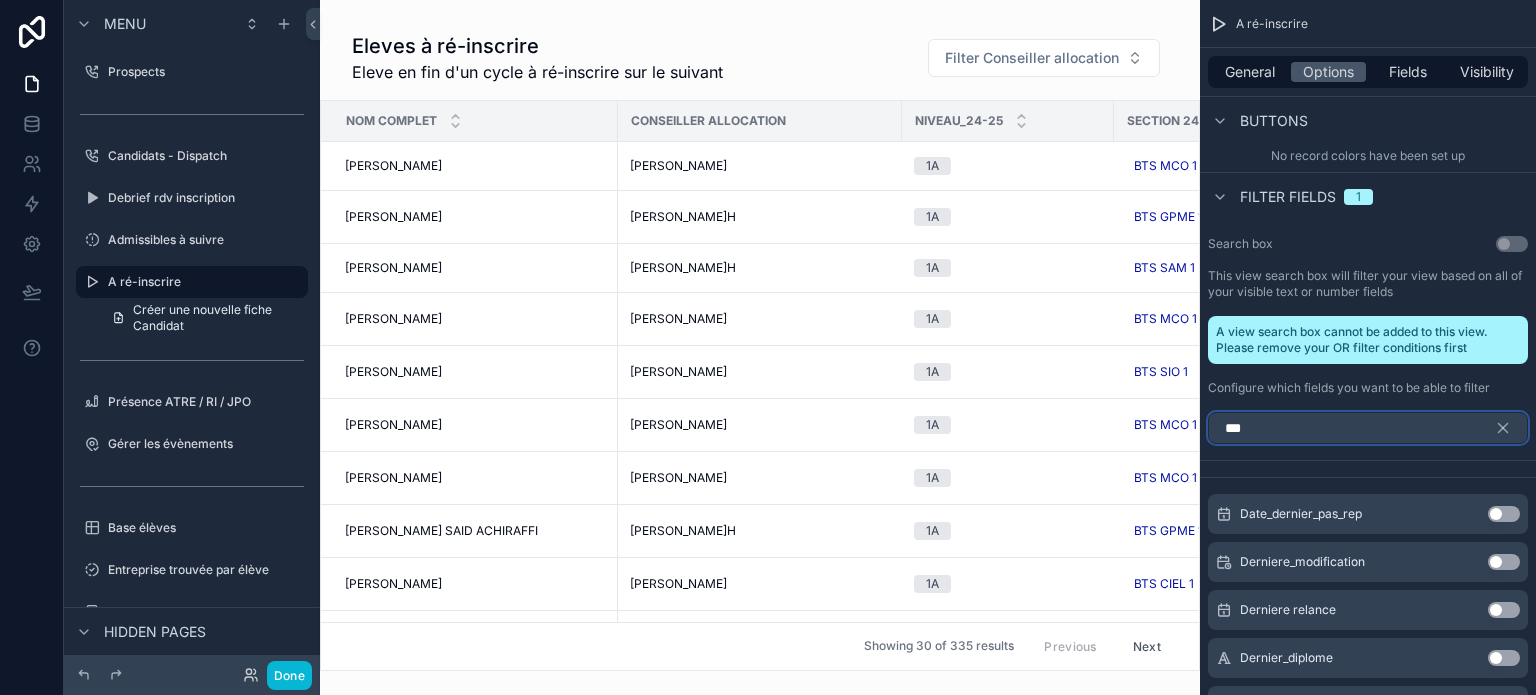 scroll, scrollTop: 1590, scrollLeft: 0, axis: vertical 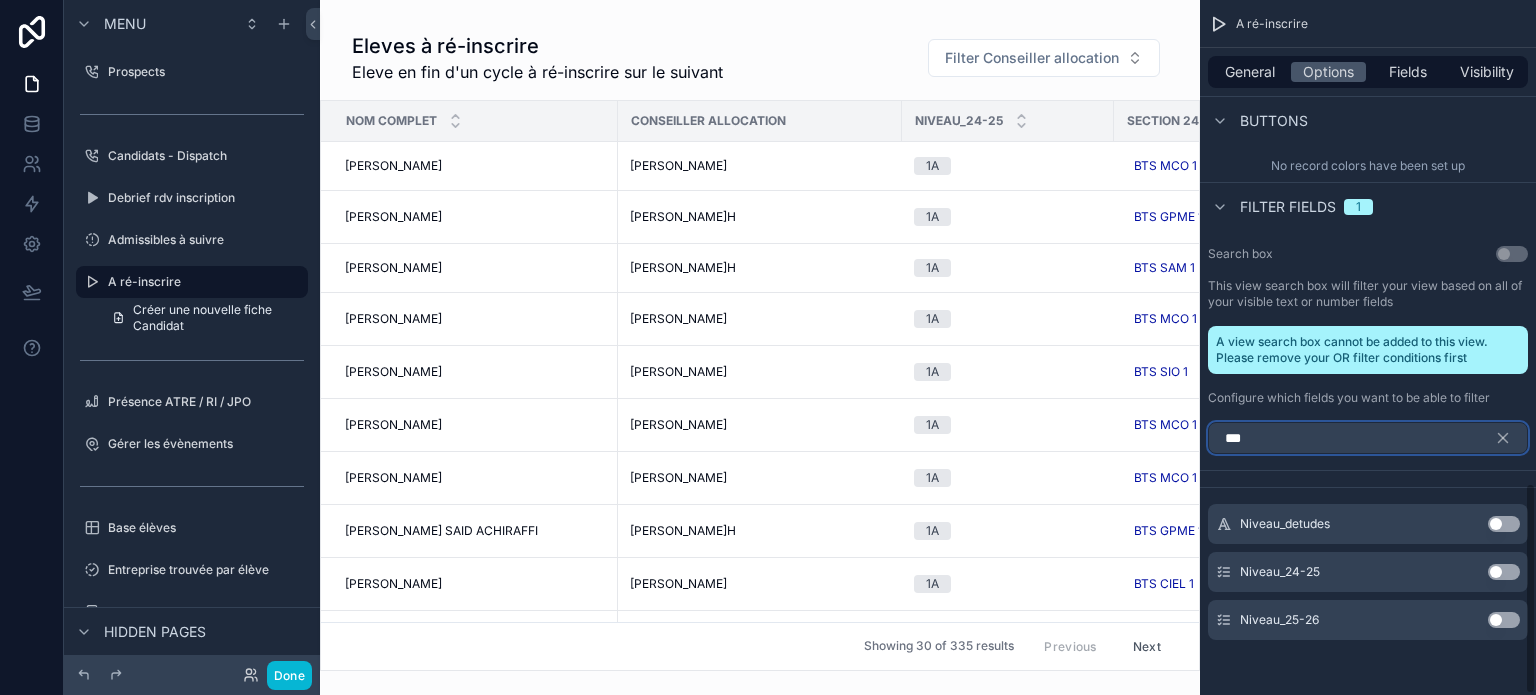 type on "***" 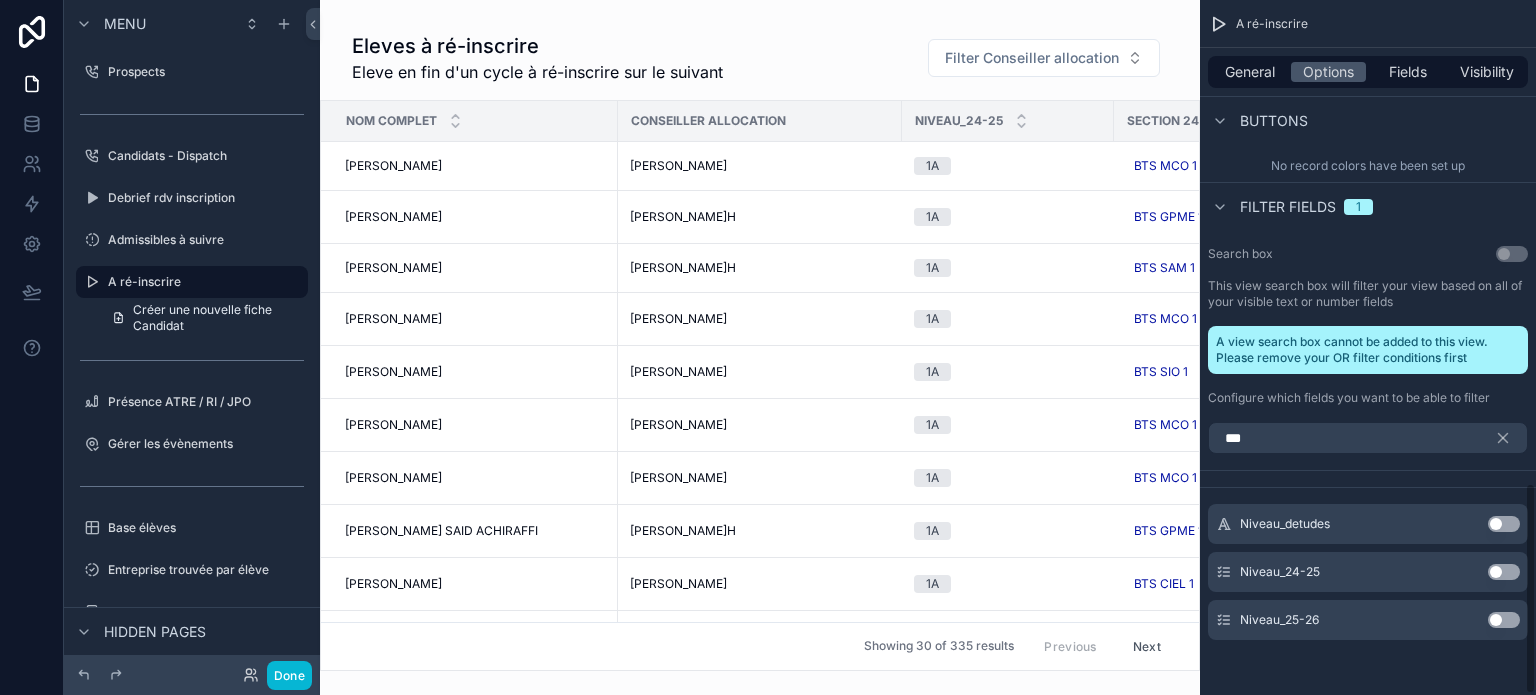 click on "Use setting" at bounding box center (1504, 572) 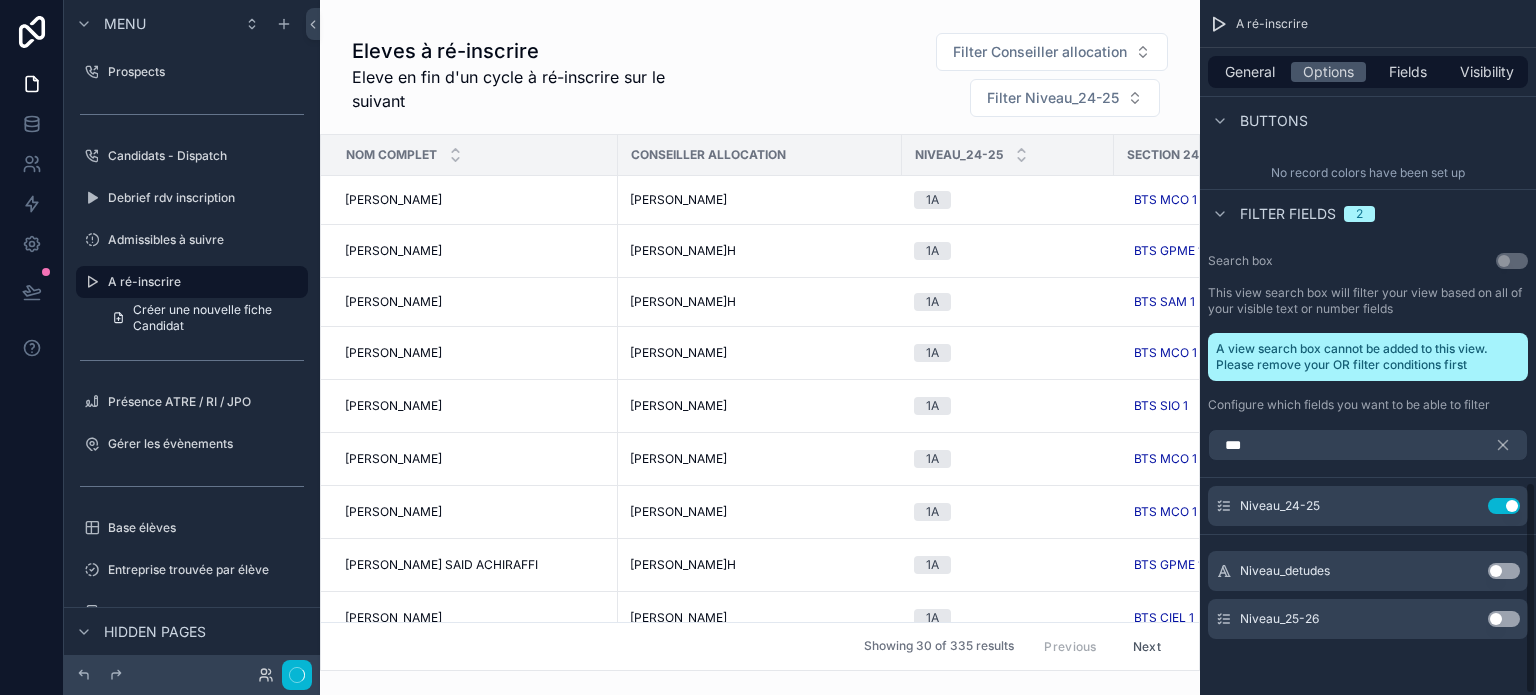 scroll, scrollTop: 1582, scrollLeft: 0, axis: vertical 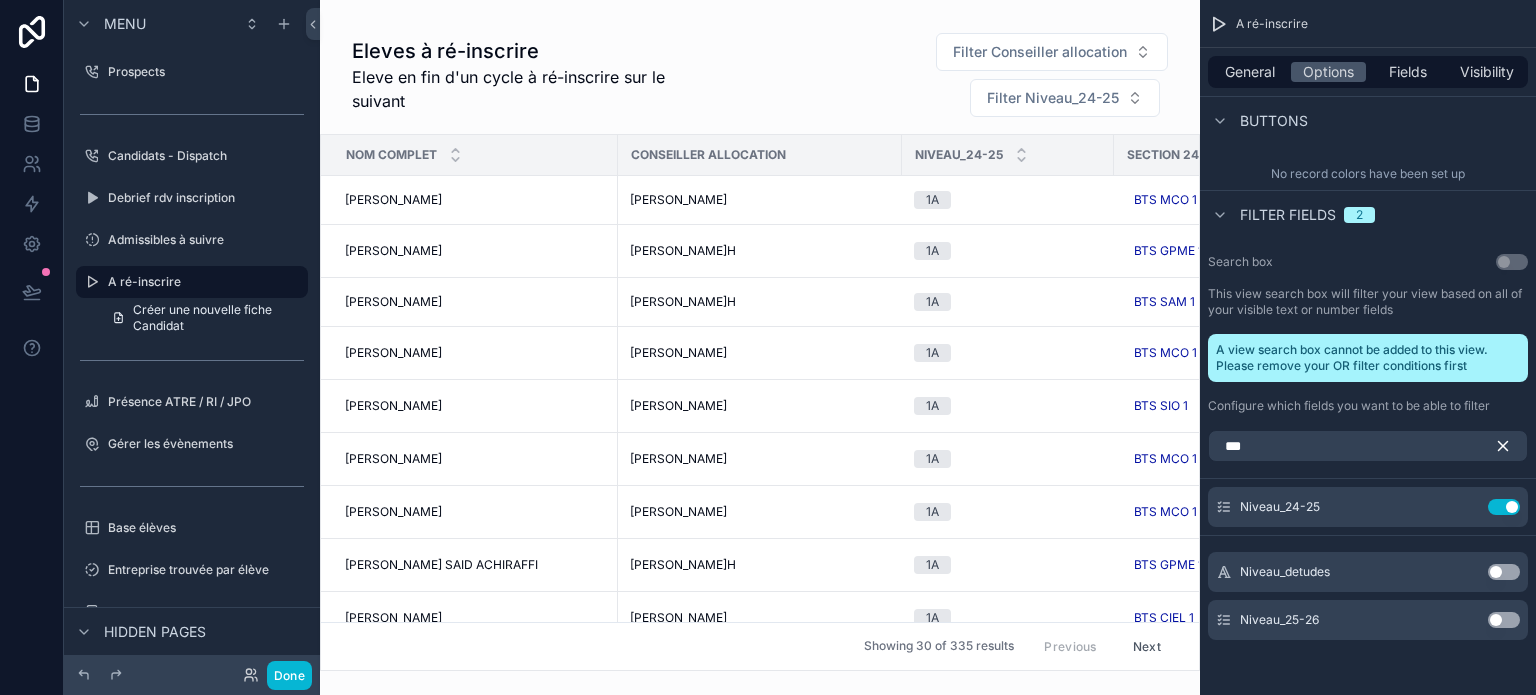 drag, startPoint x: 1504, startPoint y: 435, endPoint x: 1404, endPoint y: 443, distance: 100.31949 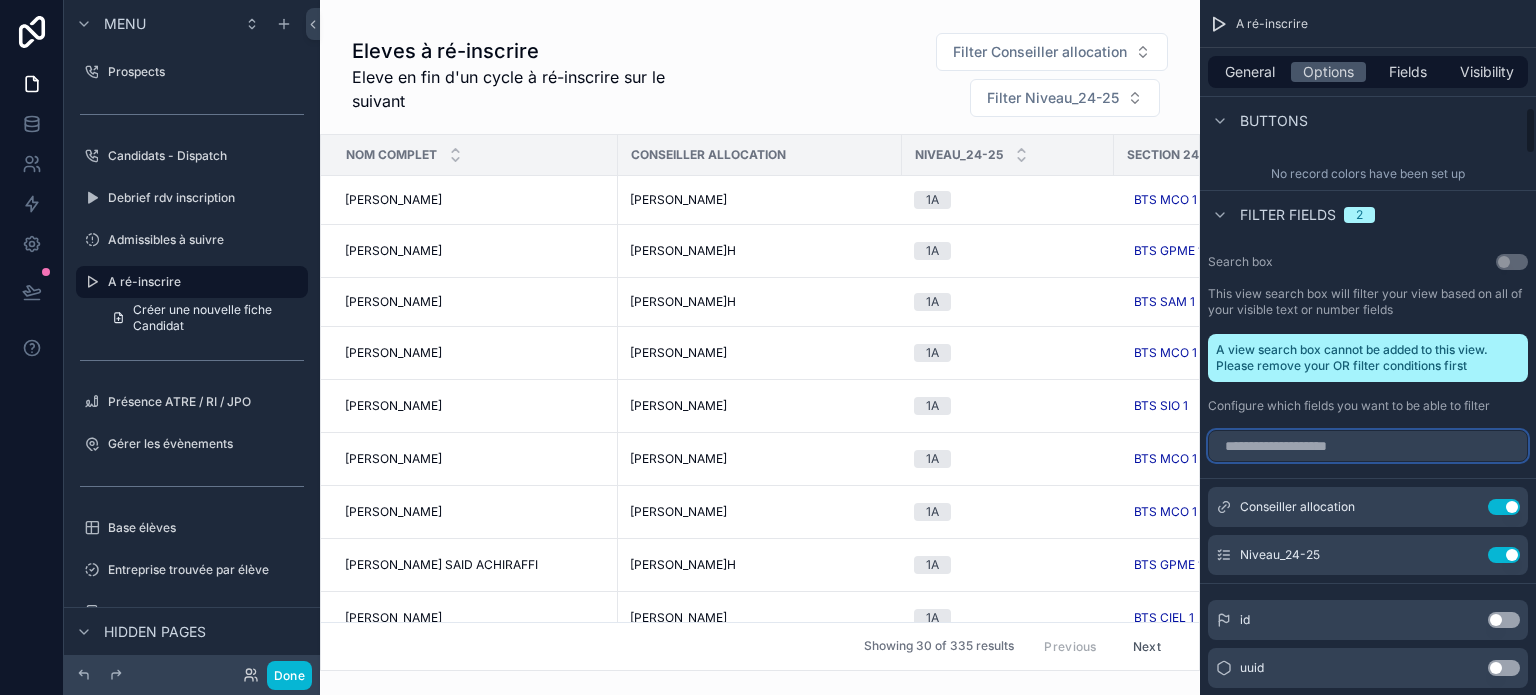 click at bounding box center [1368, 446] 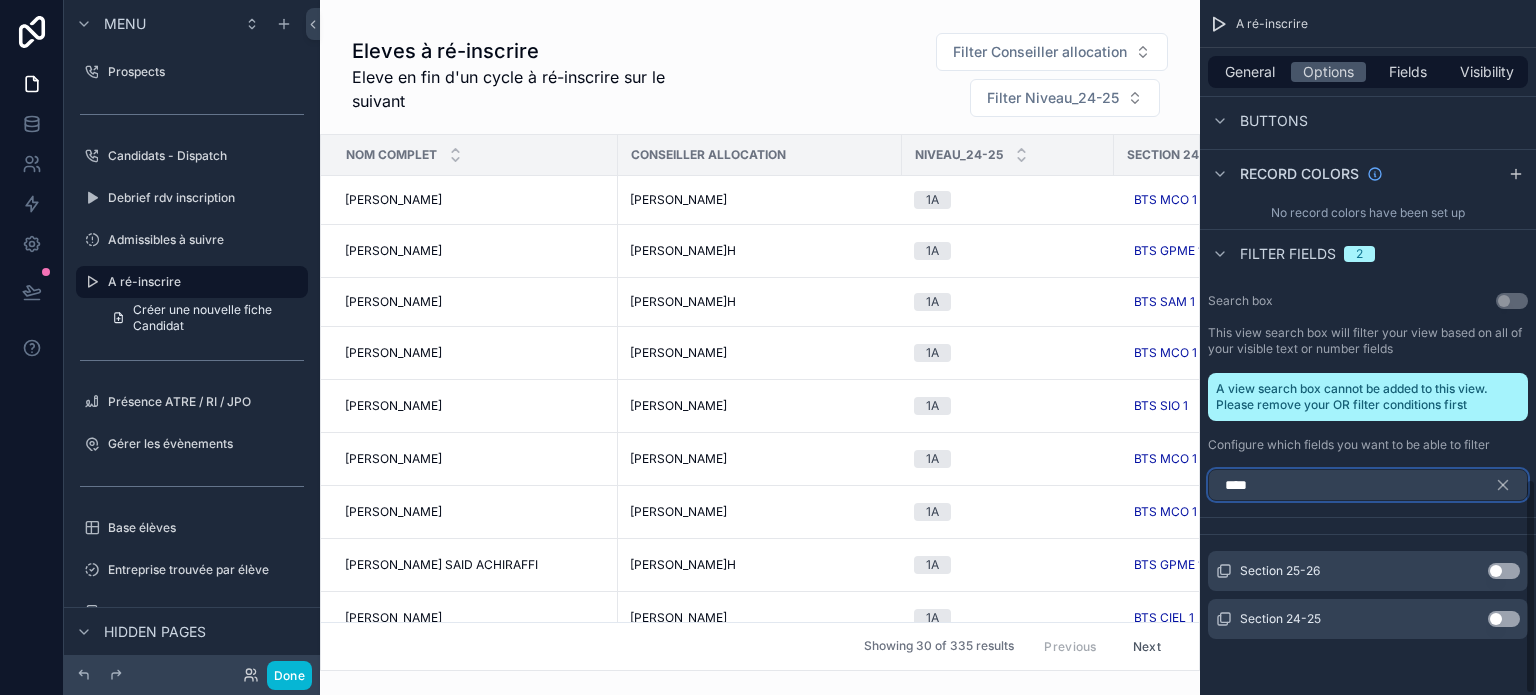 scroll, scrollTop: 1542, scrollLeft: 0, axis: vertical 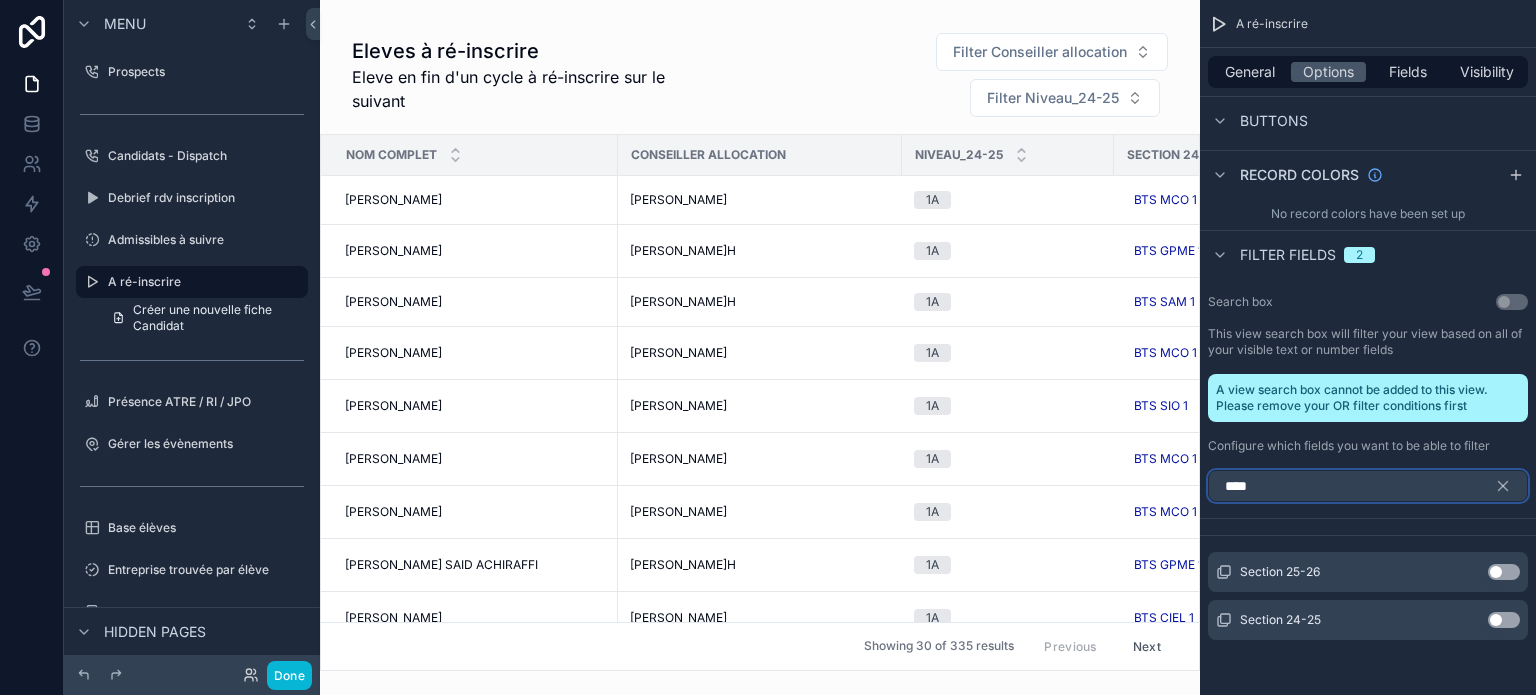 type on "****" 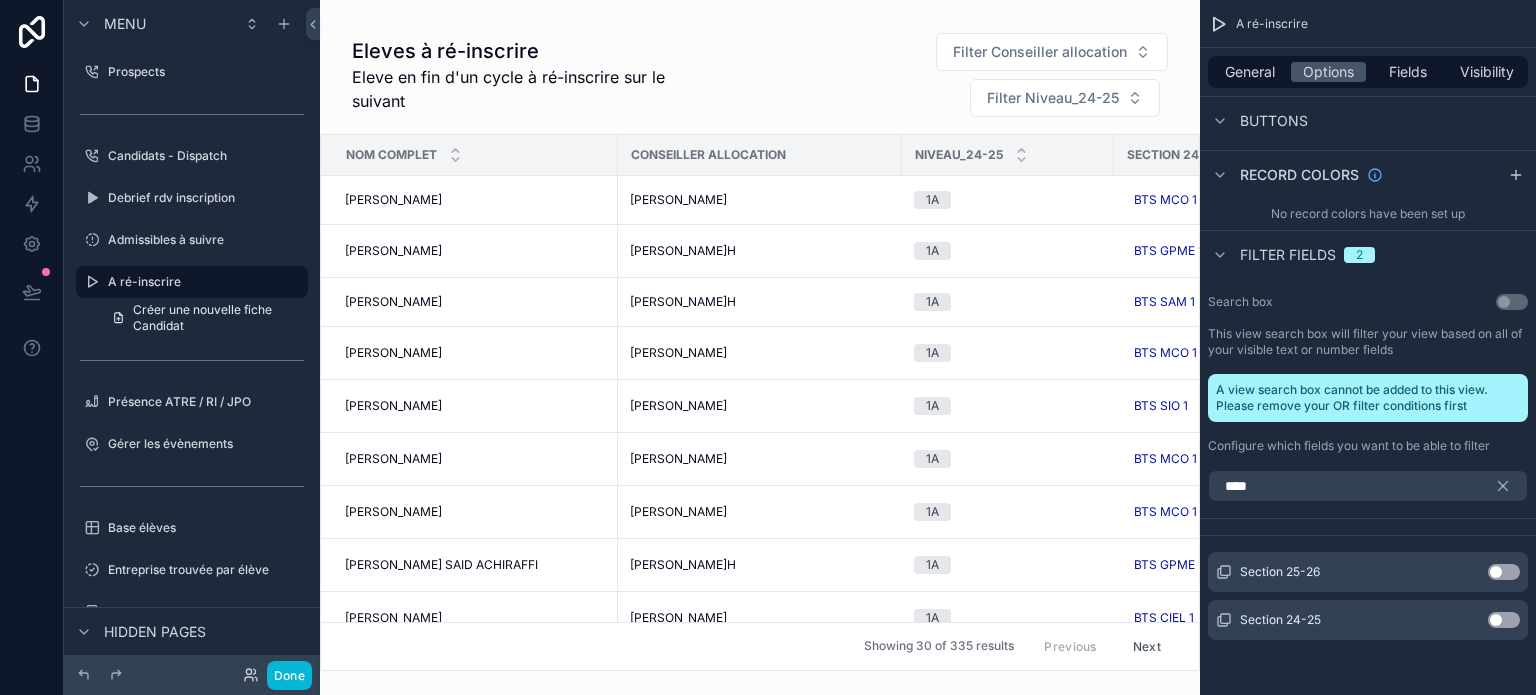 drag, startPoint x: 820, startPoint y: 660, endPoint x: 850, endPoint y: 662, distance: 30.066593 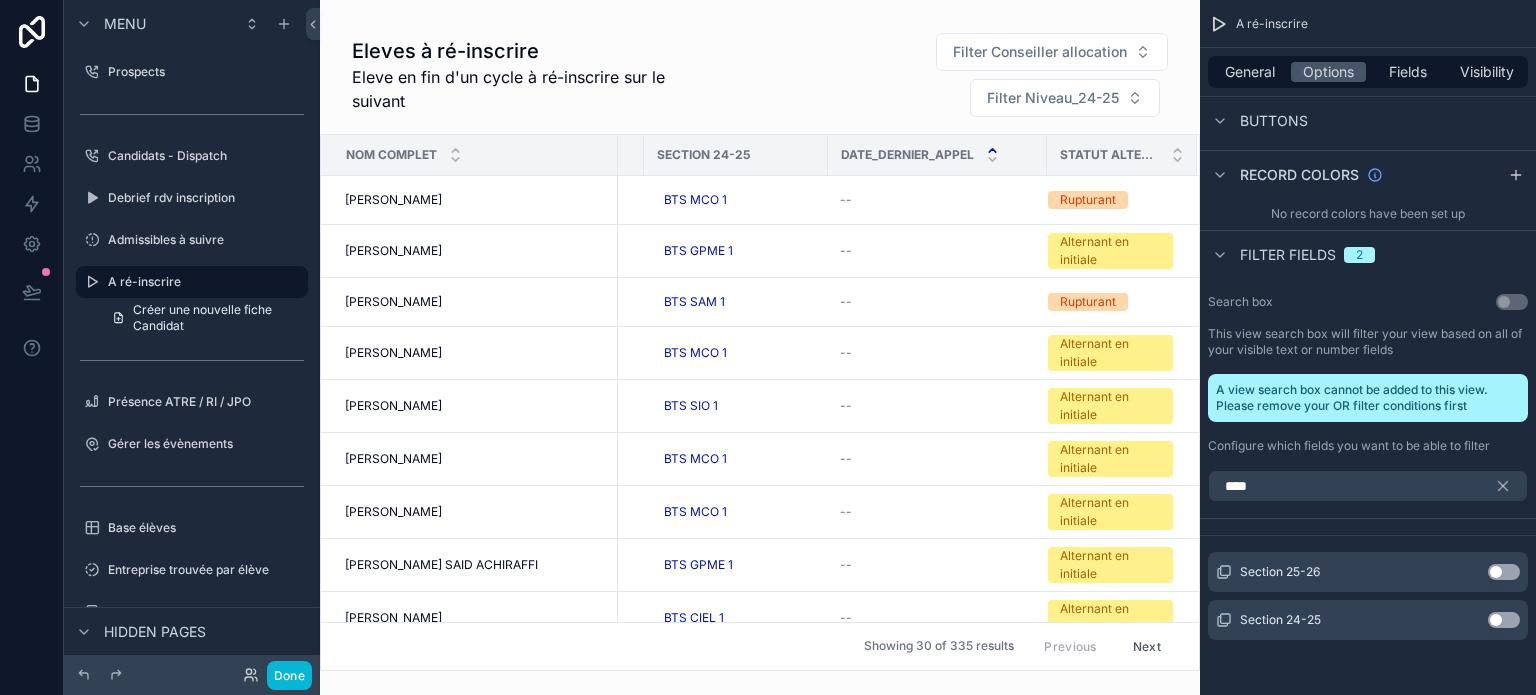 click on "Use setting" at bounding box center (1504, 620) 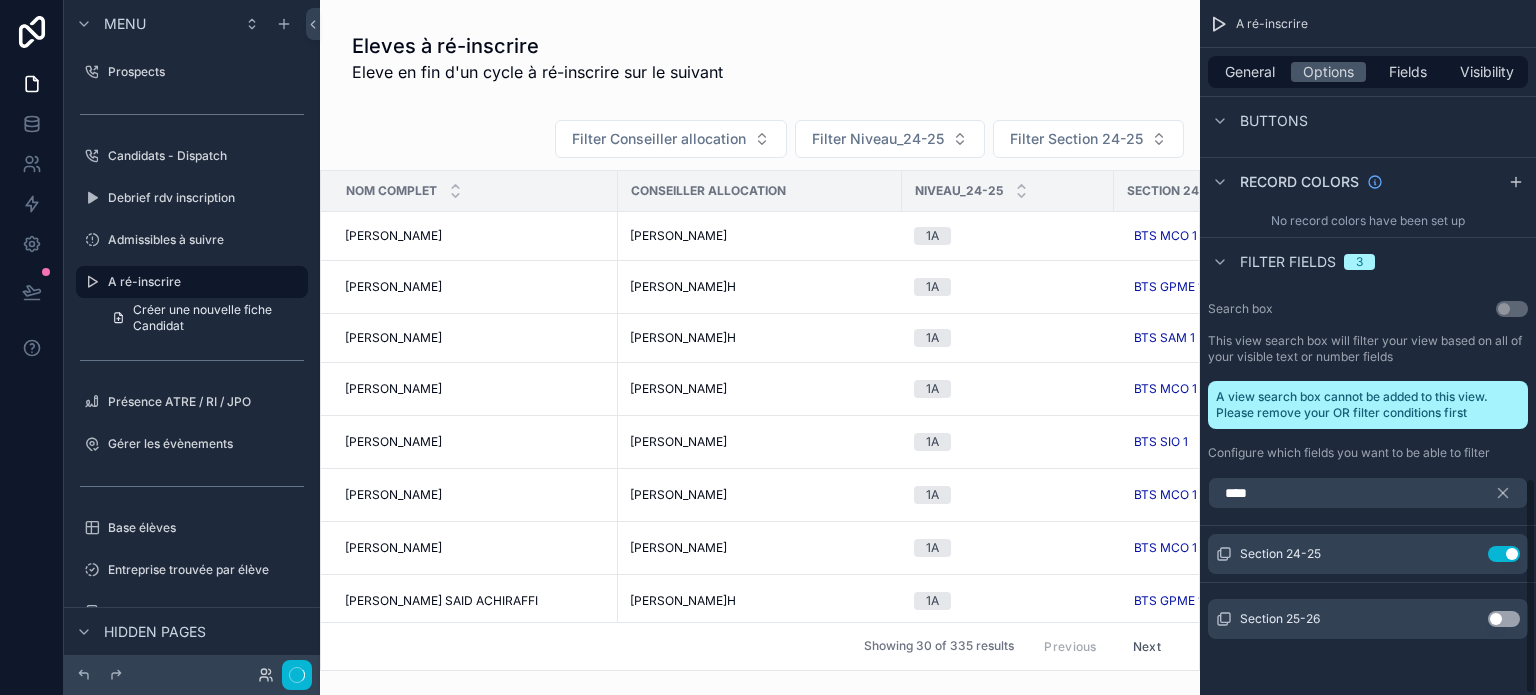 scroll, scrollTop: 1534, scrollLeft: 0, axis: vertical 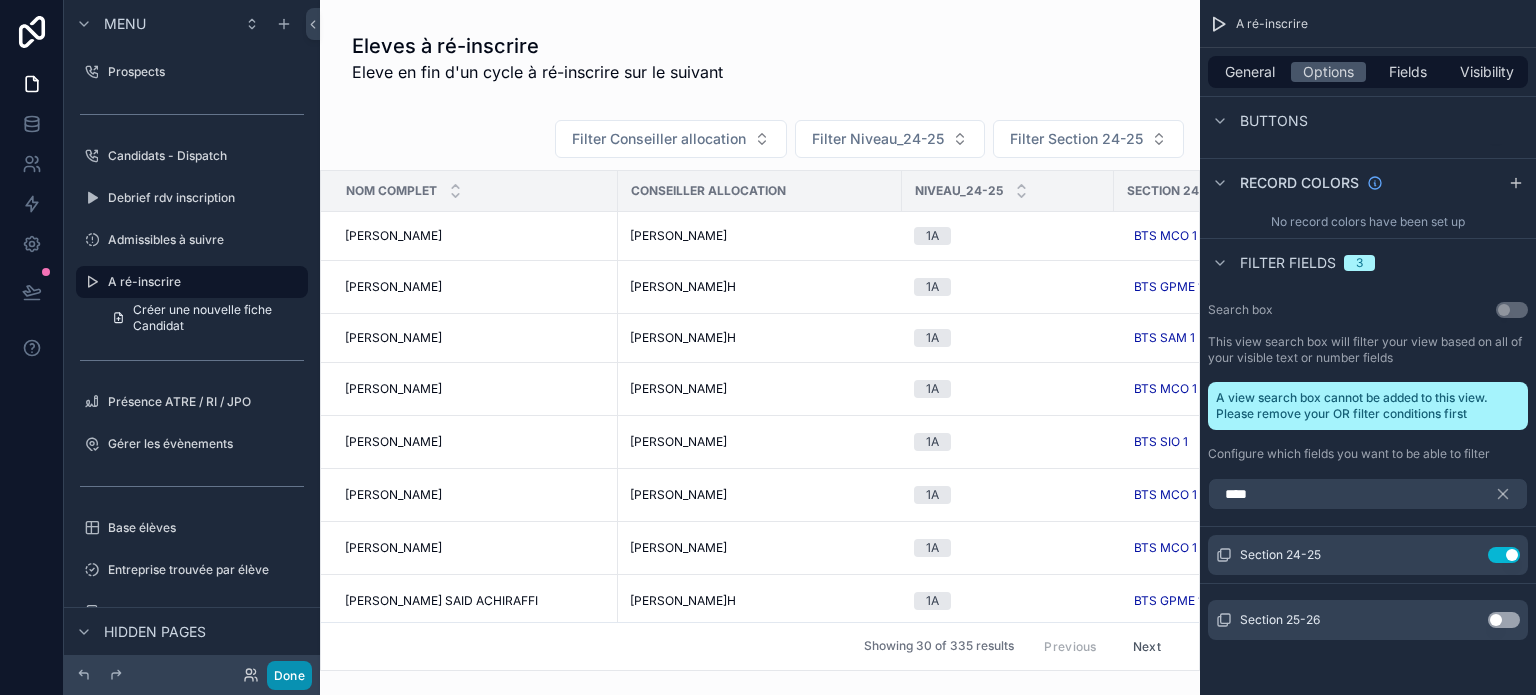click on "Done" at bounding box center (289, 675) 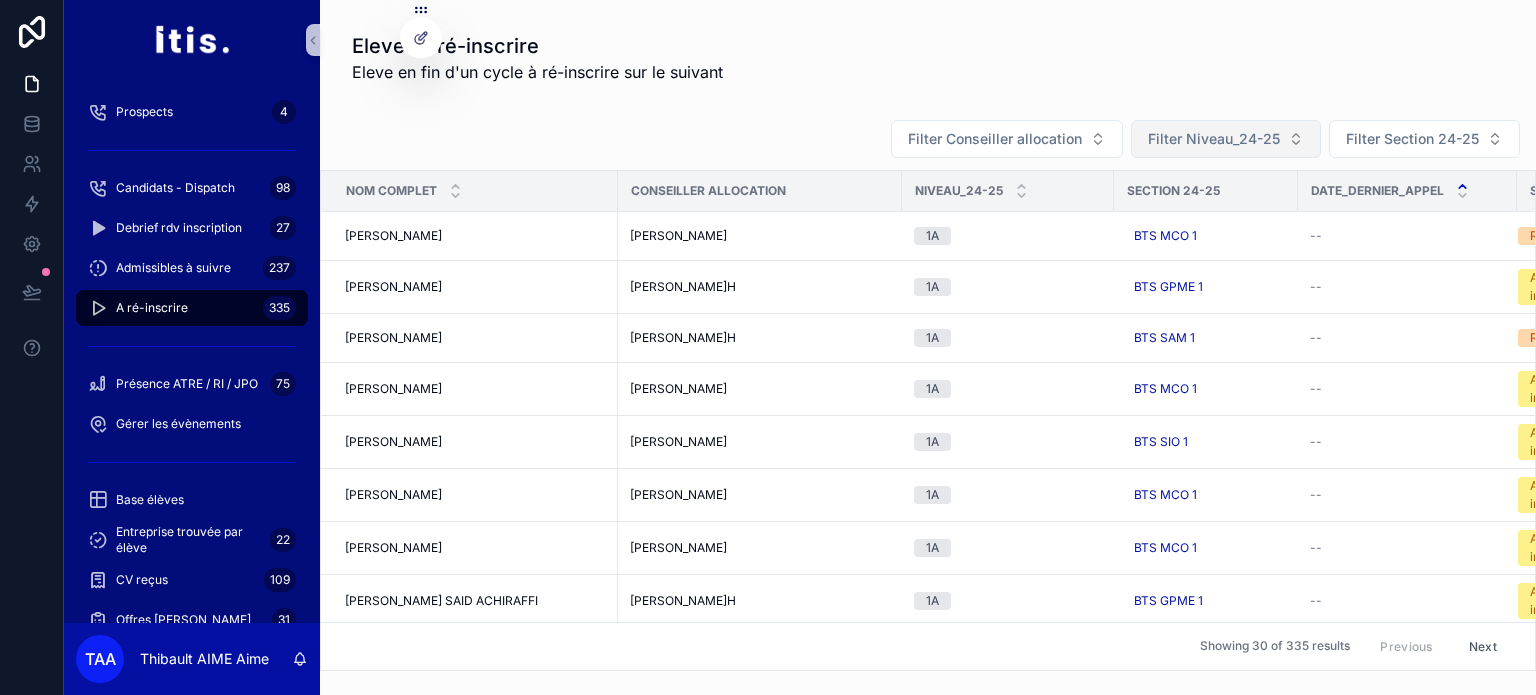 click on "Filter Niveau_24-25" at bounding box center (1214, 139) 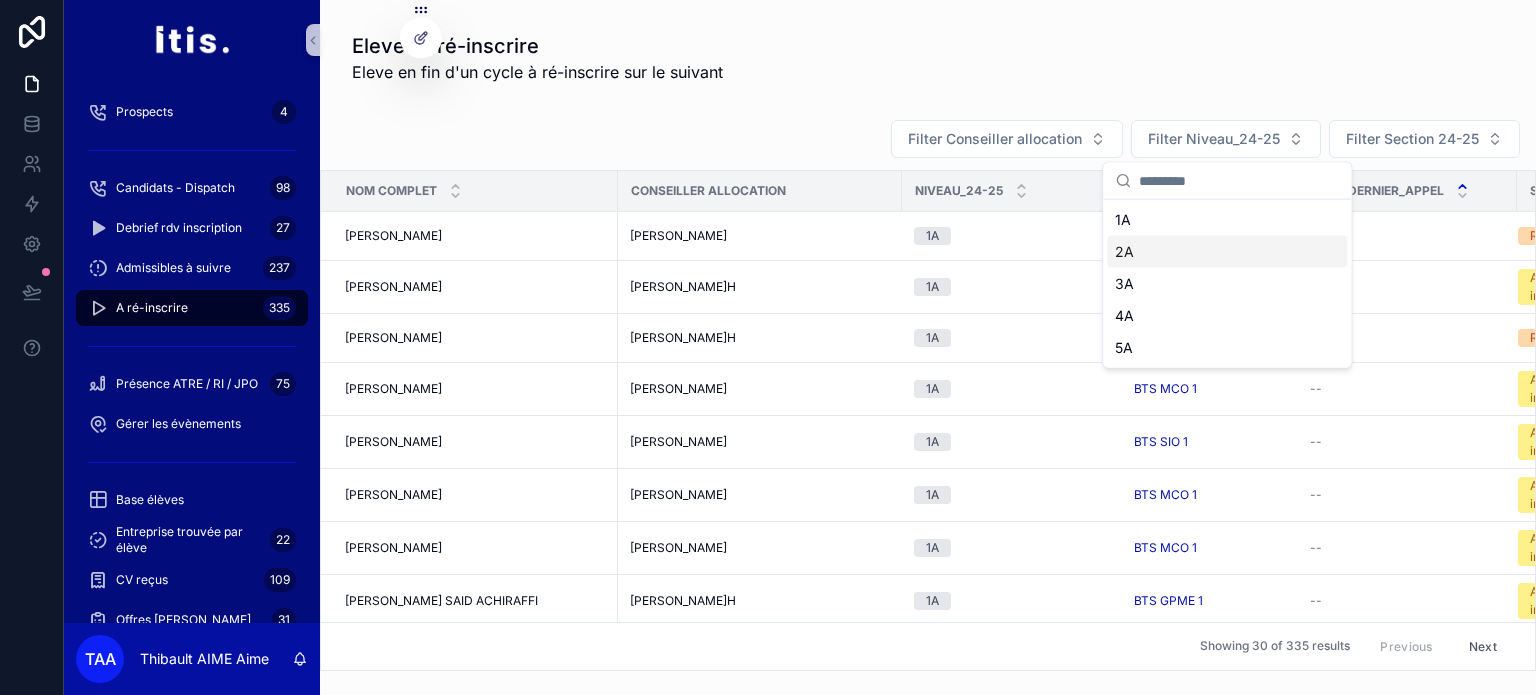 click on "2A" at bounding box center [1227, 252] 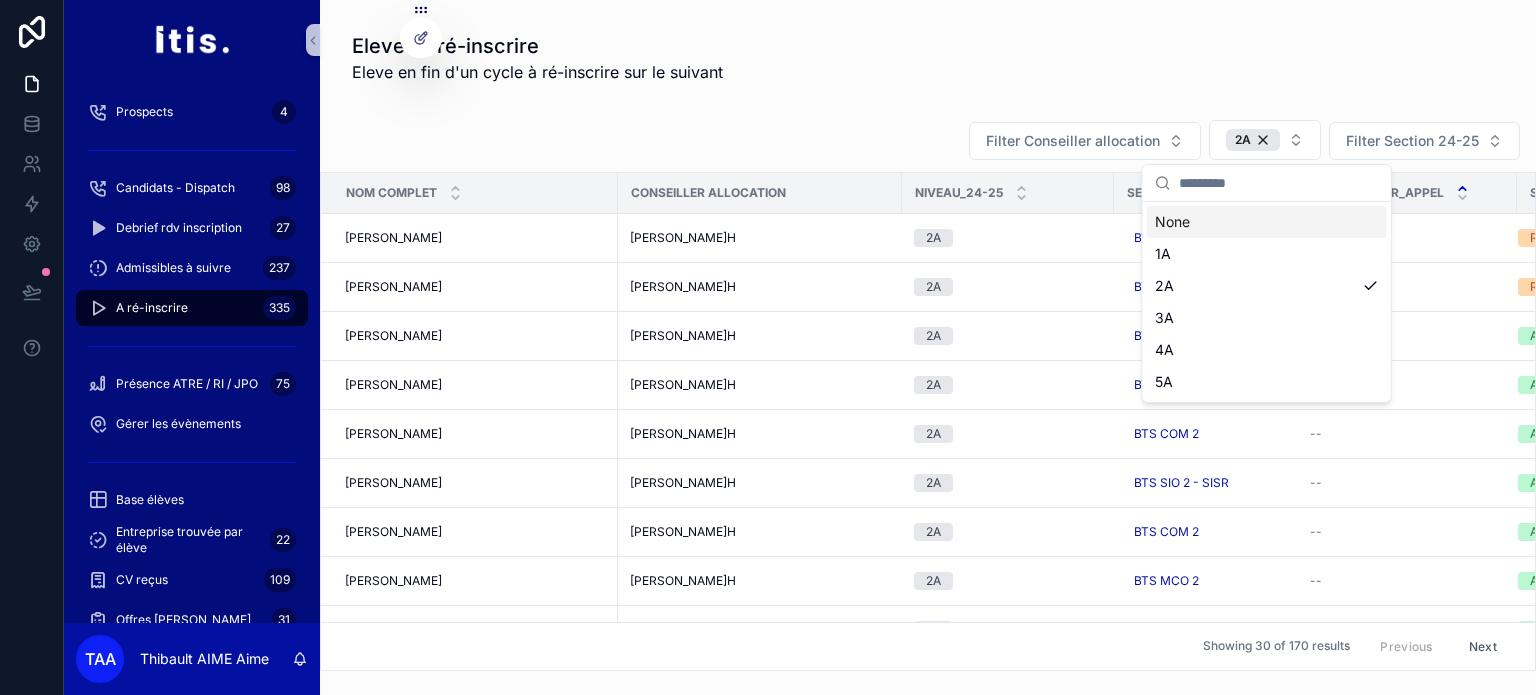 click on "Eleves à ré-inscrire Eleve en fin d'un cycle à ré-inscrire sur le suivant" at bounding box center (928, 58) 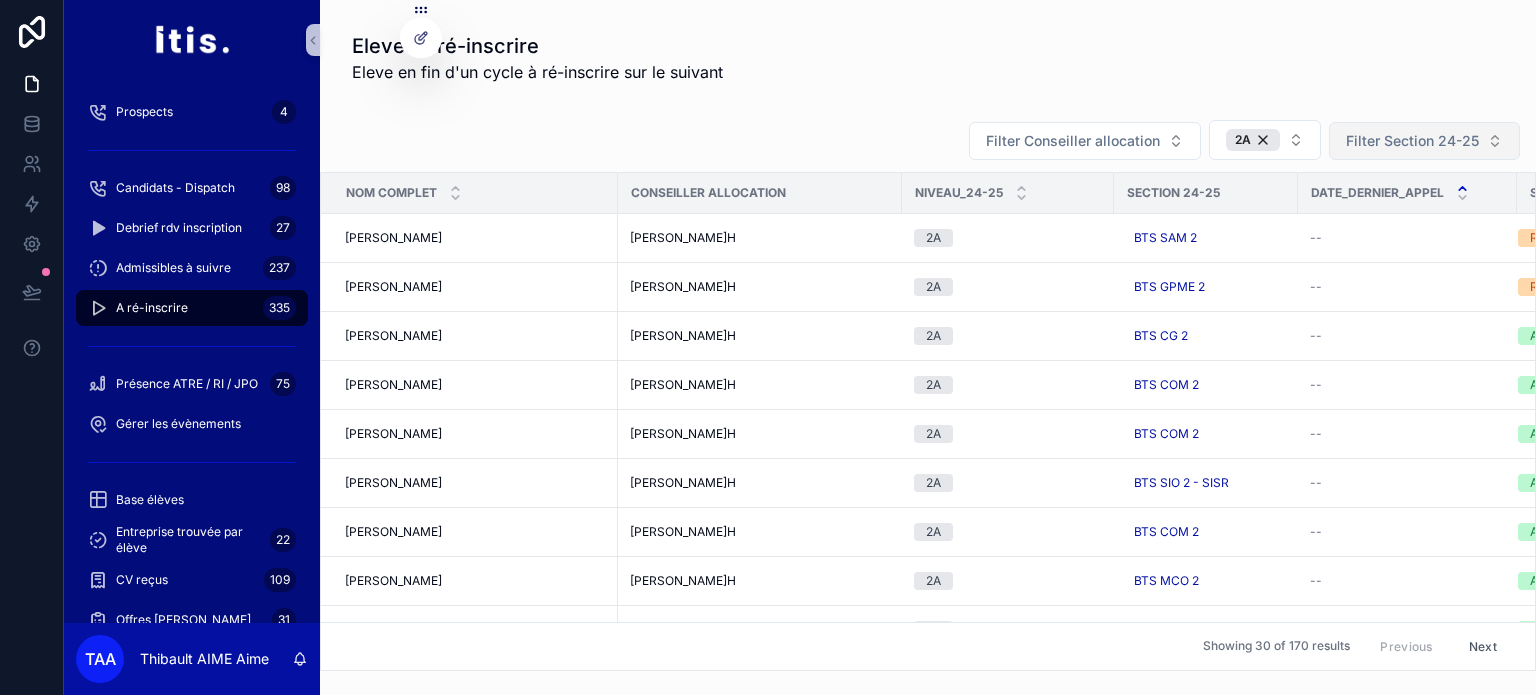 click on "Filter Section 24-25" at bounding box center [1424, 141] 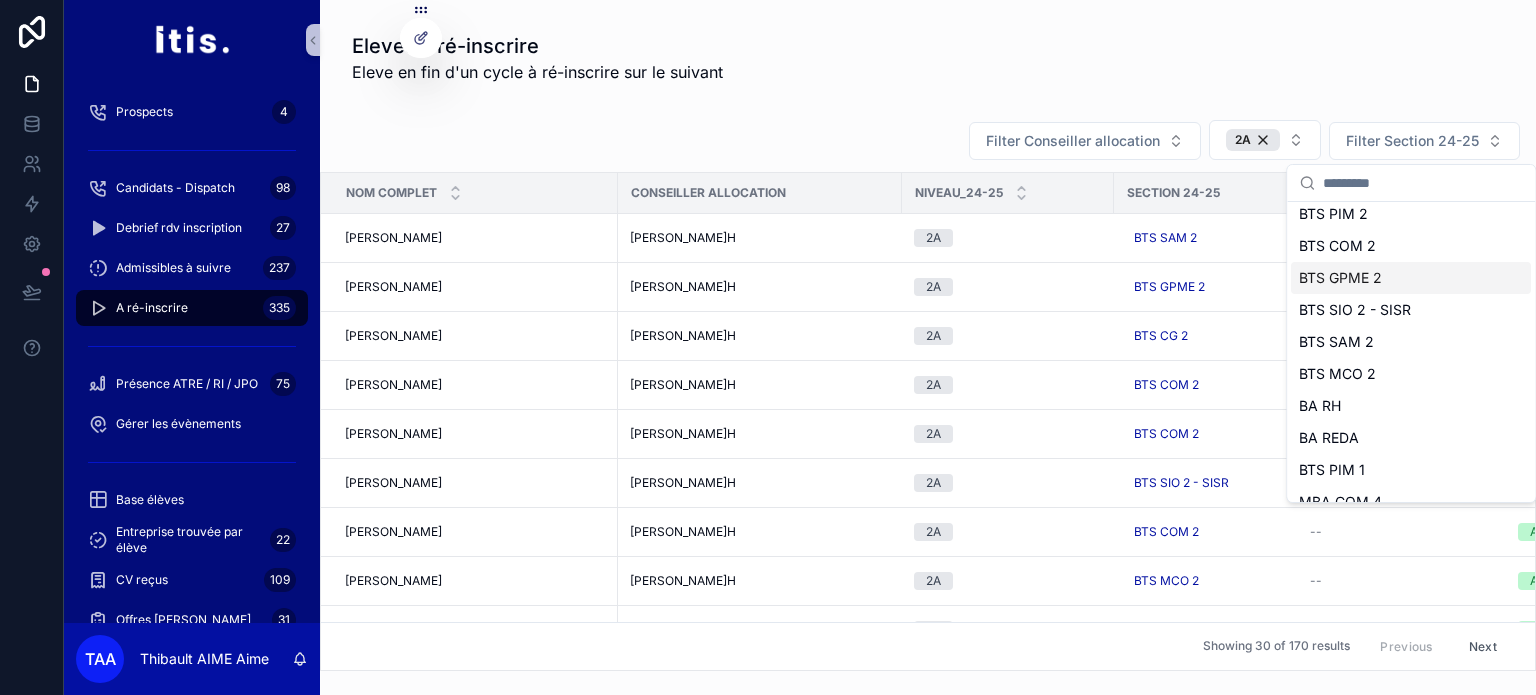 scroll, scrollTop: 600, scrollLeft: 0, axis: vertical 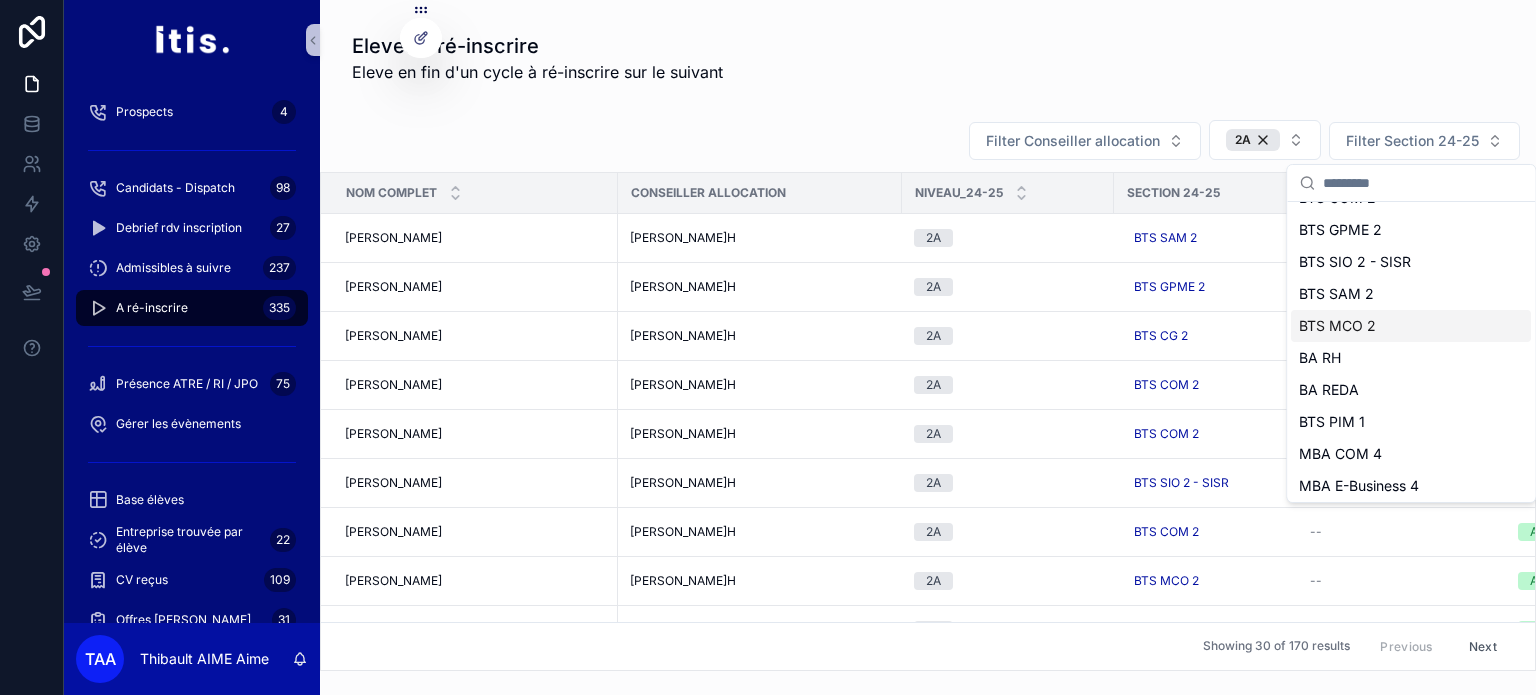 click on "BTS MCO 2" at bounding box center (1337, 326) 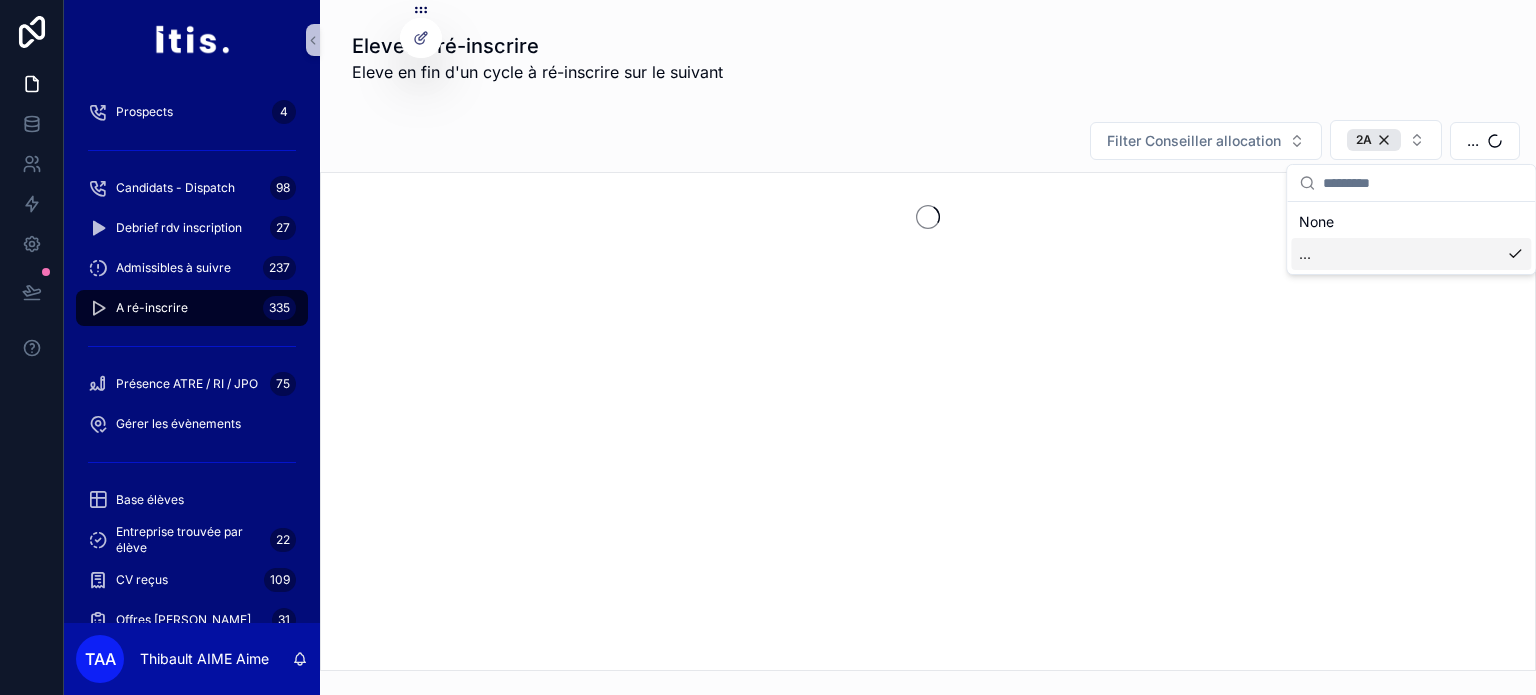 scroll, scrollTop: 0, scrollLeft: 0, axis: both 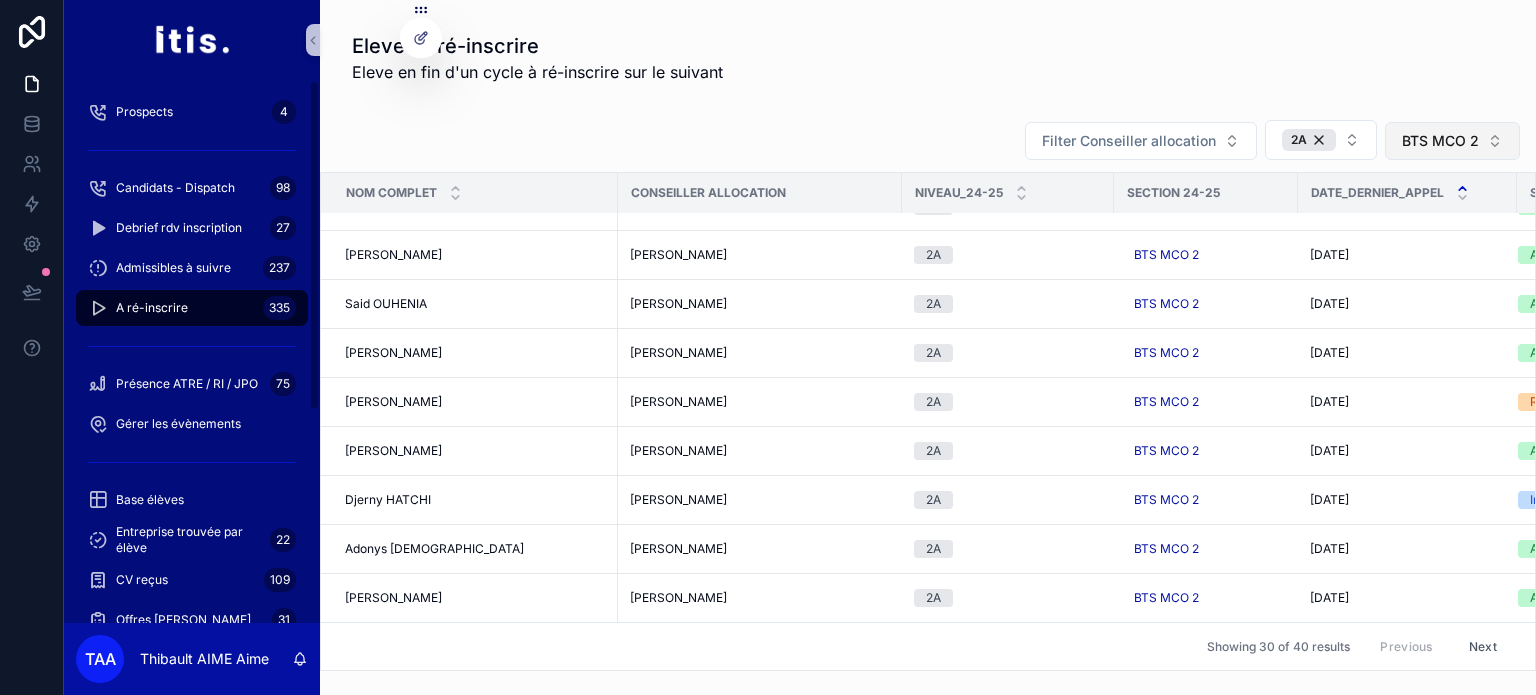 click on "BTS MCO 2" at bounding box center (1440, 141) 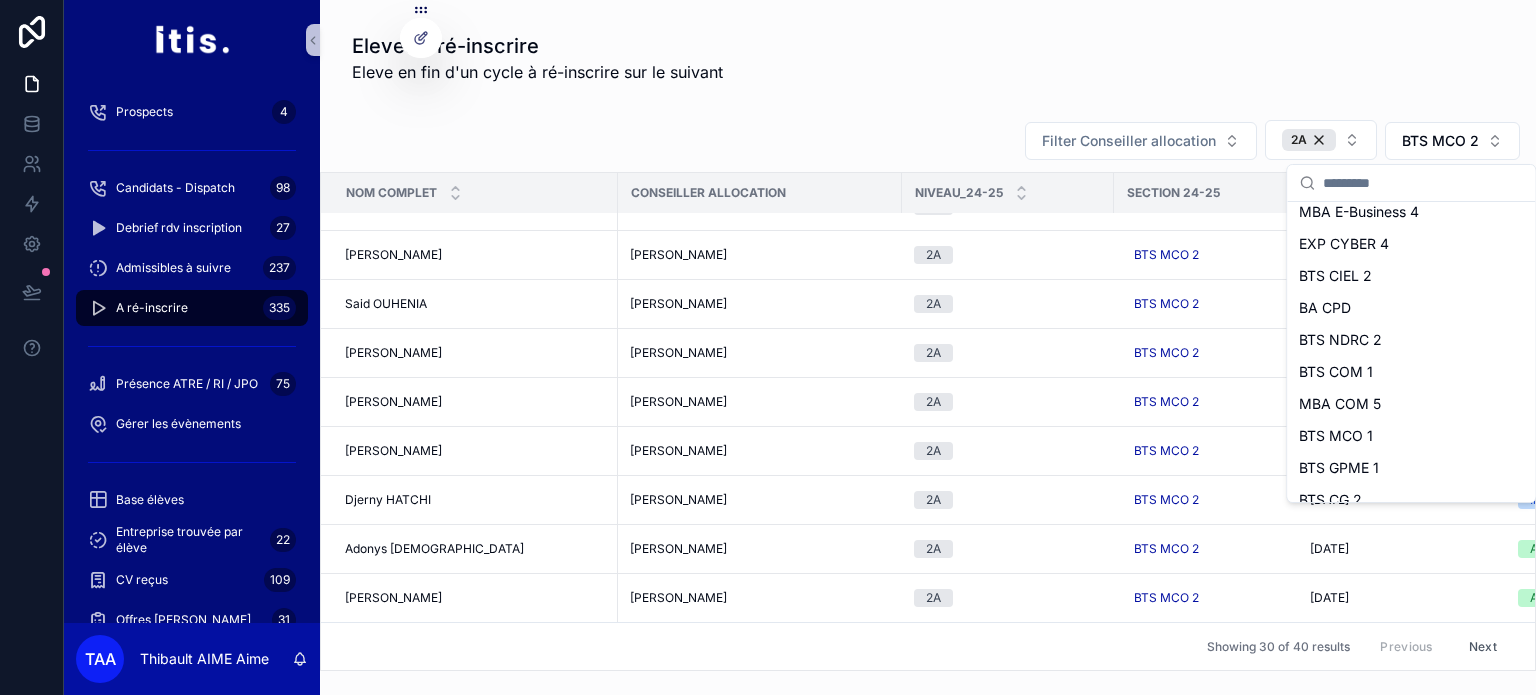 scroll, scrollTop: 1000, scrollLeft: 0, axis: vertical 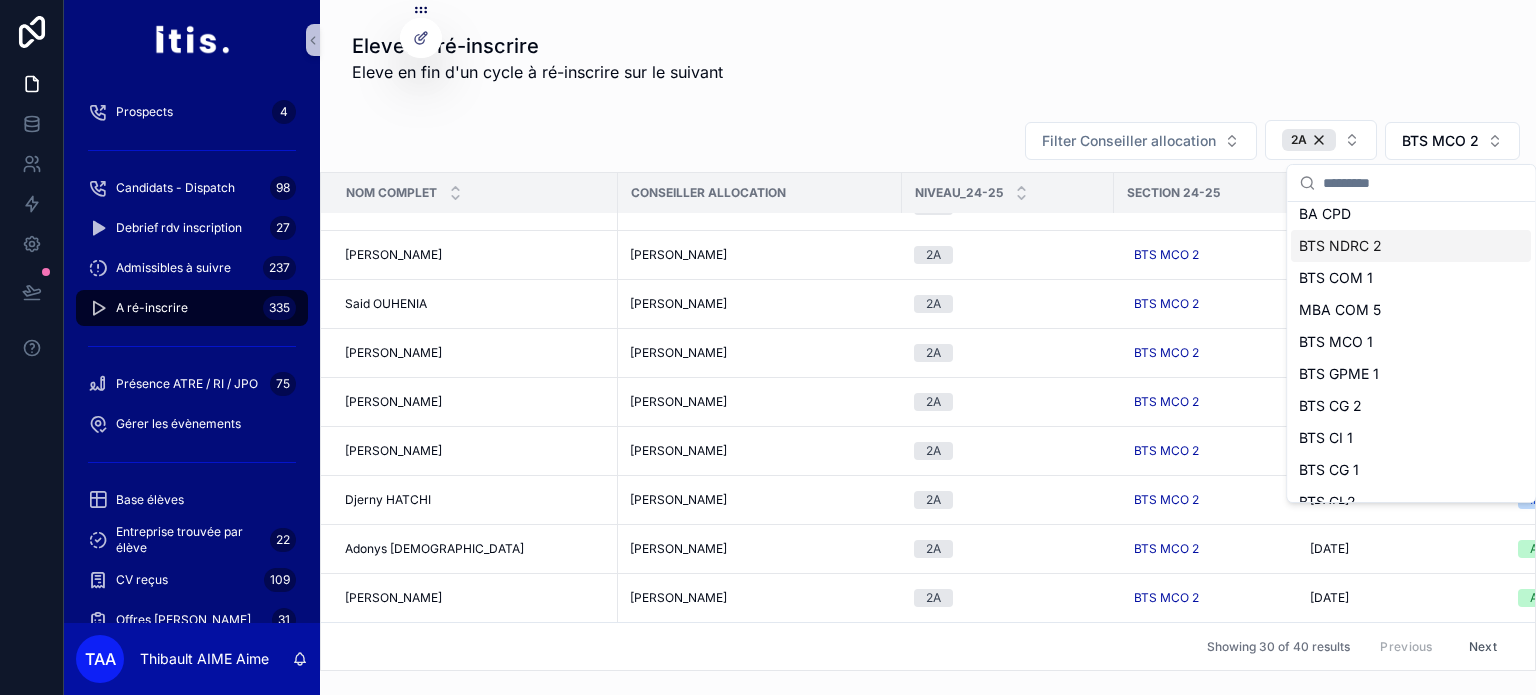 click on "BTS NDRC 2" at bounding box center (1411, 246) 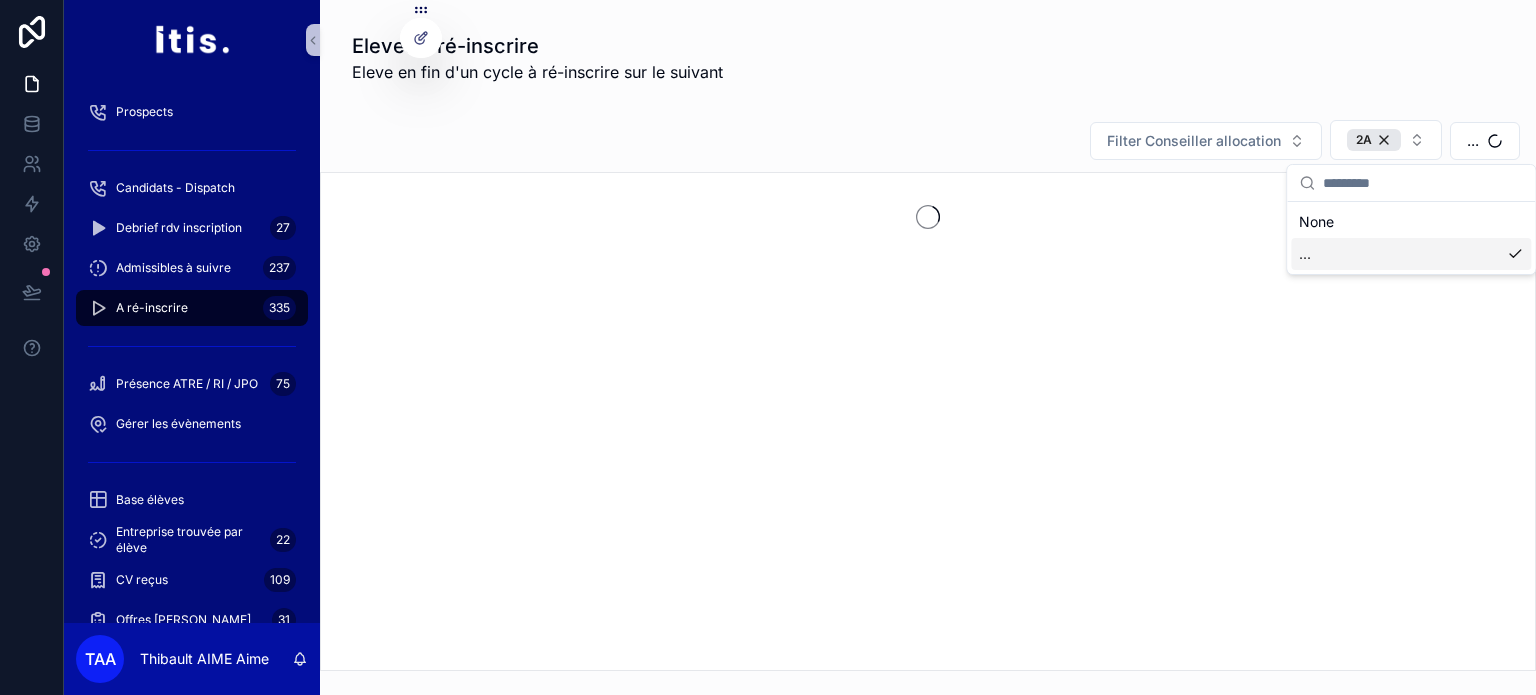 scroll, scrollTop: 0, scrollLeft: 0, axis: both 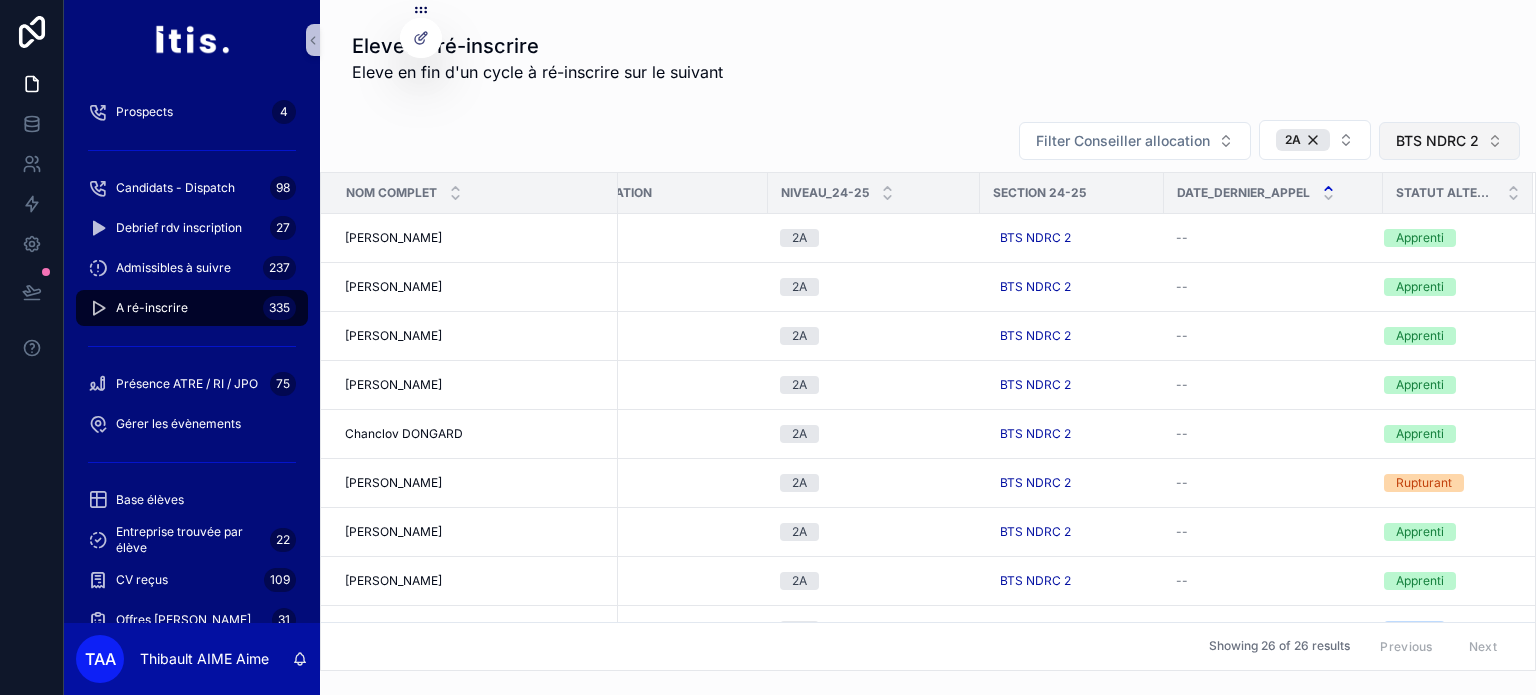 click on "BTS NDRC 2" at bounding box center (1437, 141) 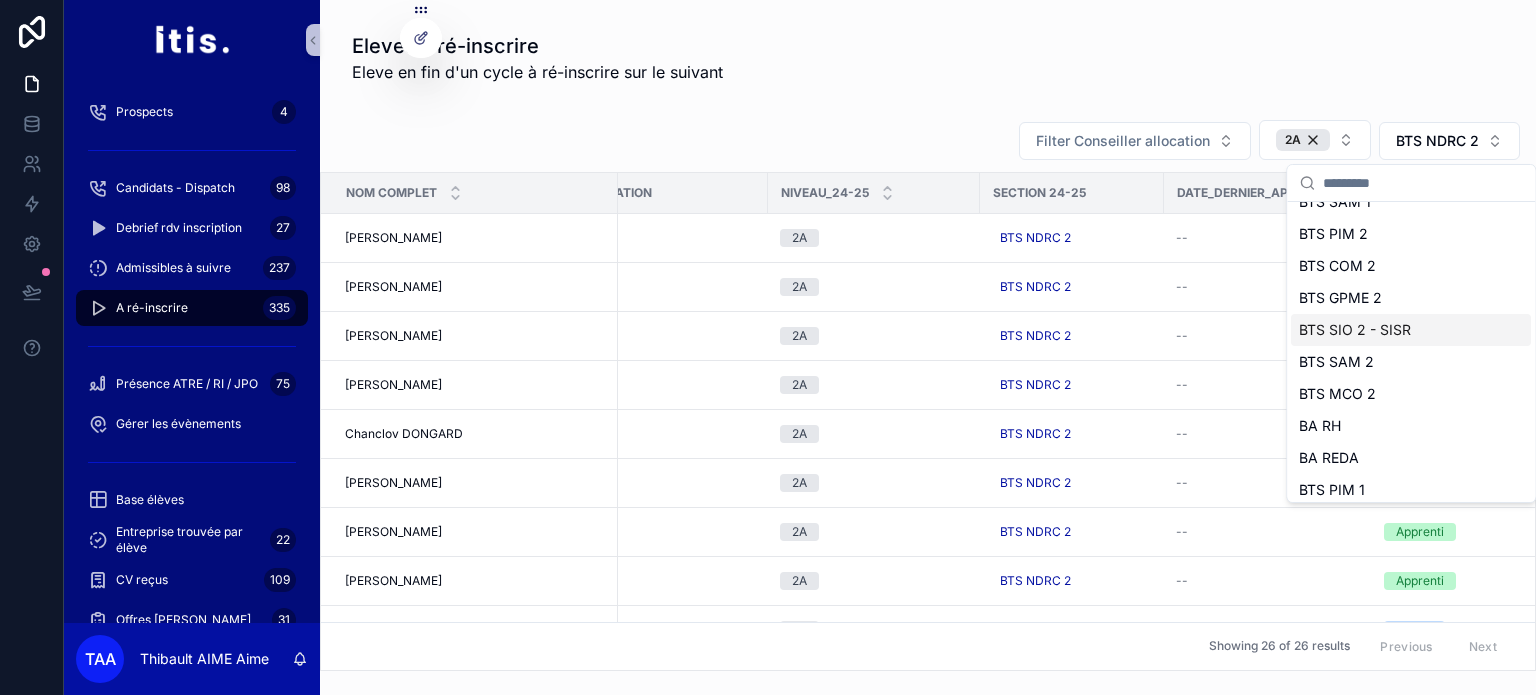 scroll, scrollTop: 600, scrollLeft: 0, axis: vertical 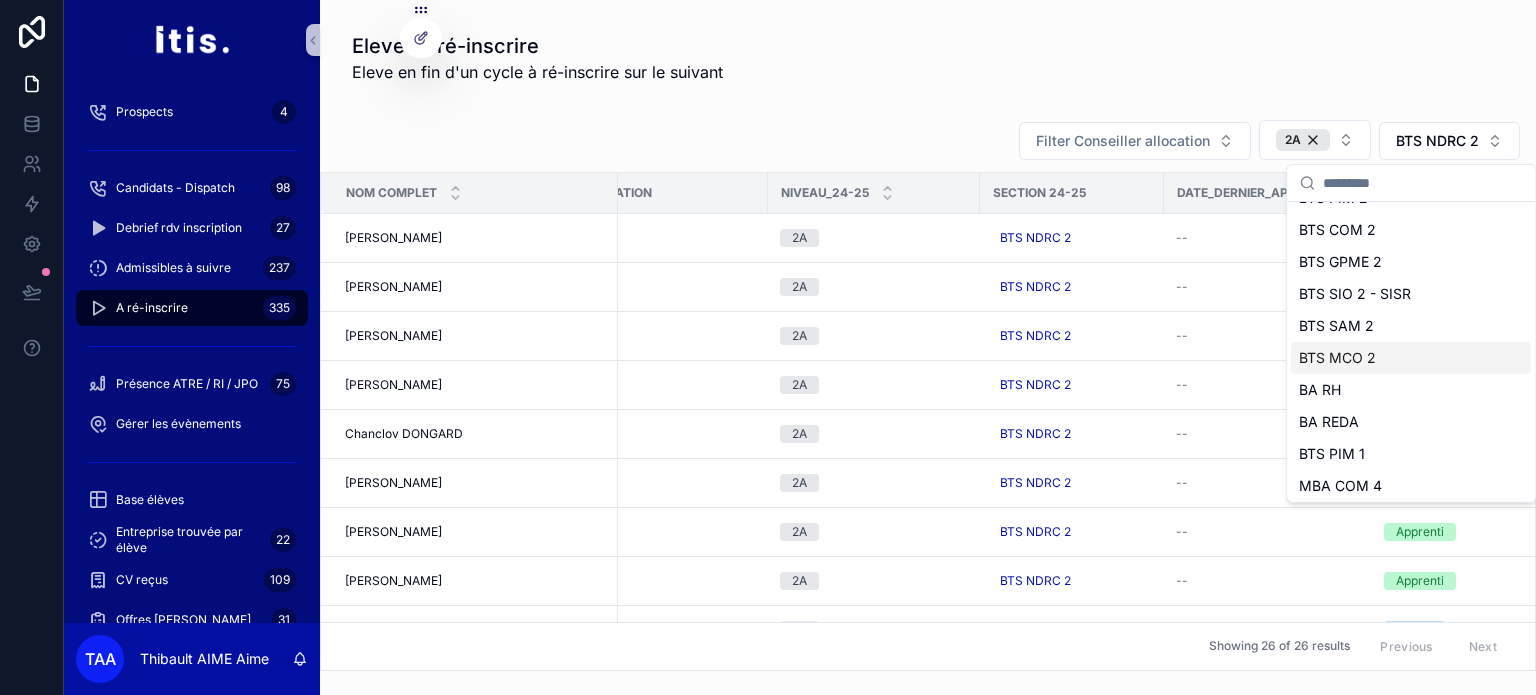click on "BTS MCO 2" at bounding box center [1411, 358] 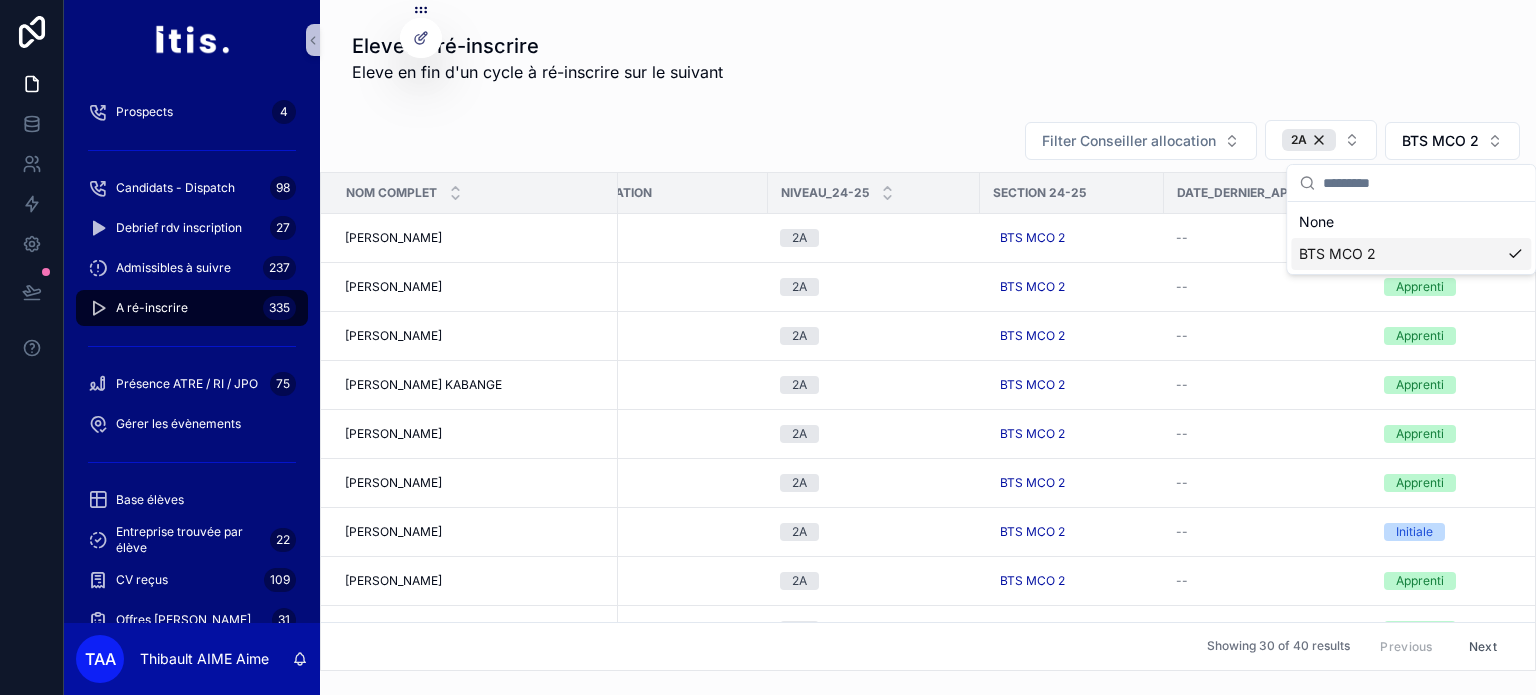 scroll, scrollTop: 0, scrollLeft: 0, axis: both 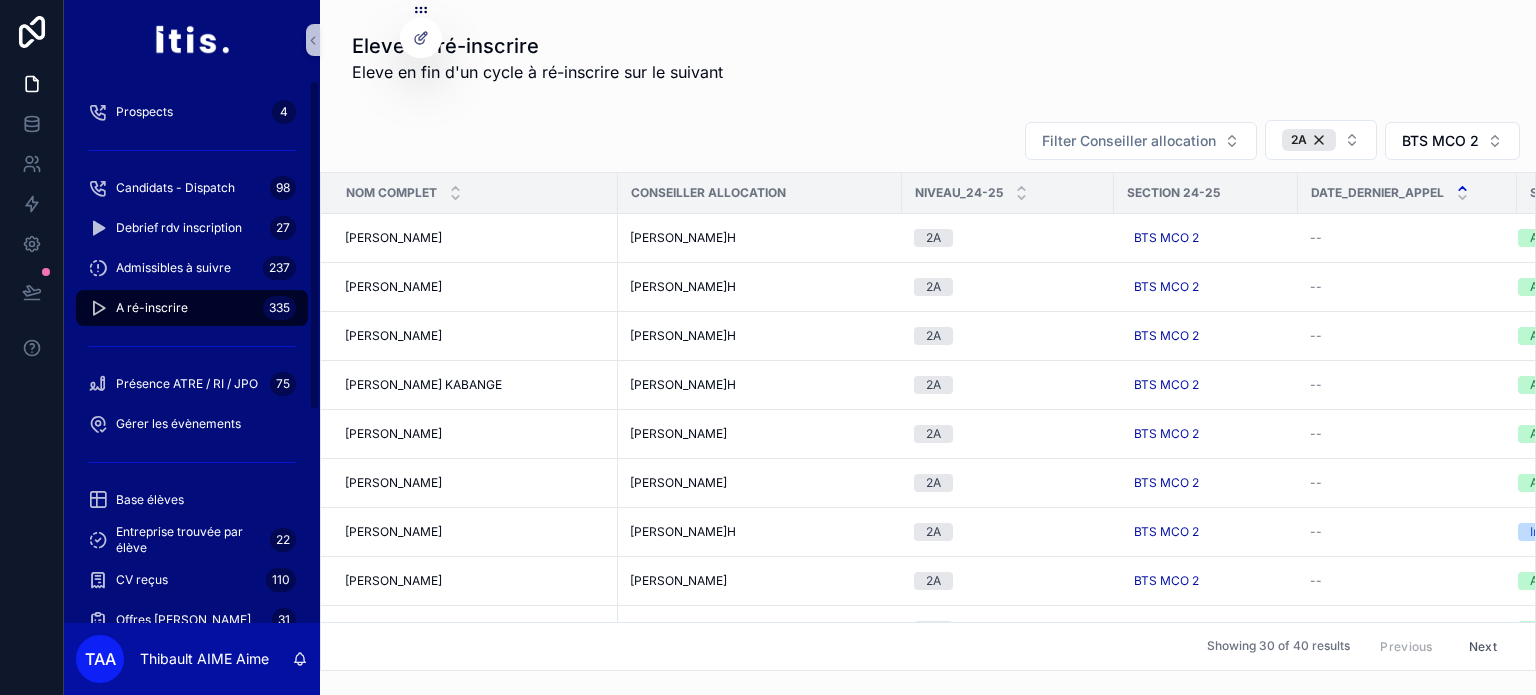 click on "A ré-inscrire 335" at bounding box center (192, 308) 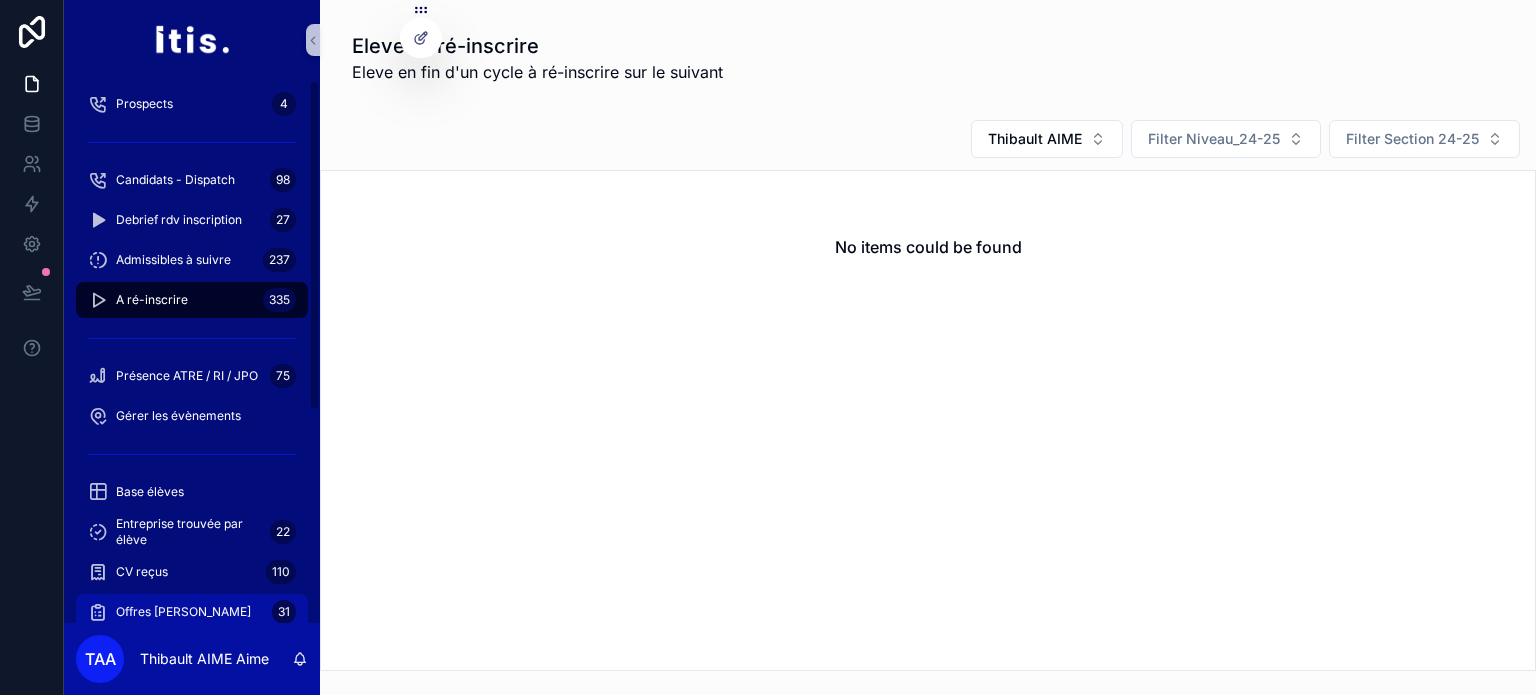 scroll, scrollTop: 0, scrollLeft: 0, axis: both 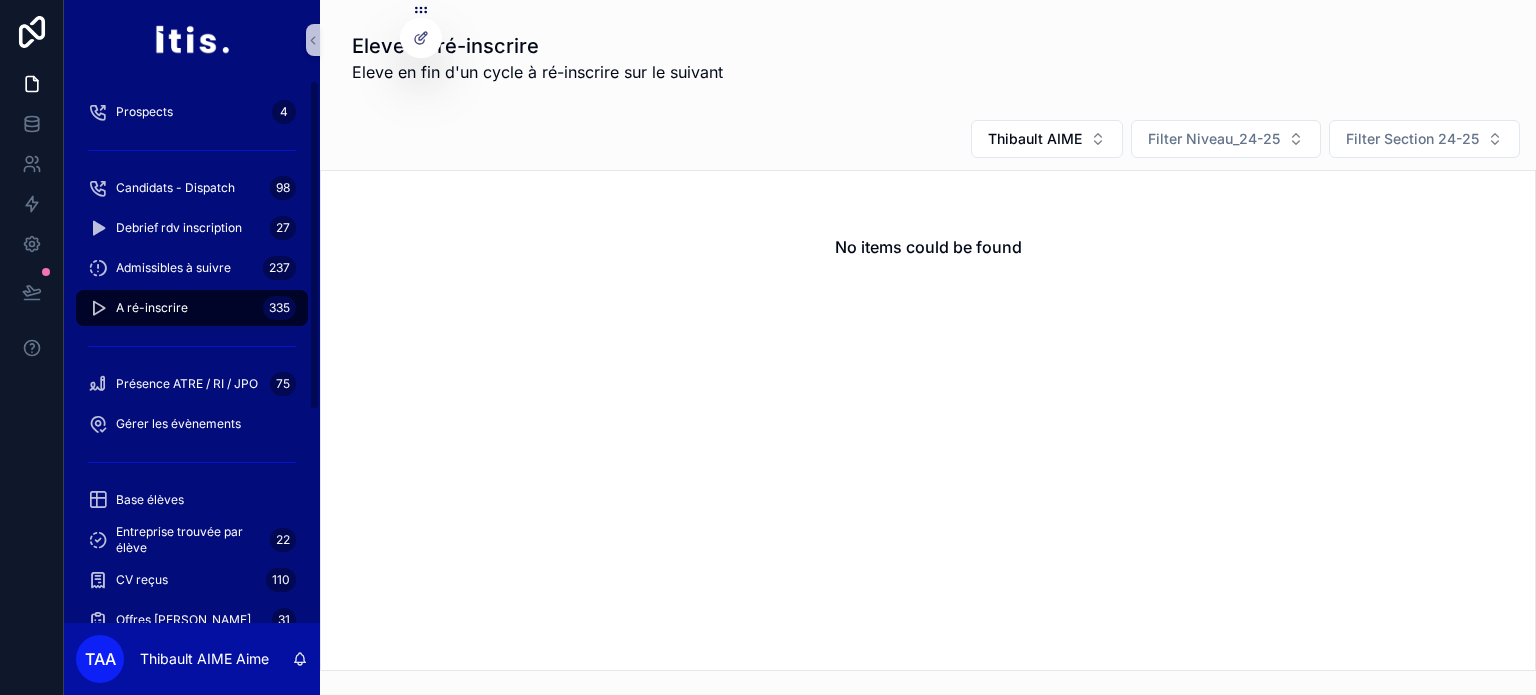 click on "A ré-inscrire 335" at bounding box center (192, 308) 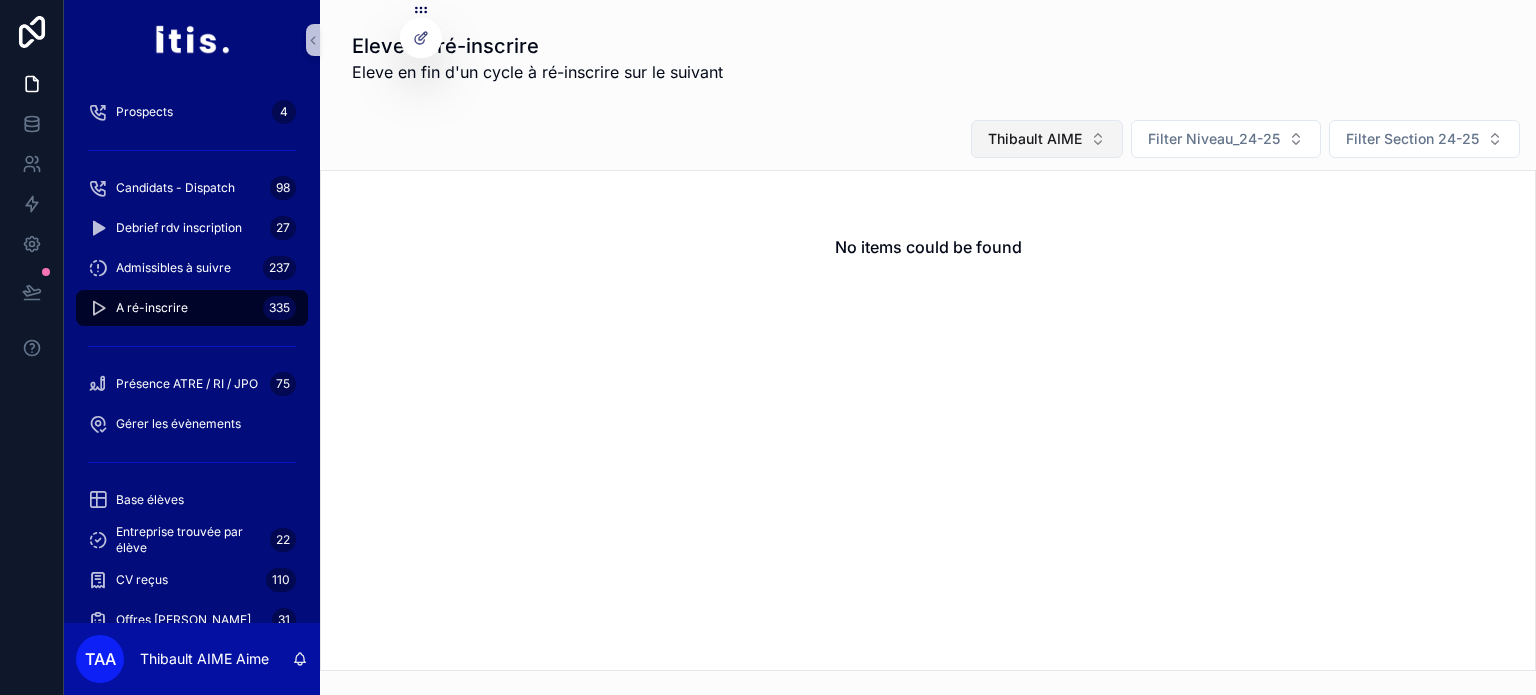click on "Thibault AIME" at bounding box center (1035, 139) 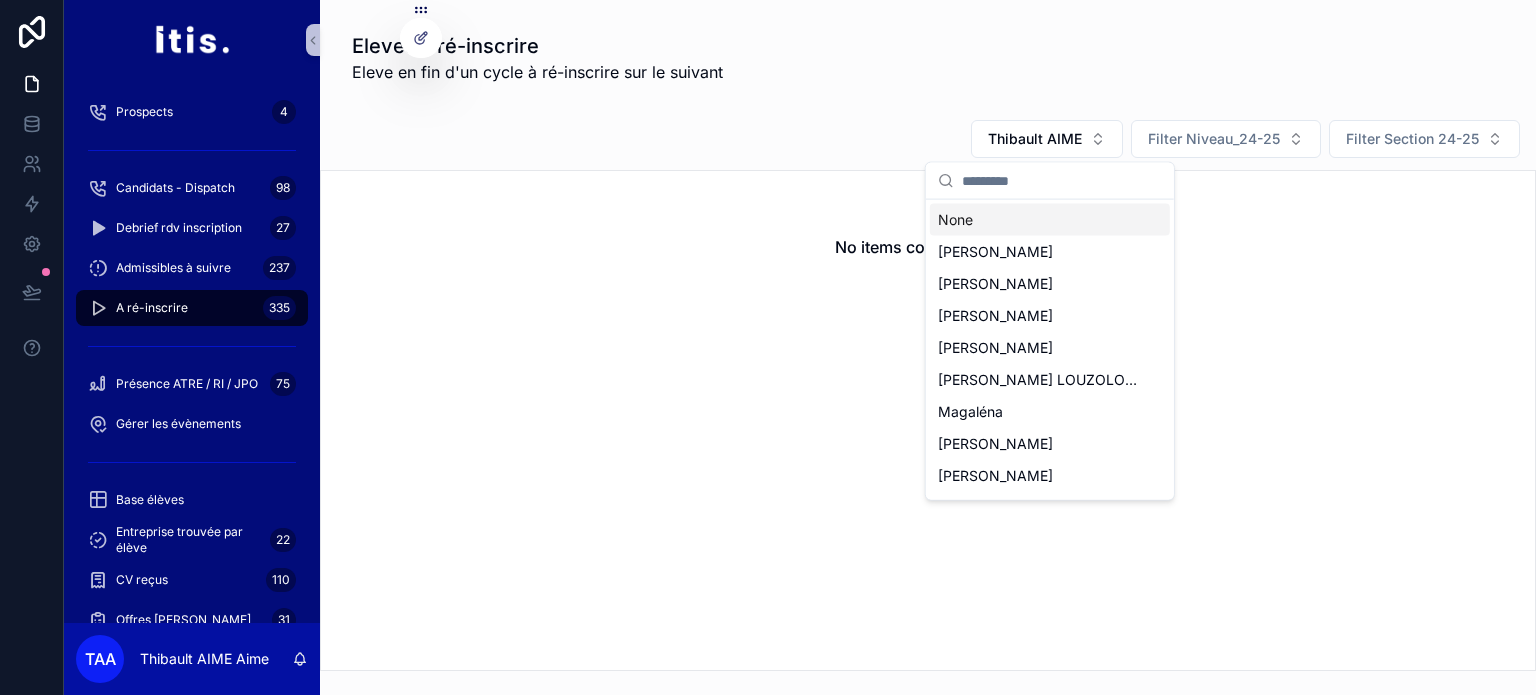 click on "None" at bounding box center [1050, 220] 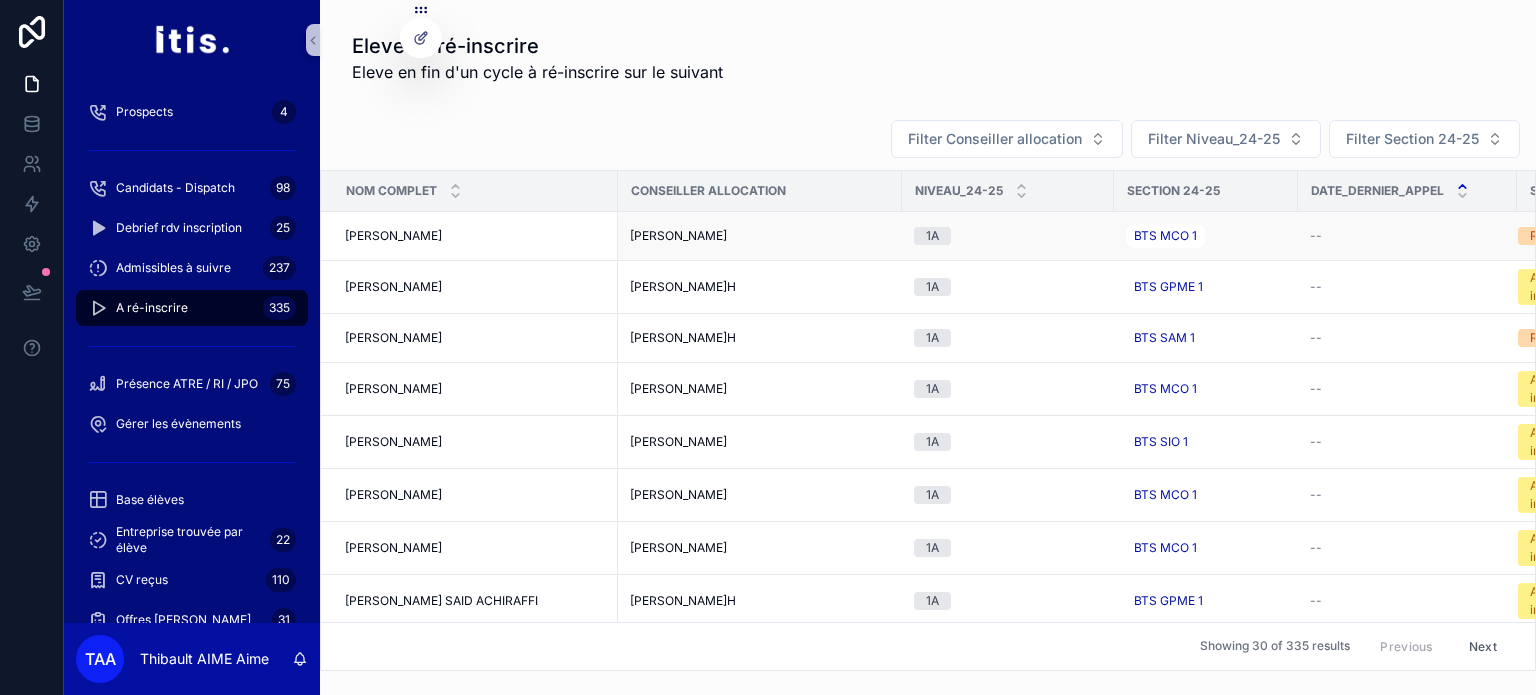 click on "[PERSON_NAME] [PERSON_NAME]" at bounding box center (475, 236) 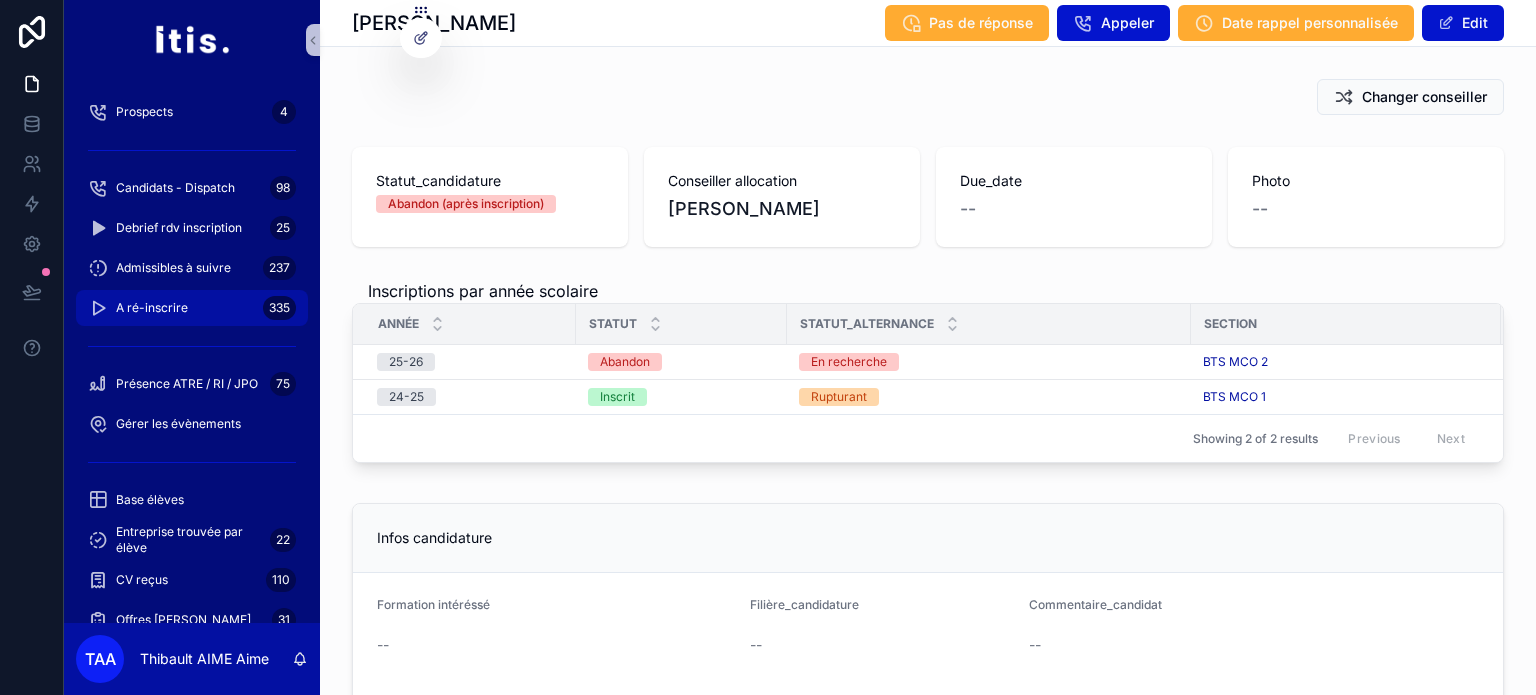 click on "A ré-inscrire 335" at bounding box center (192, 308) 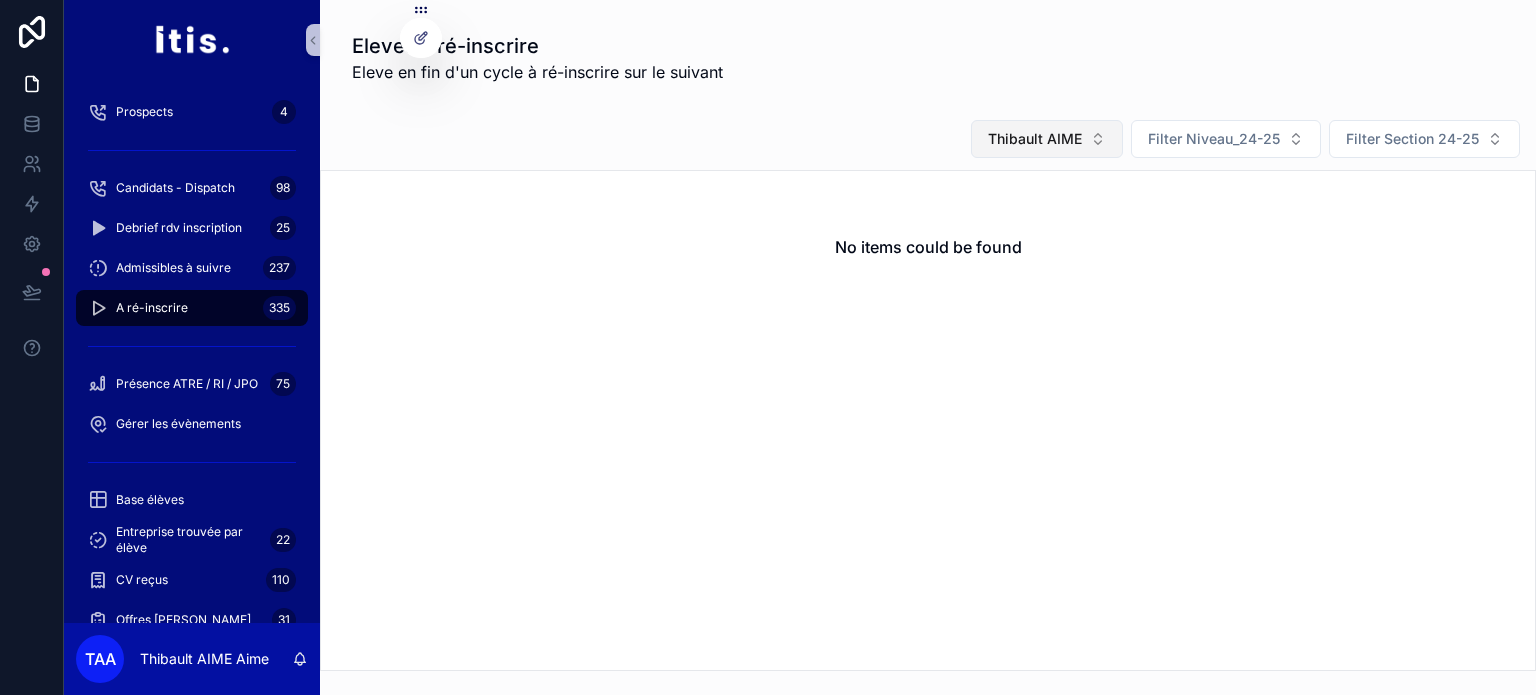 click on "Thibault AIME" at bounding box center [1047, 139] 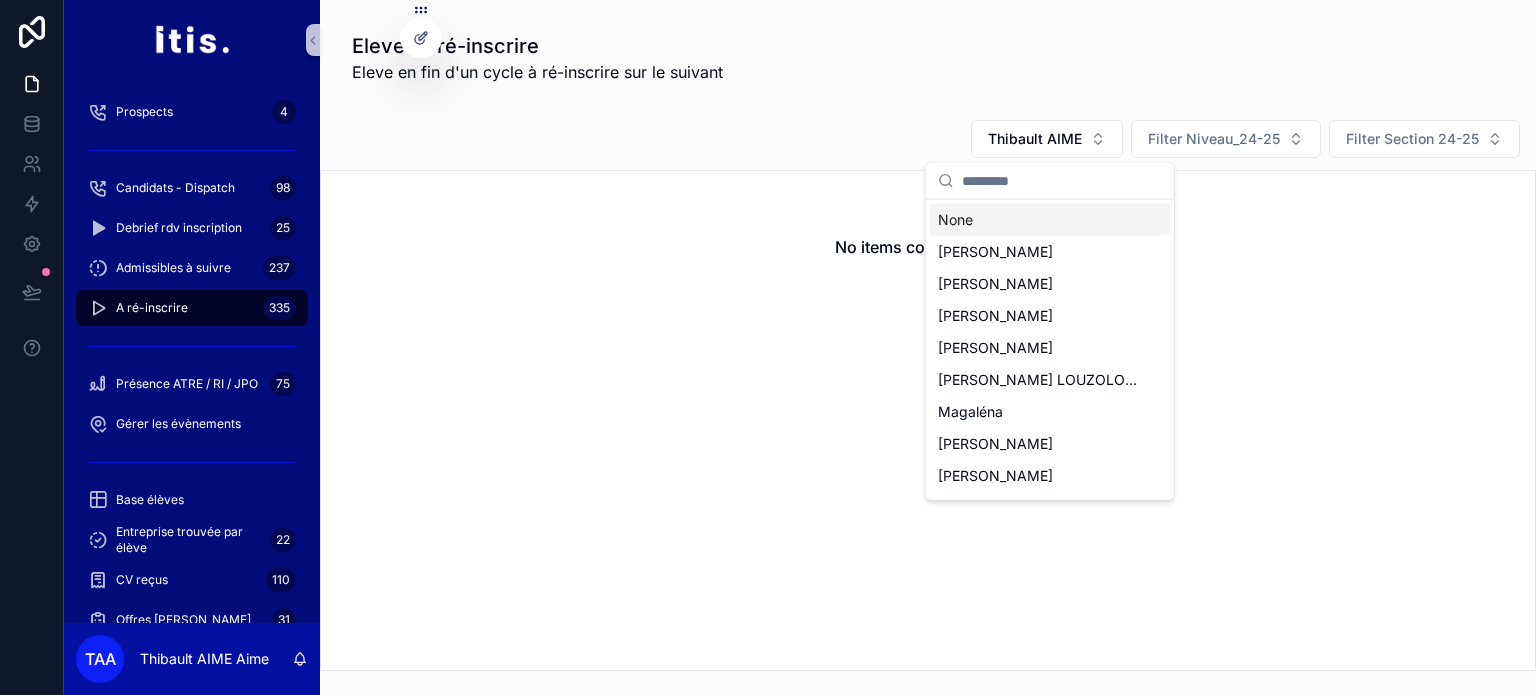click on "None" at bounding box center [1050, 220] 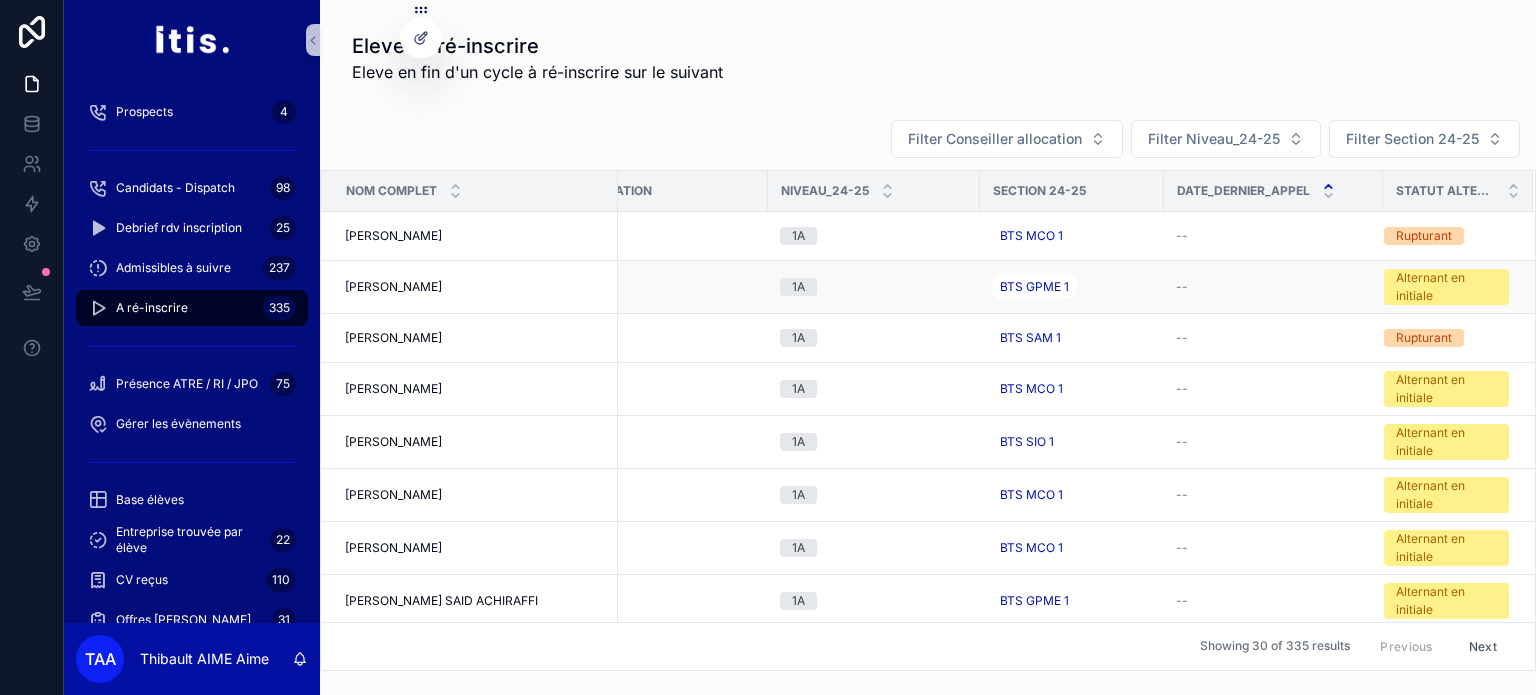 scroll, scrollTop: 0, scrollLeft: 0, axis: both 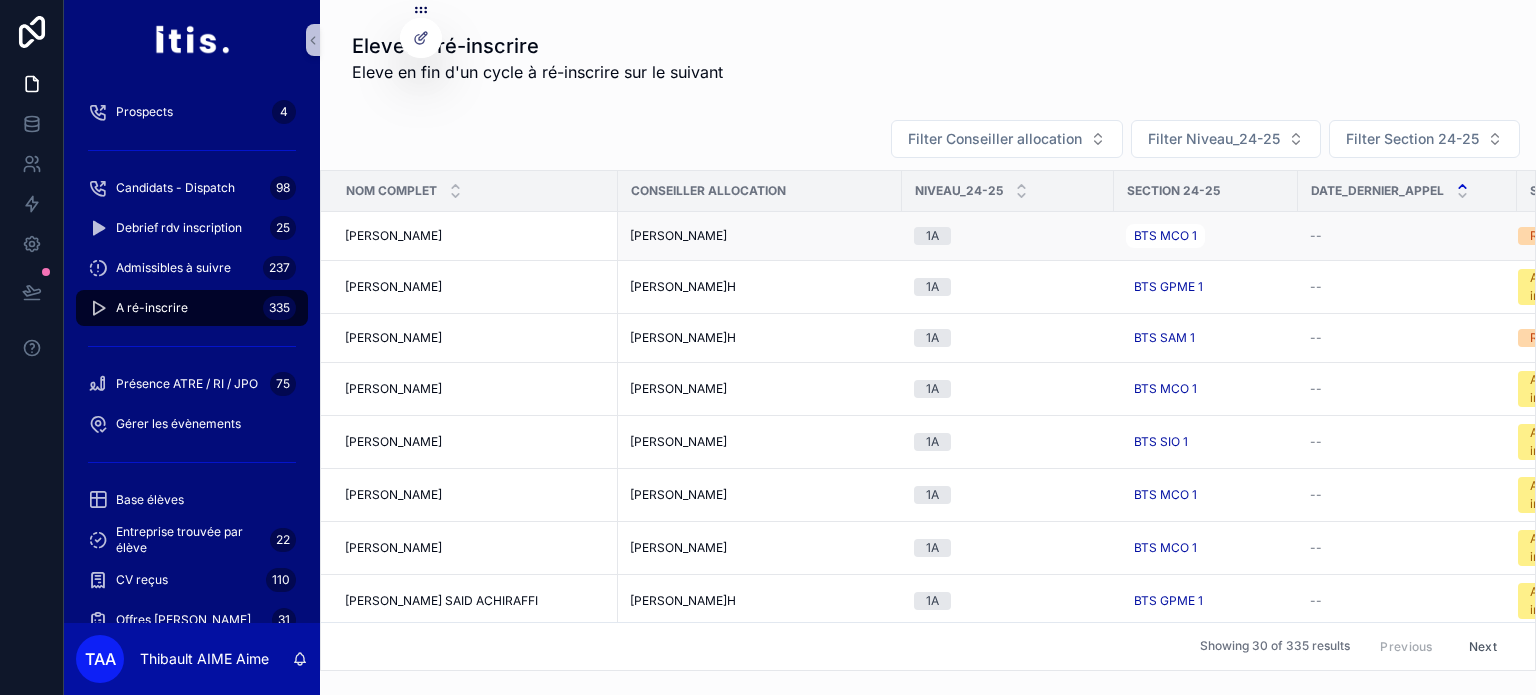 click on "[PERSON_NAME] [PERSON_NAME]" at bounding box center (475, 236) 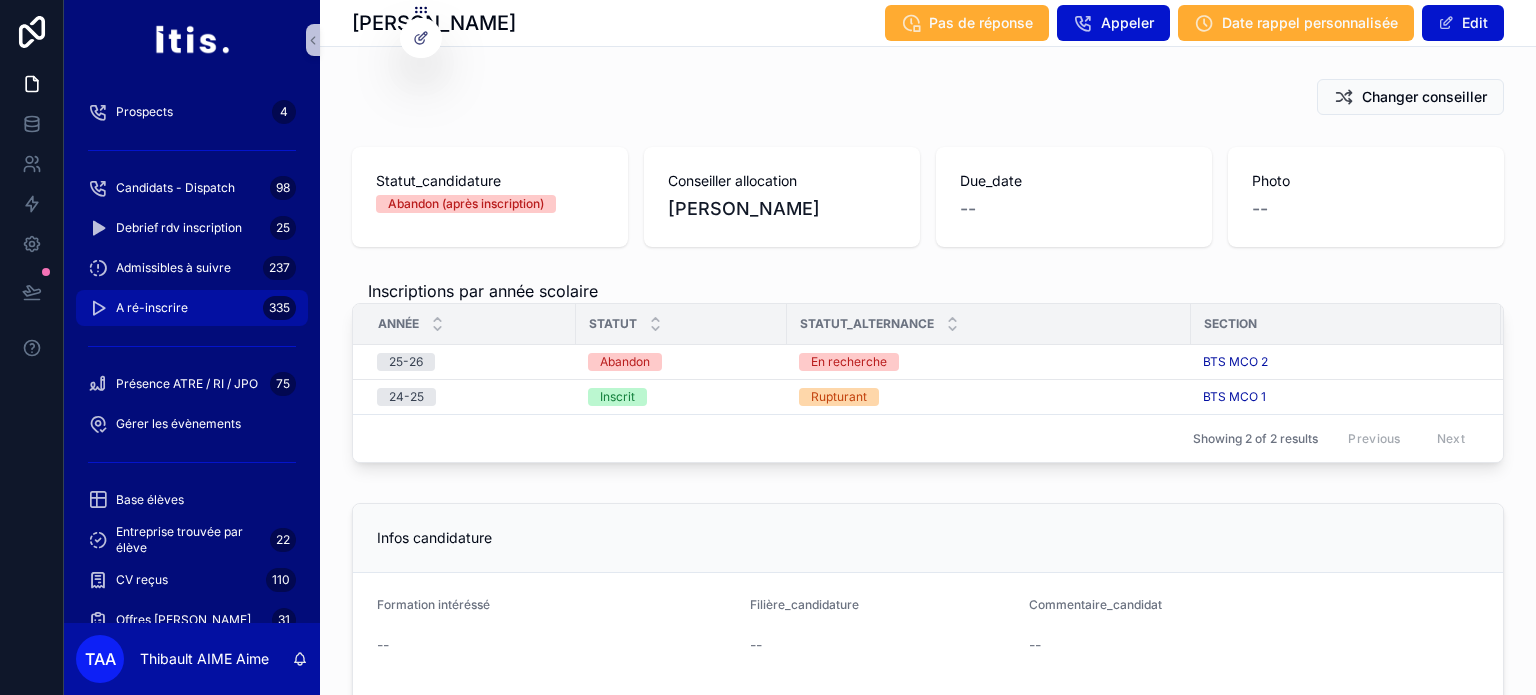 click on "A ré-inscrire 335" at bounding box center (192, 308) 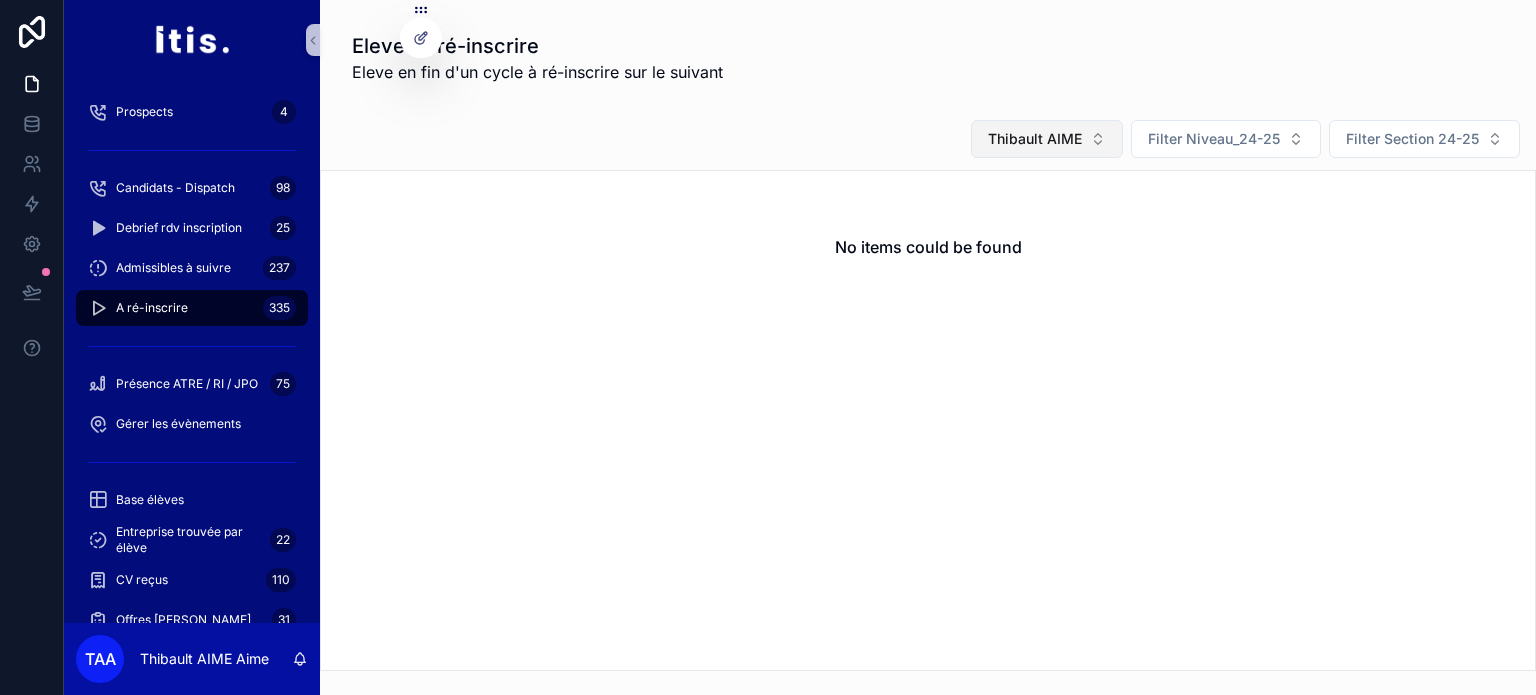 click on "Thibault AIME" at bounding box center [1035, 139] 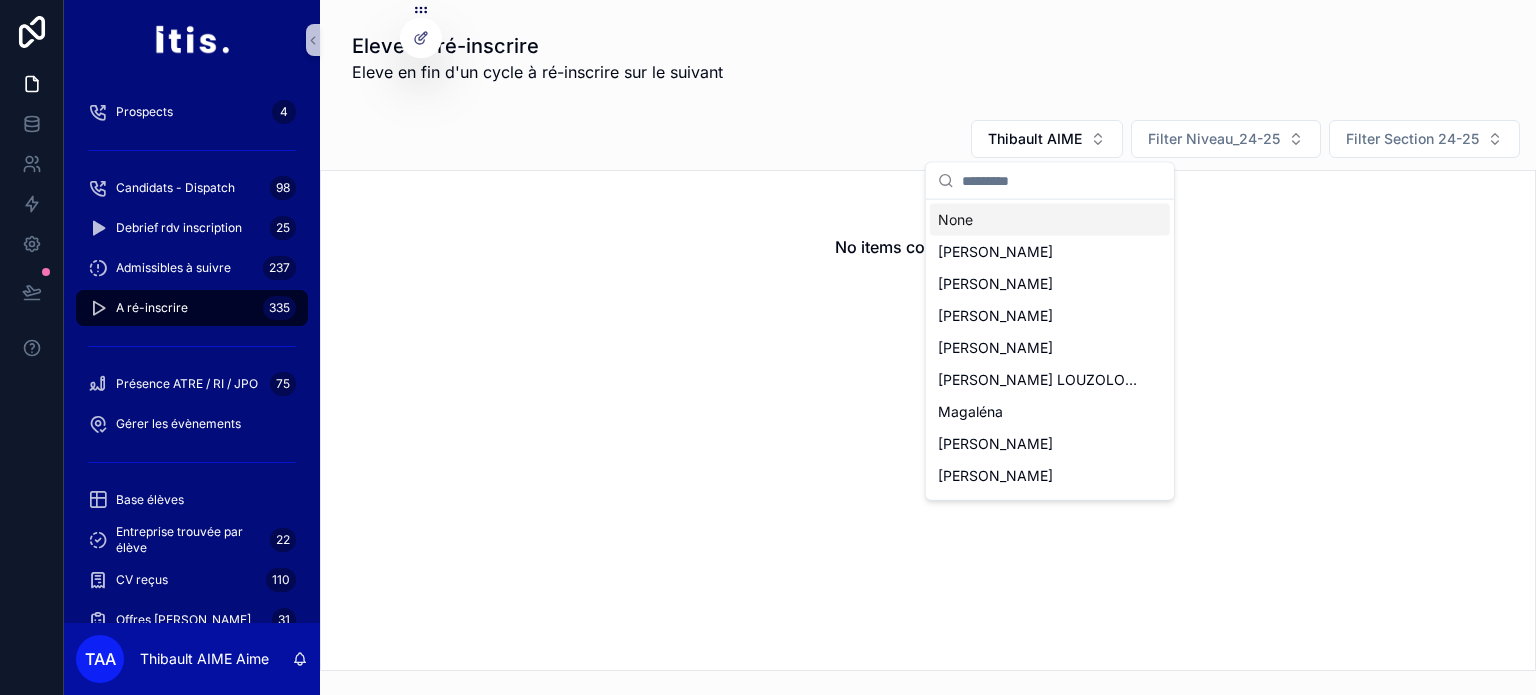 click on "None" at bounding box center (1050, 220) 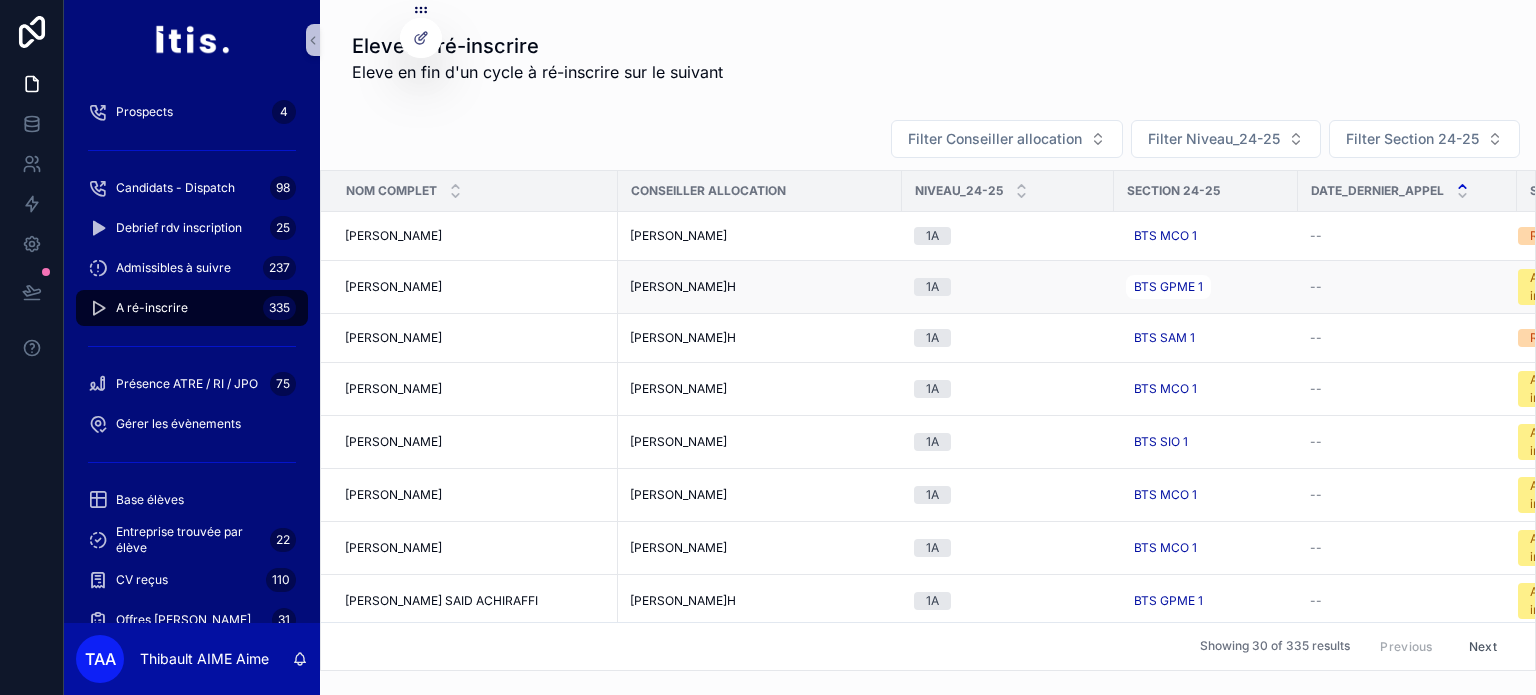 click on "[PERSON_NAME] [PERSON_NAME]" at bounding box center [475, 287] 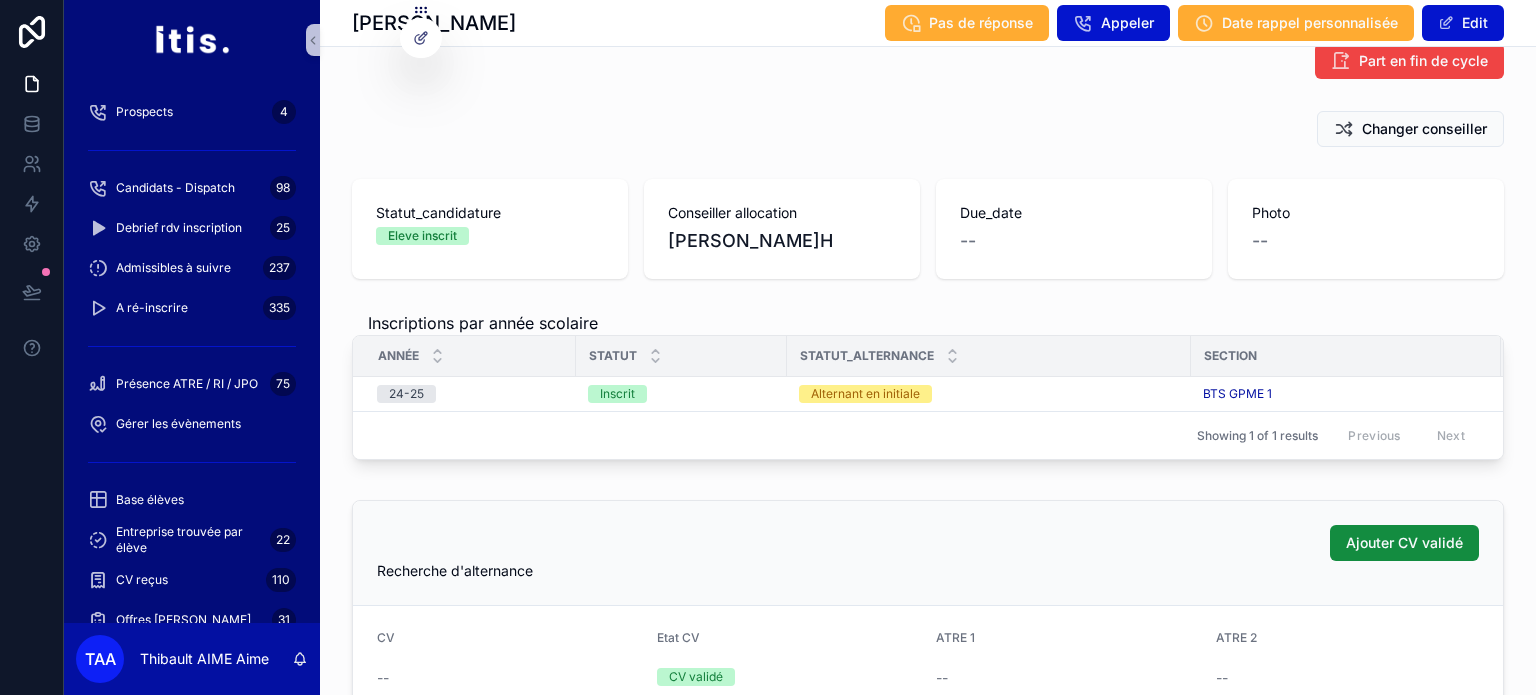 scroll, scrollTop: 0, scrollLeft: 0, axis: both 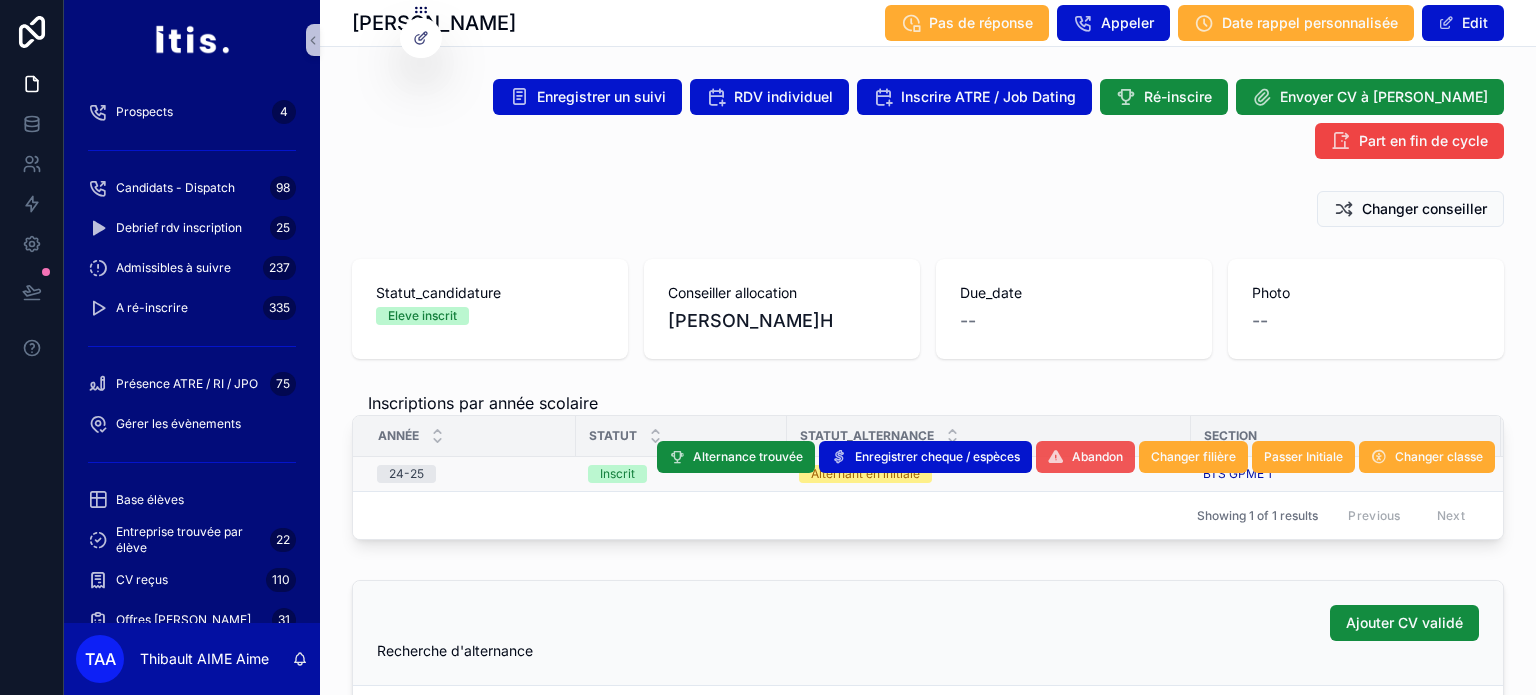 click on "Abandon" at bounding box center (1097, 457) 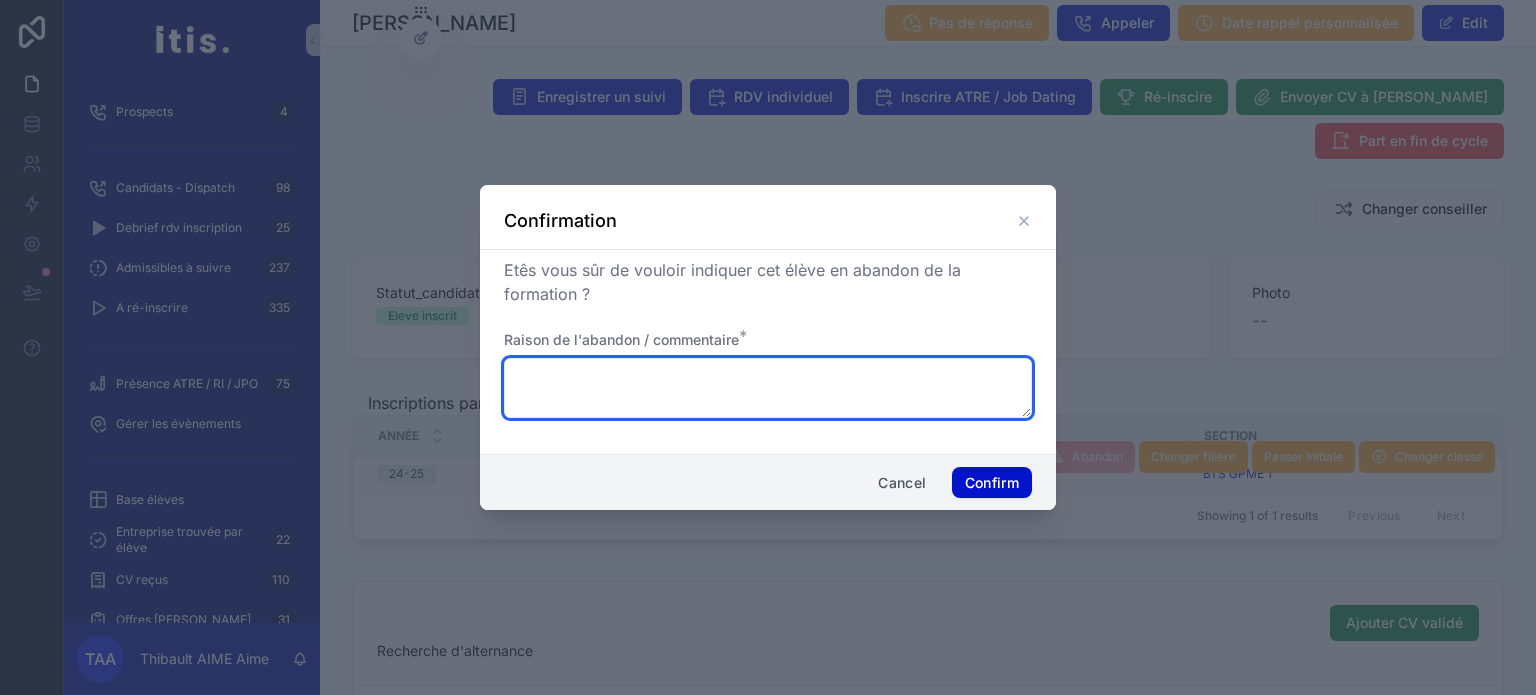 click at bounding box center (768, 388) 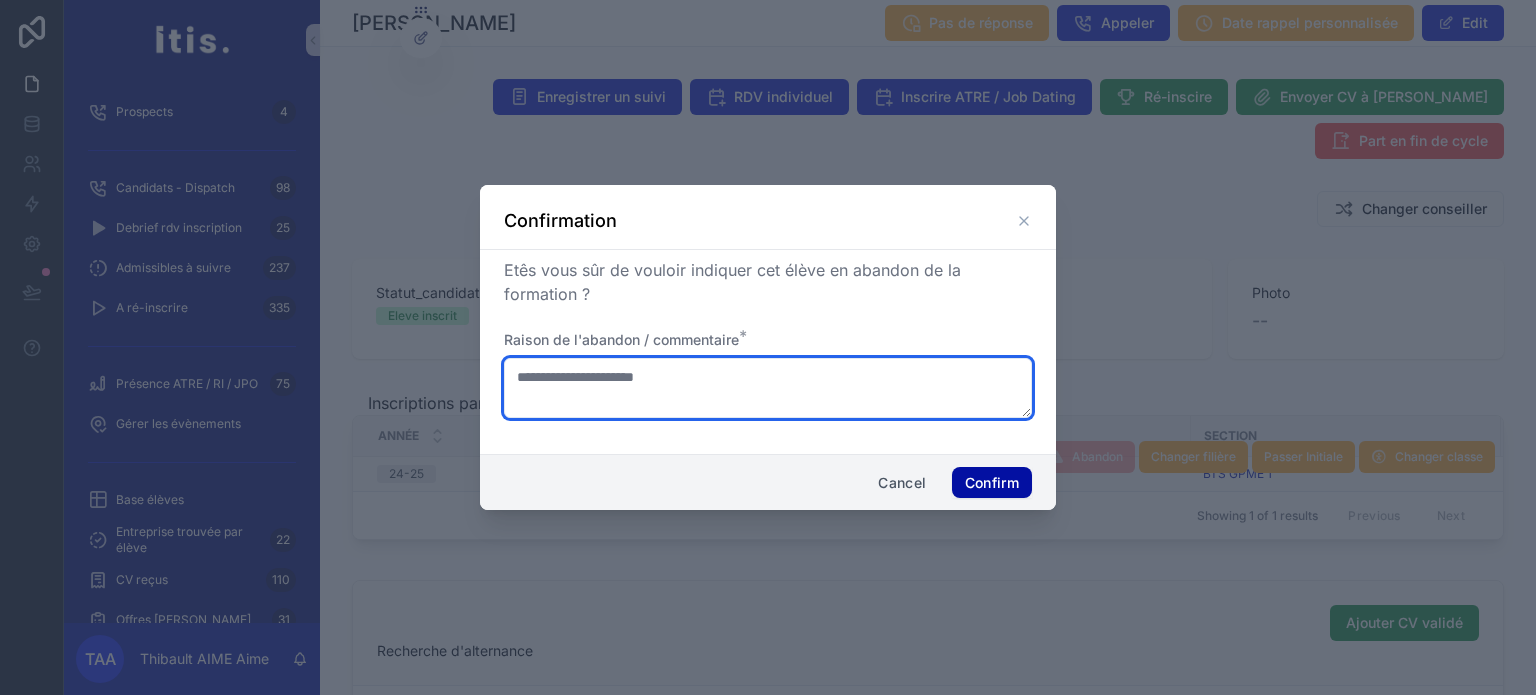type on "**********" 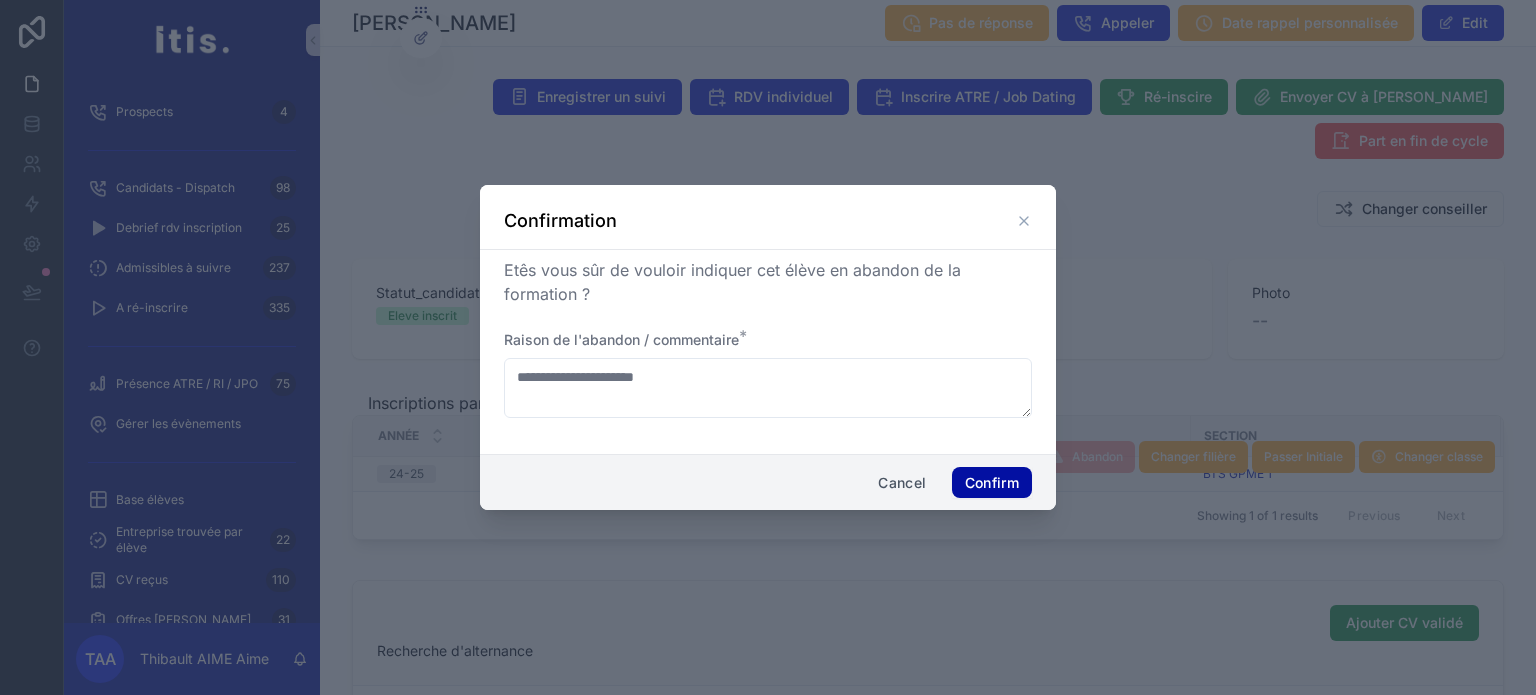 click on "Confirm" at bounding box center [992, 483] 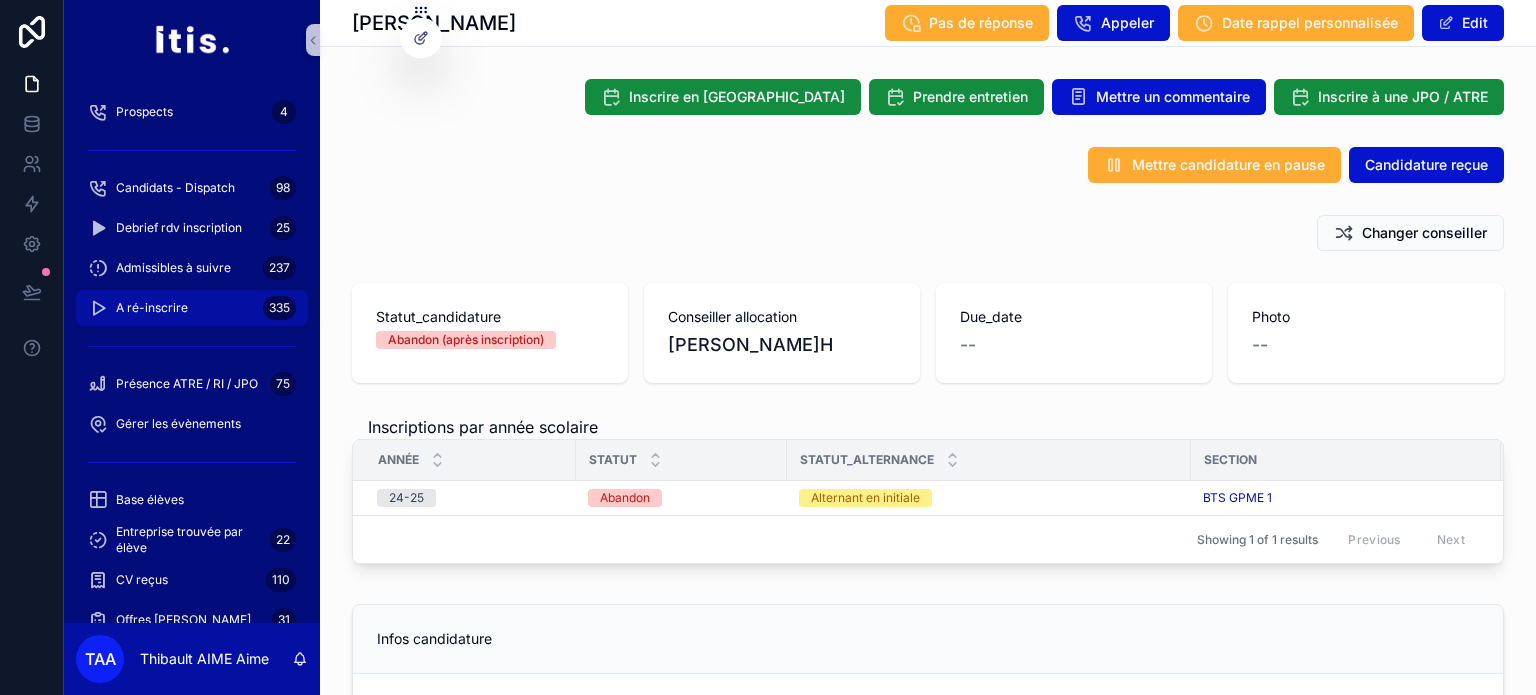 click on "A ré-inscrire 335" at bounding box center [192, 308] 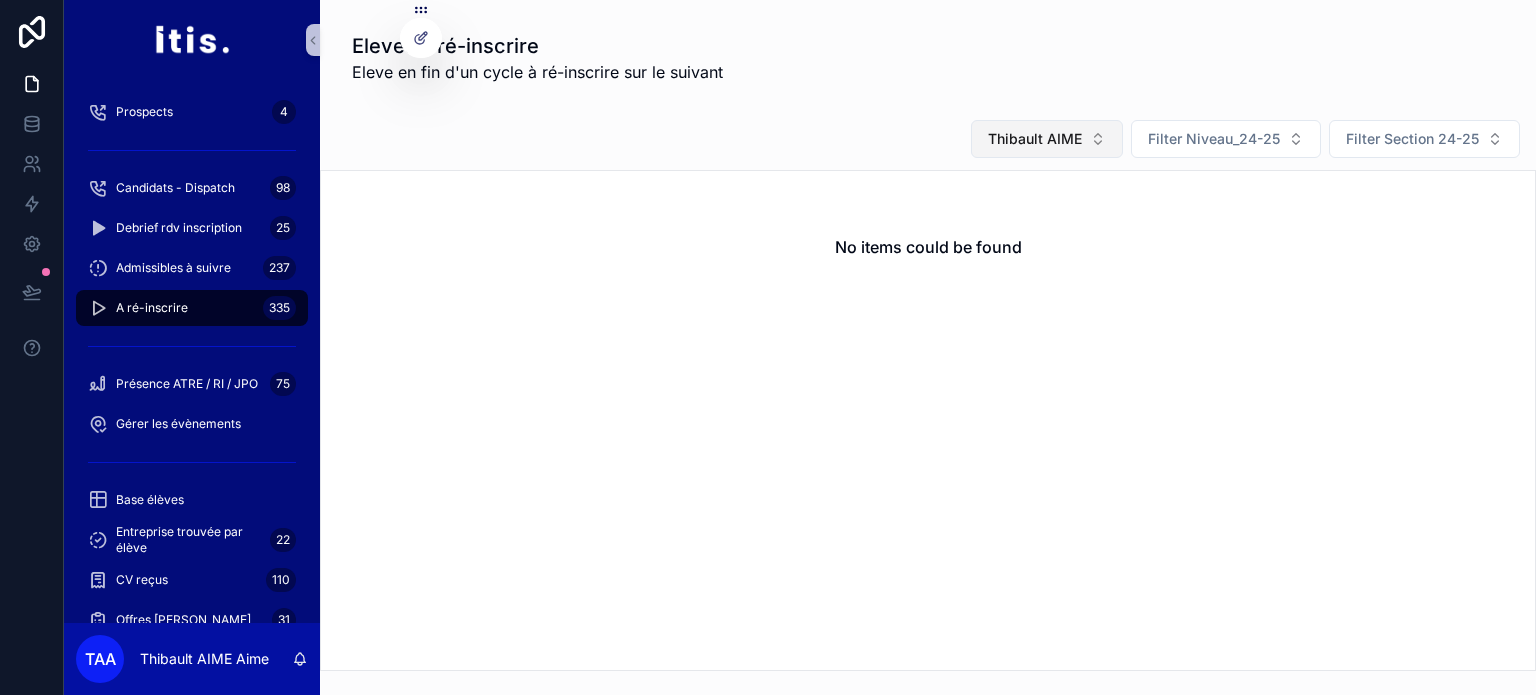 click on "Thibault AIME" at bounding box center (1047, 139) 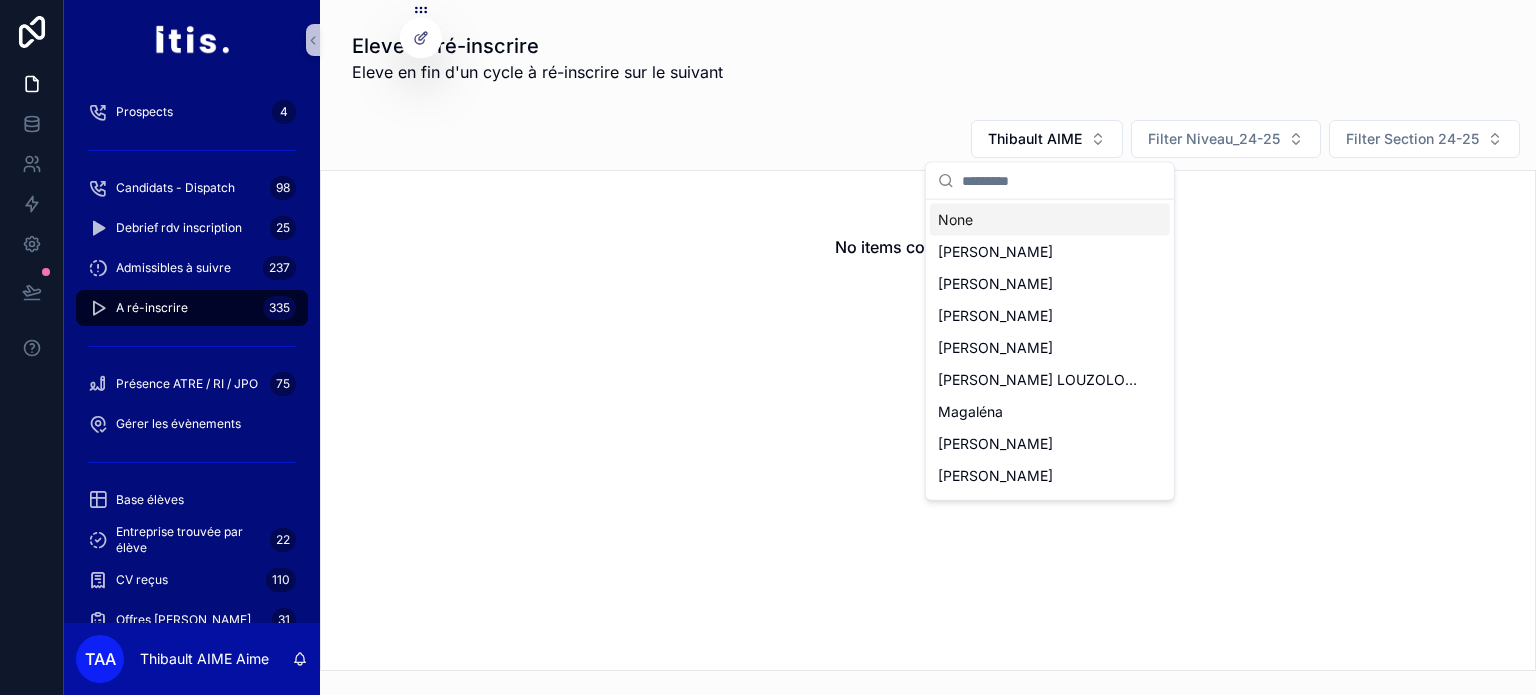 click on "None" at bounding box center [1050, 220] 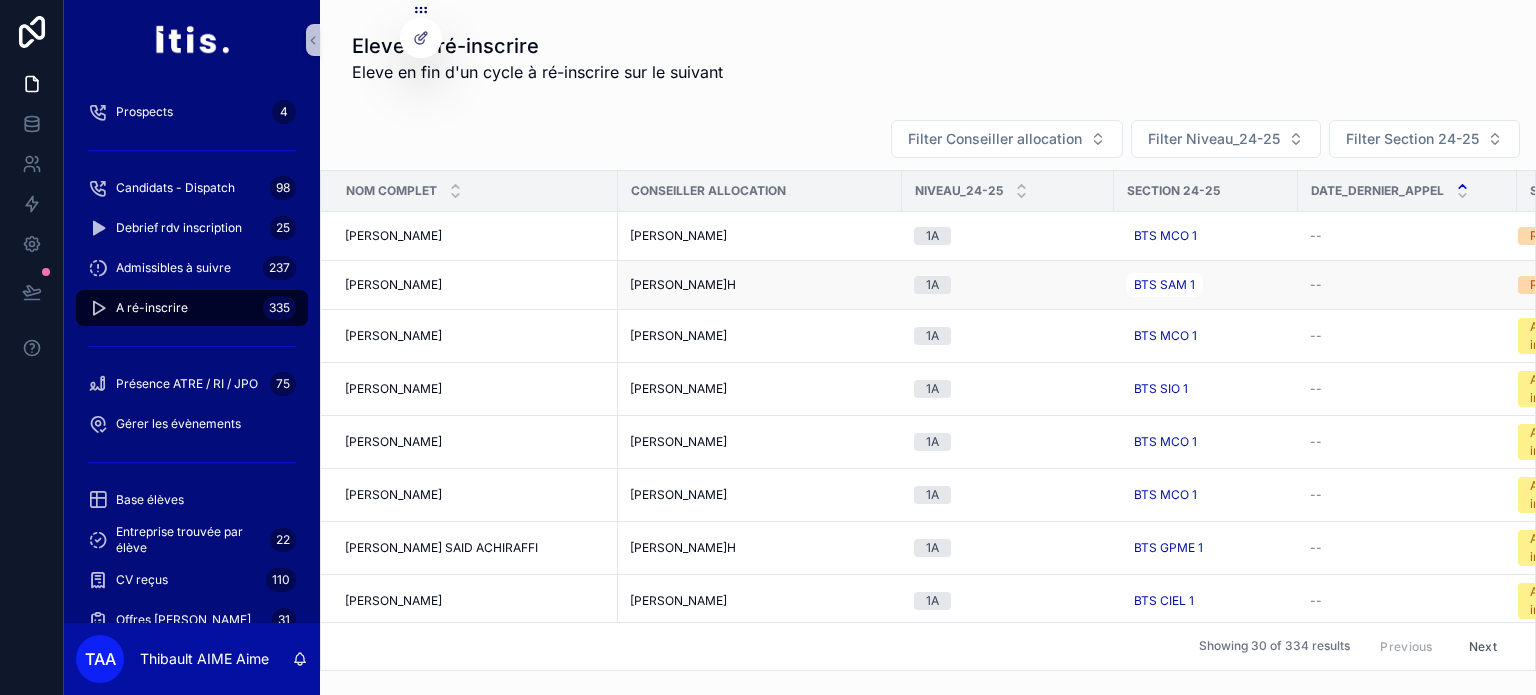 click on "[PERSON_NAME]" at bounding box center [393, 285] 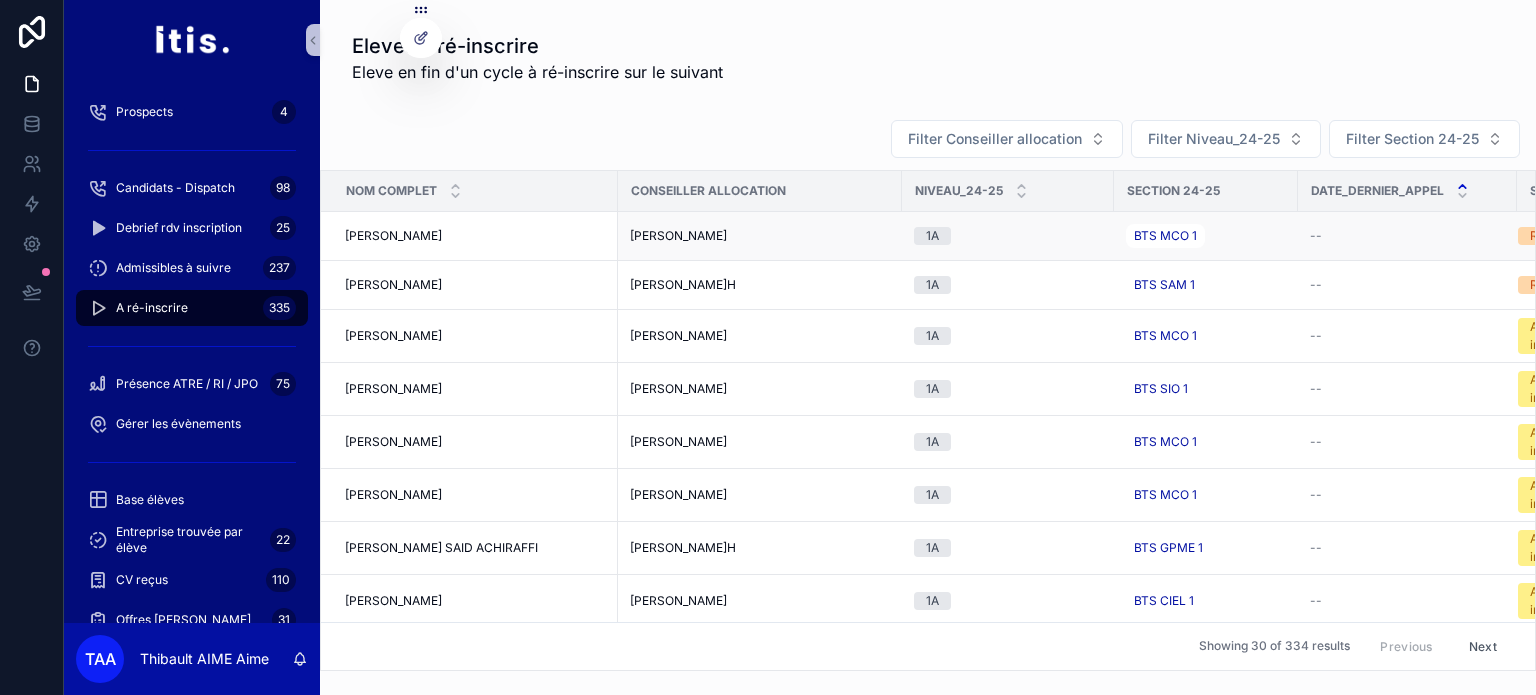 click on "[PERSON_NAME] [PERSON_NAME]" at bounding box center (475, 236) 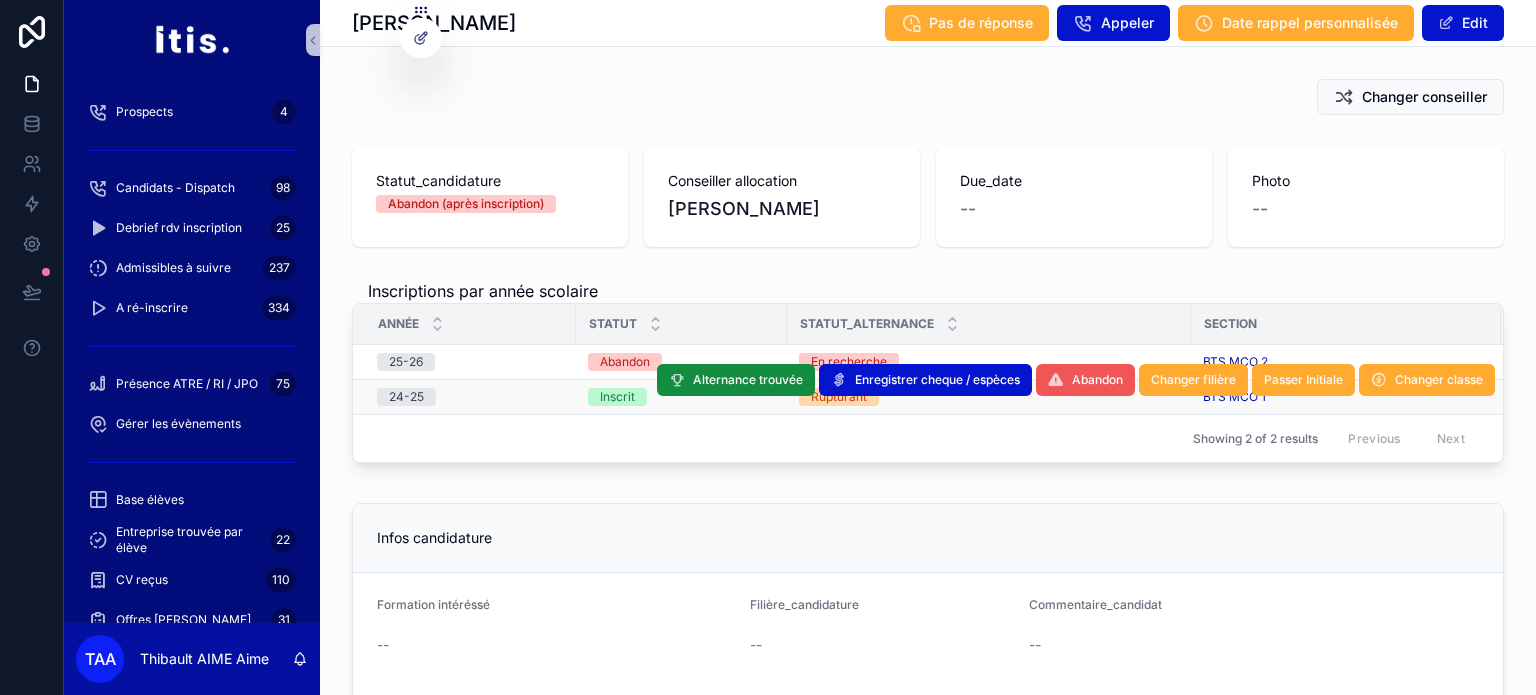 click on "Abandon" at bounding box center (1097, 380) 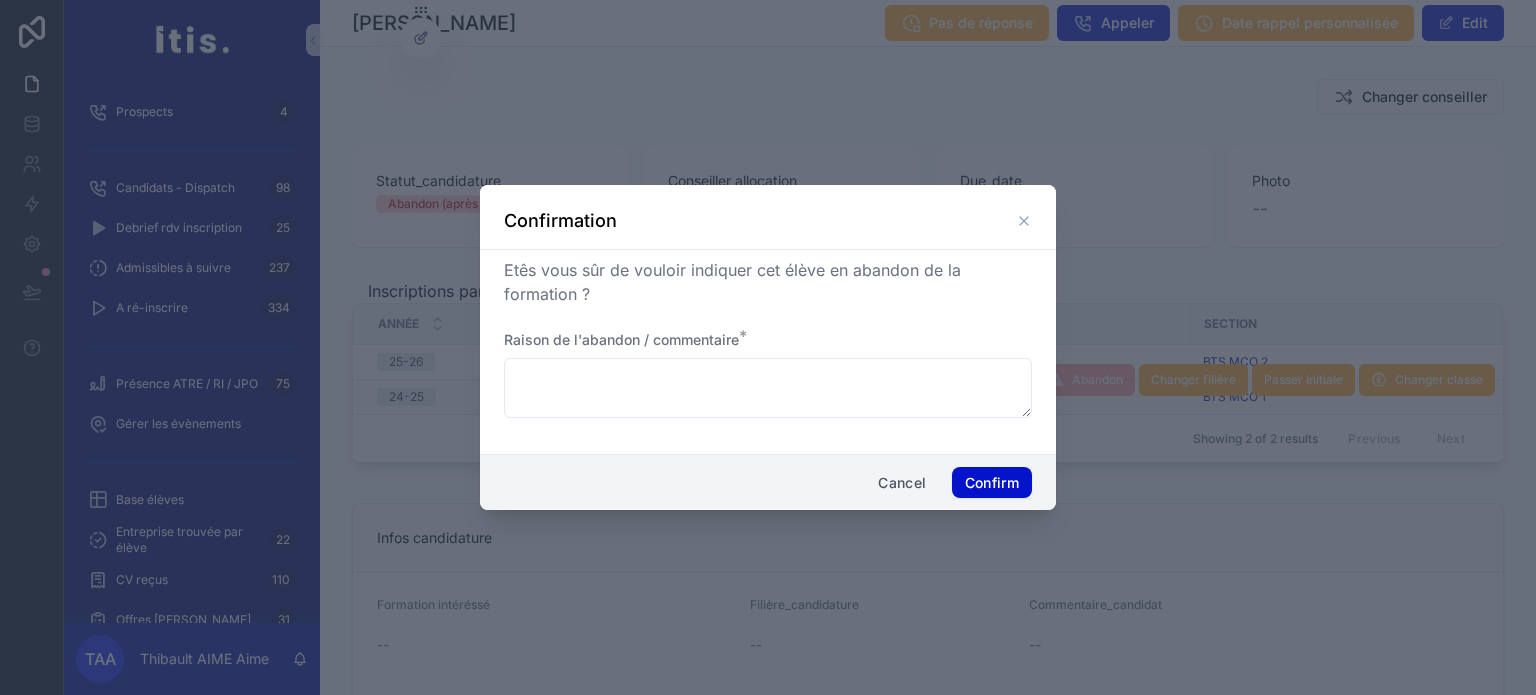 click on "Cancel" at bounding box center [902, 483] 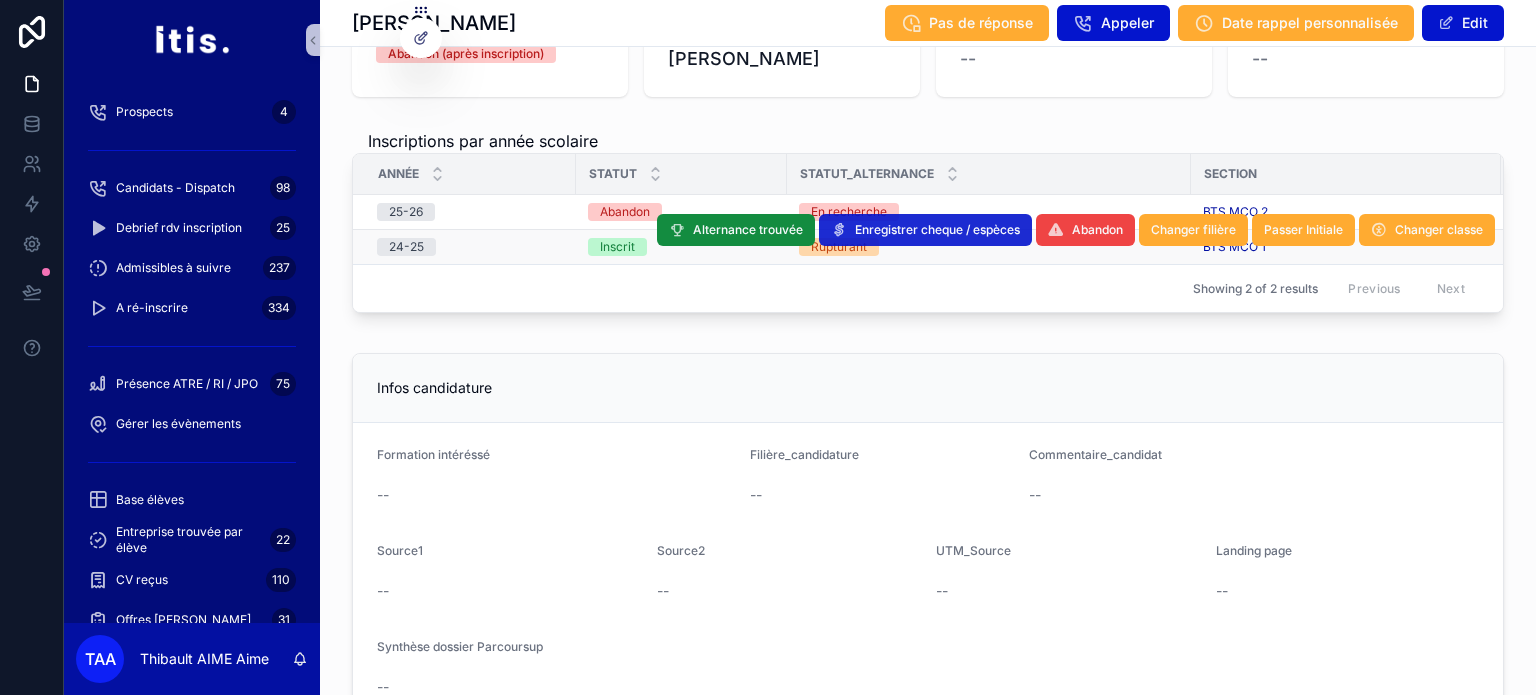 scroll, scrollTop: 0, scrollLeft: 0, axis: both 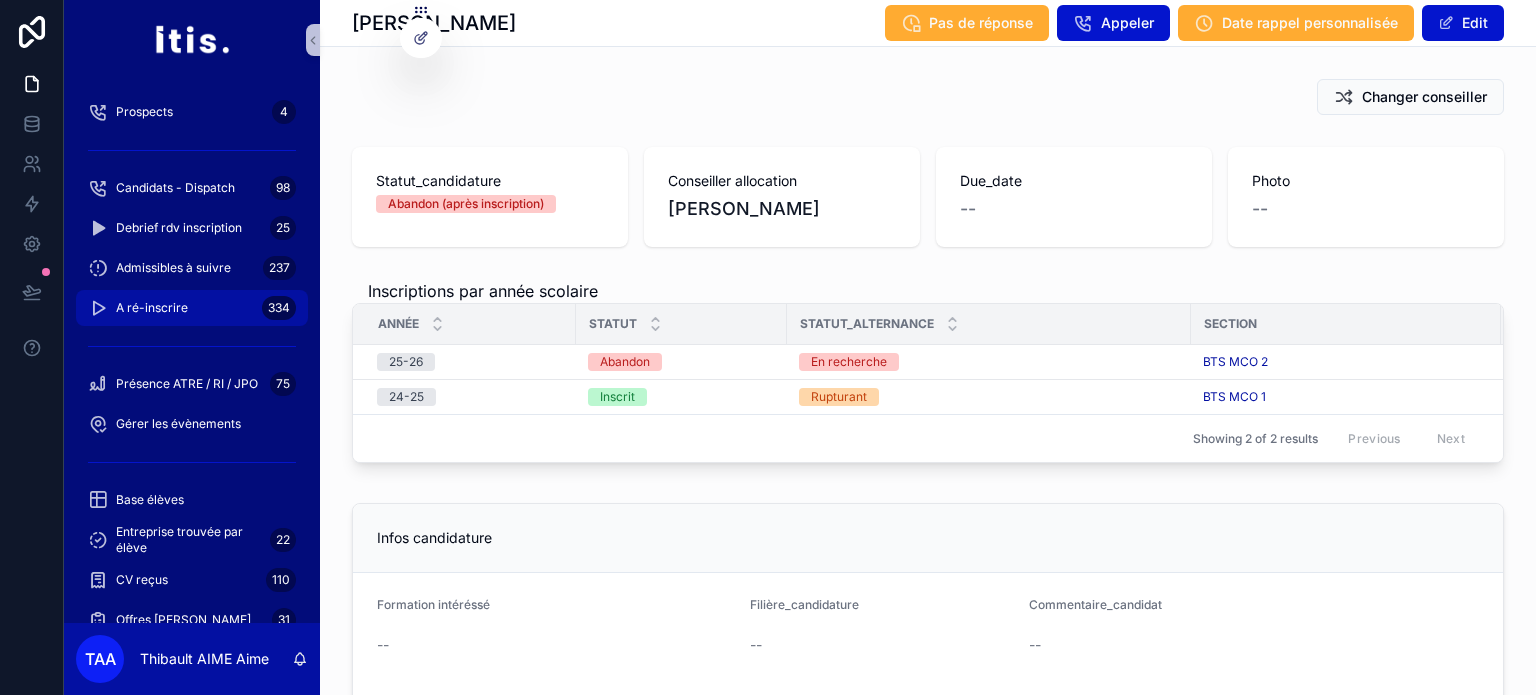 click on "A ré-inscrire 334" at bounding box center [192, 308] 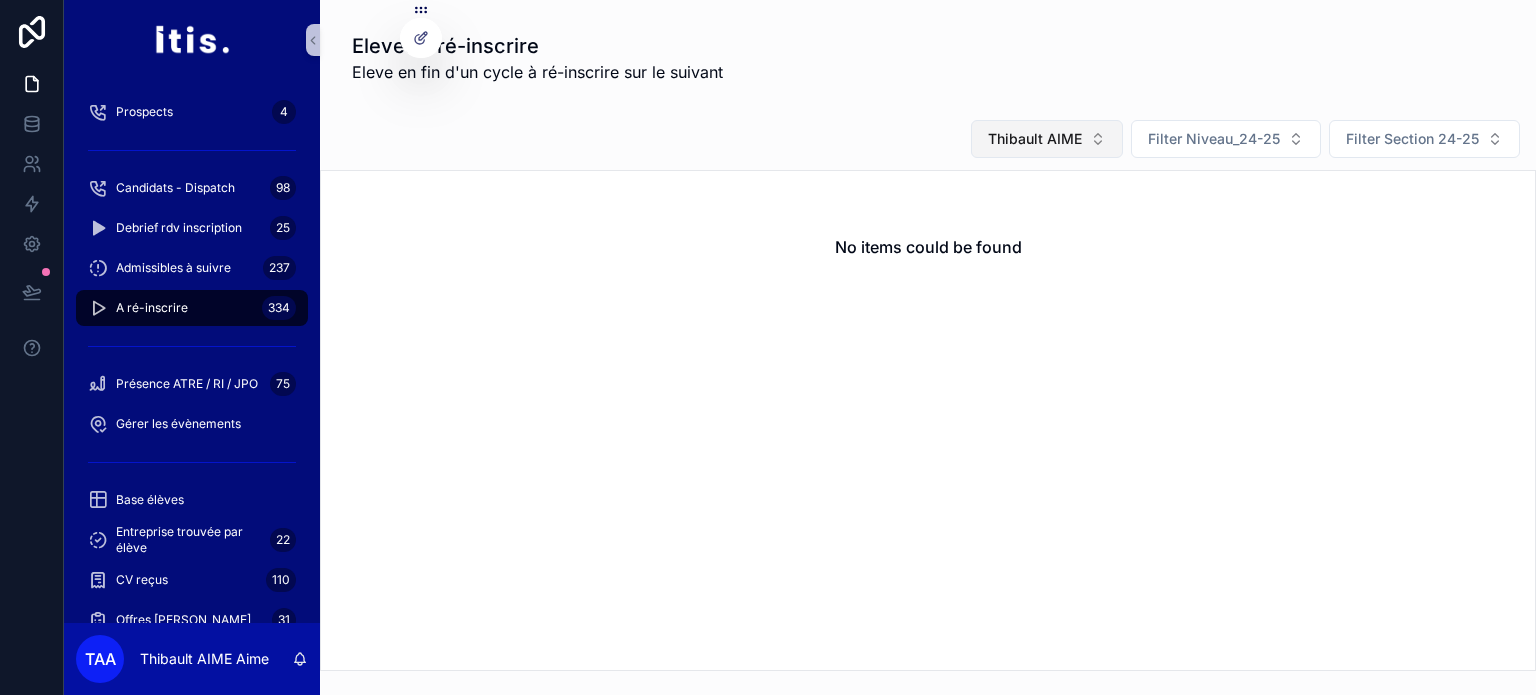 click on "Thibault AIME" at bounding box center (1047, 139) 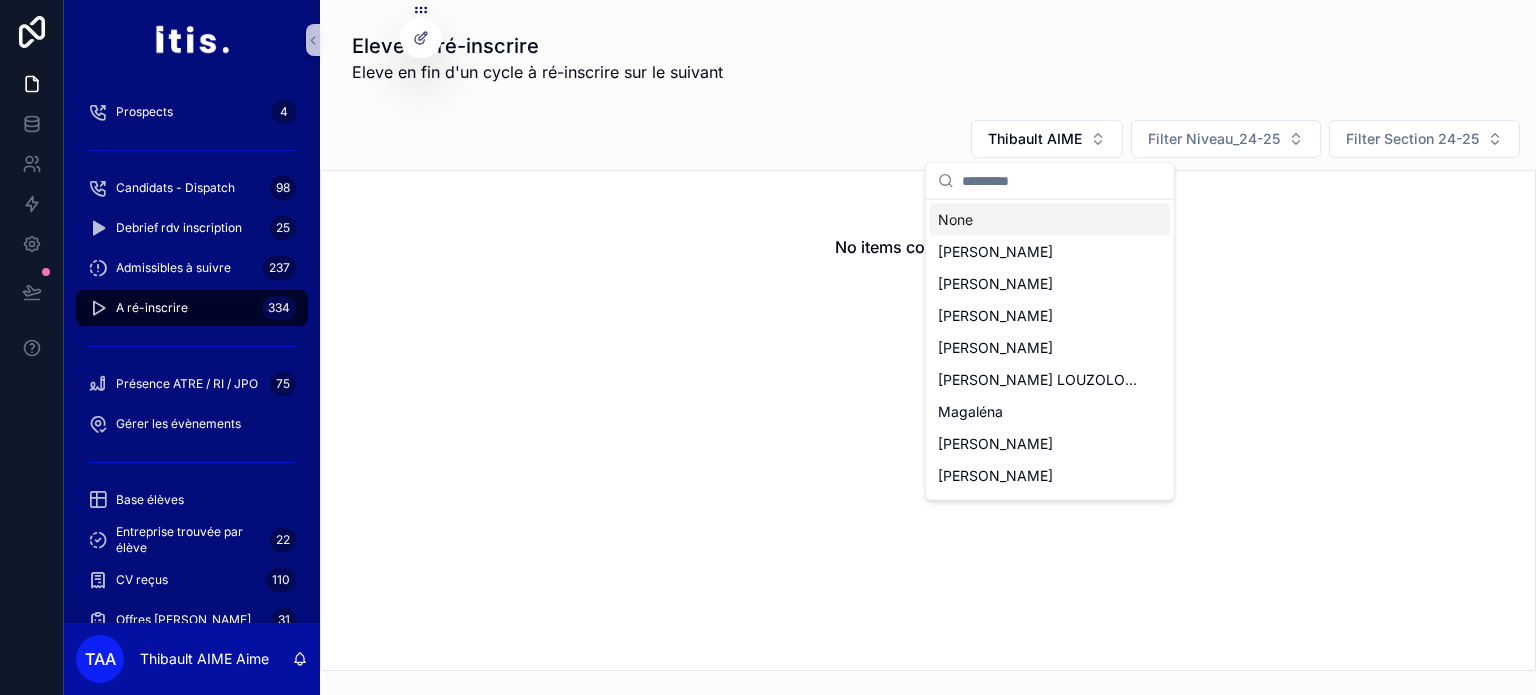 click on "None" at bounding box center [1050, 220] 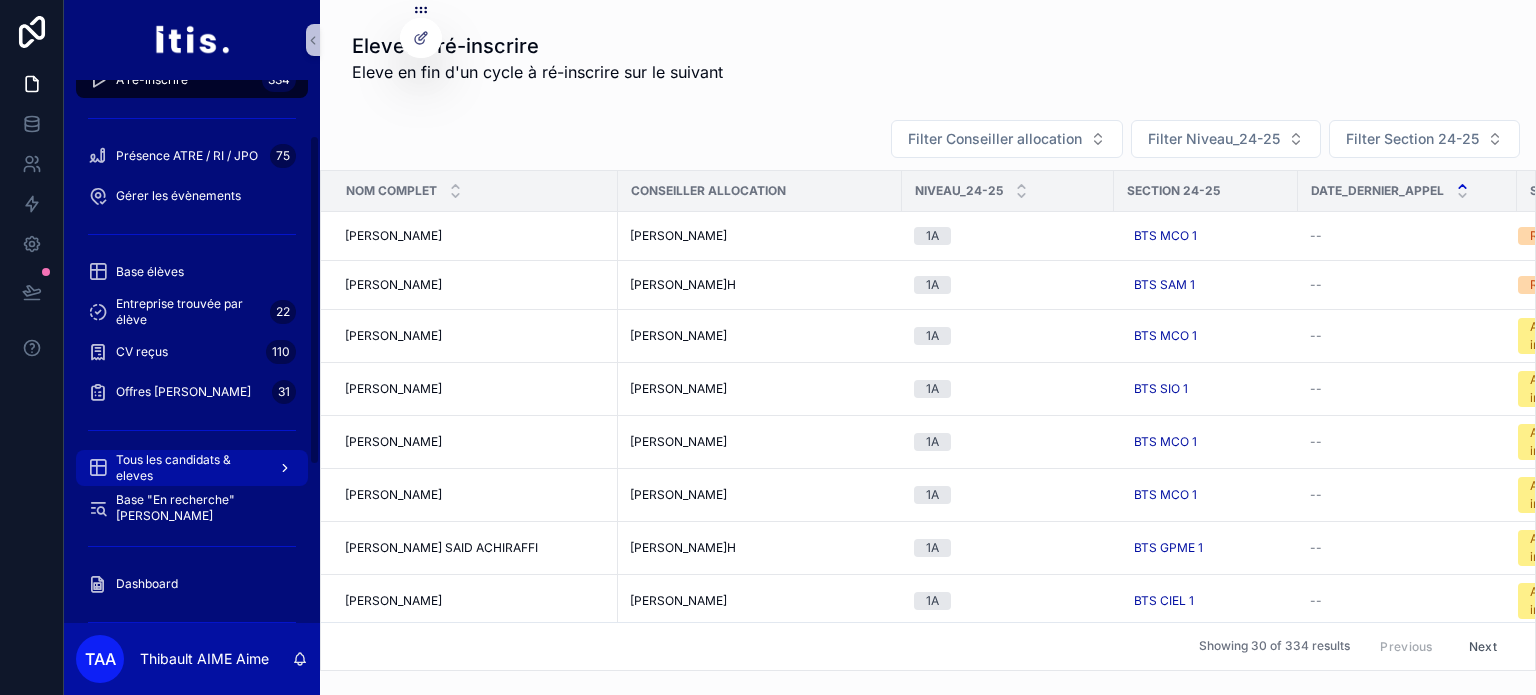 scroll, scrollTop: 35, scrollLeft: 0, axis: vertical 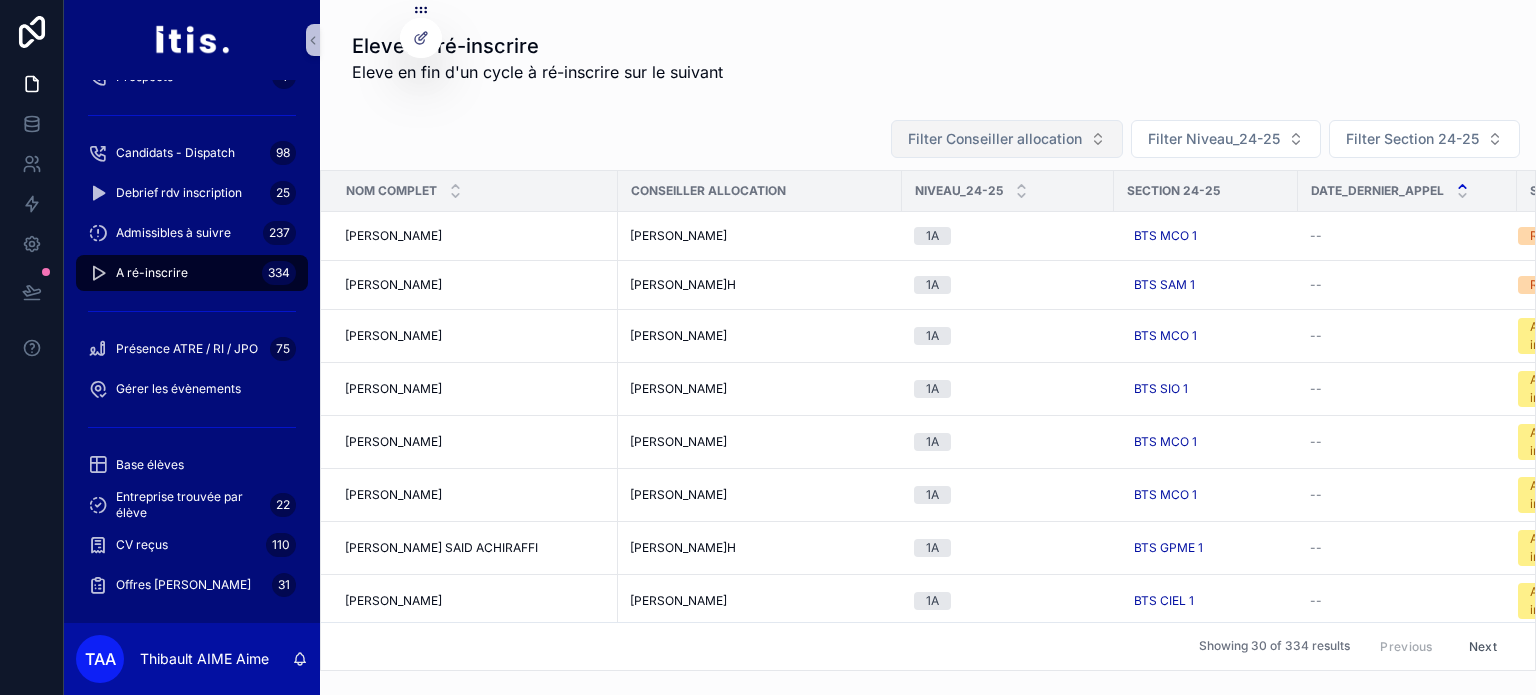 click on "Filter Conseiller allocation" at bounding box center (995, 139) 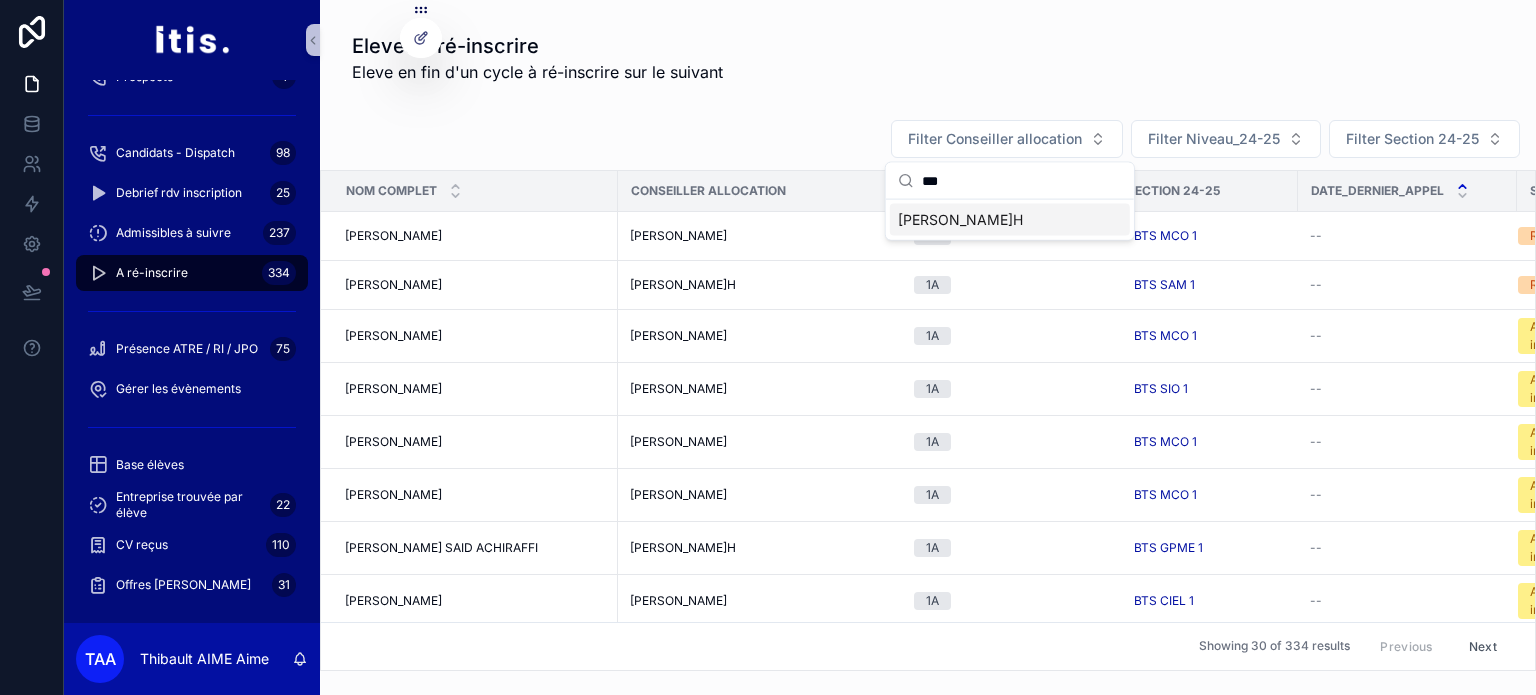 scroll, scrollTop: 0, scrollLeft: 0, axis: both 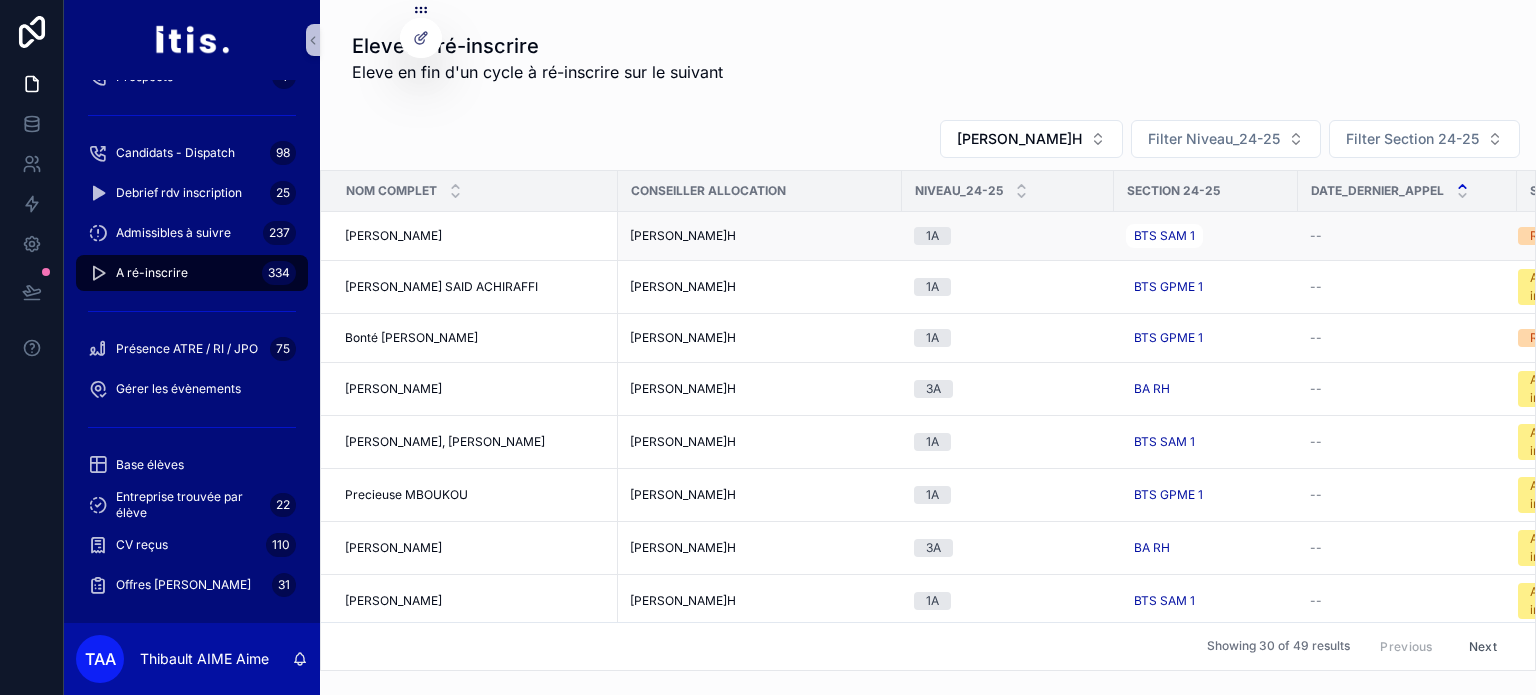 click on "Marie-[PERSON_NAME] Marie-[PERSON_NAME]" at bounding box center [475, 236] 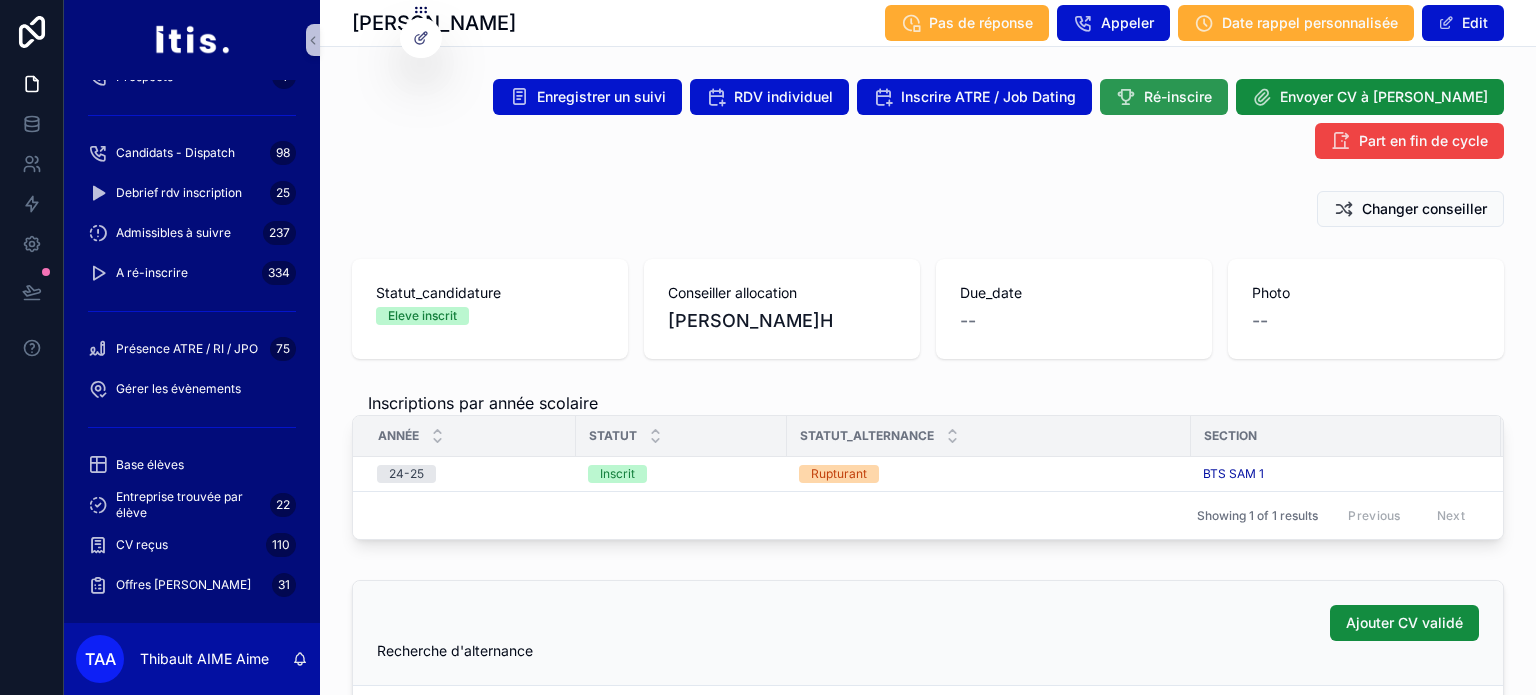 click on "Ré-inscire" at bounding box center [1178, 97] 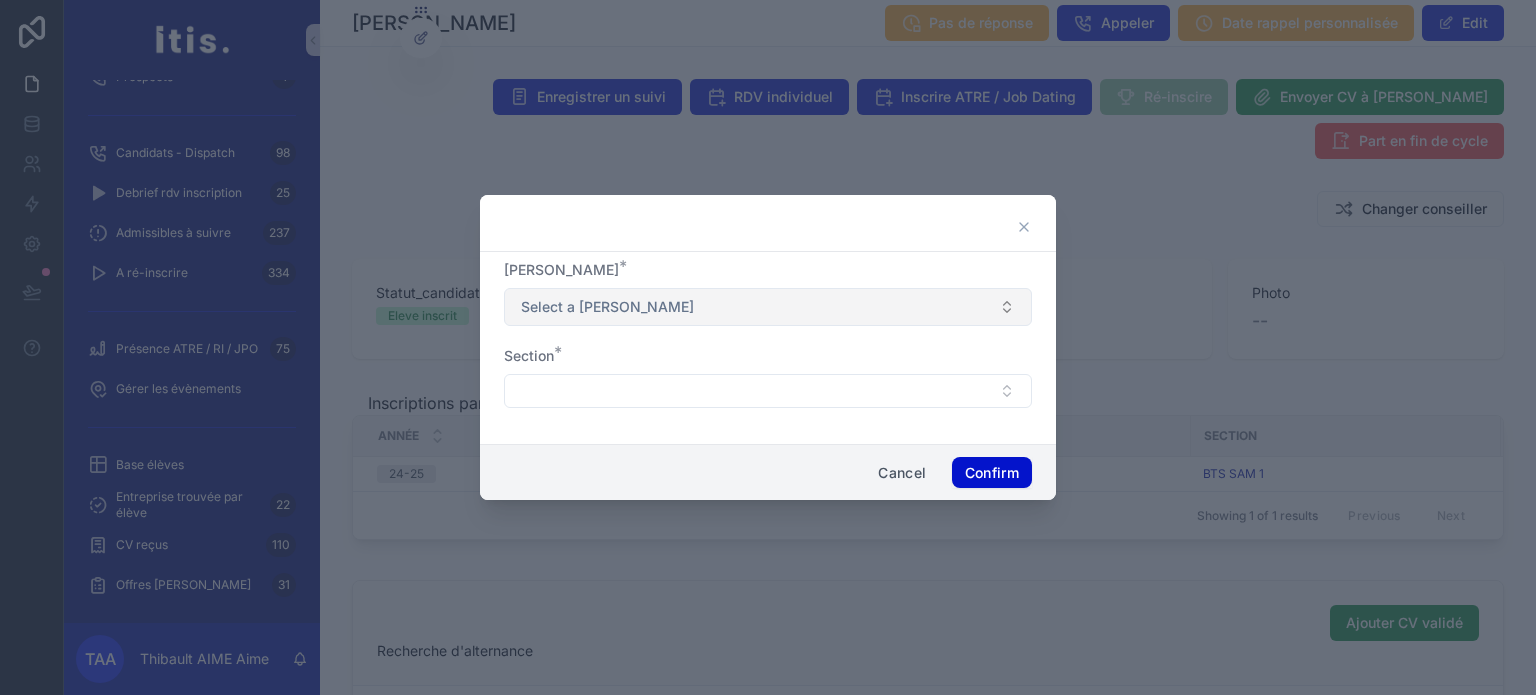 click on "Select a [PERSON_NAME]" at bounding box center [768, 307] 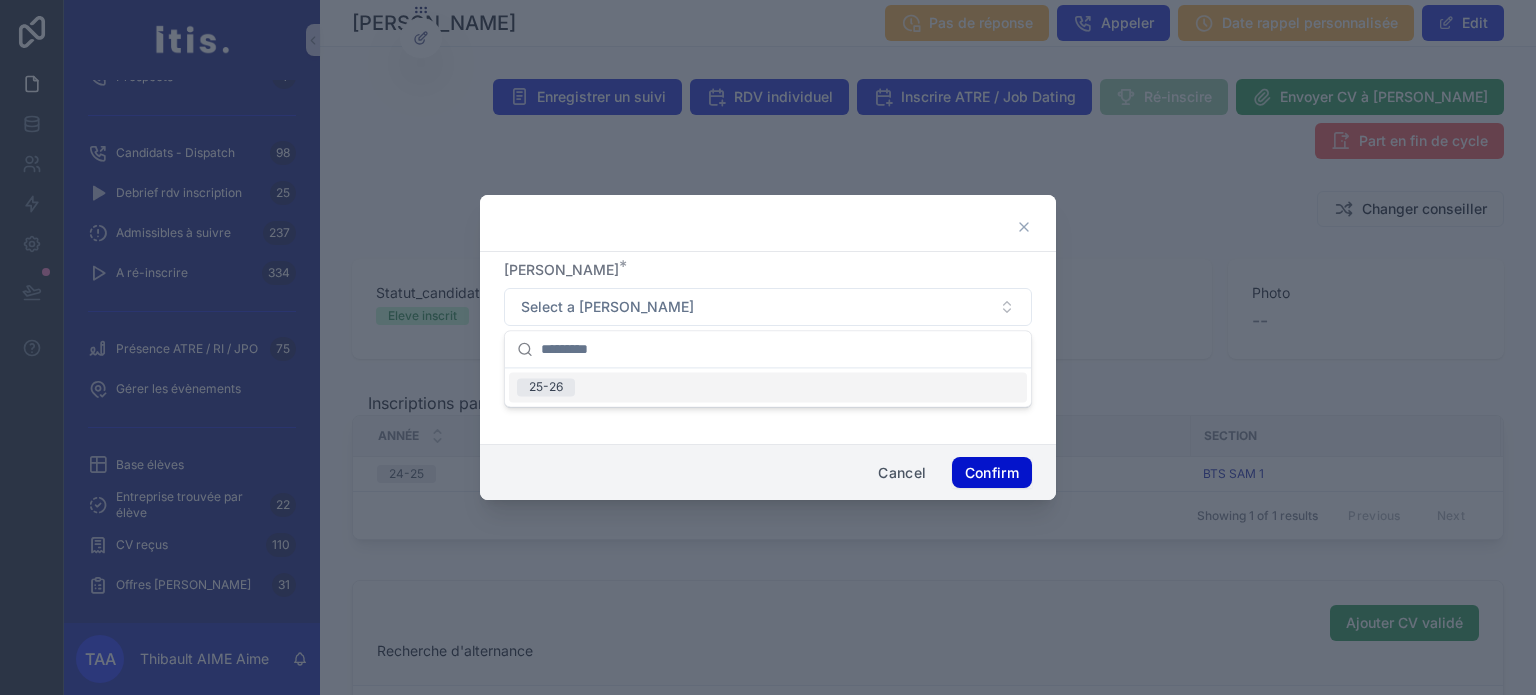 click on "25-26" at bounding box center (768, 387) 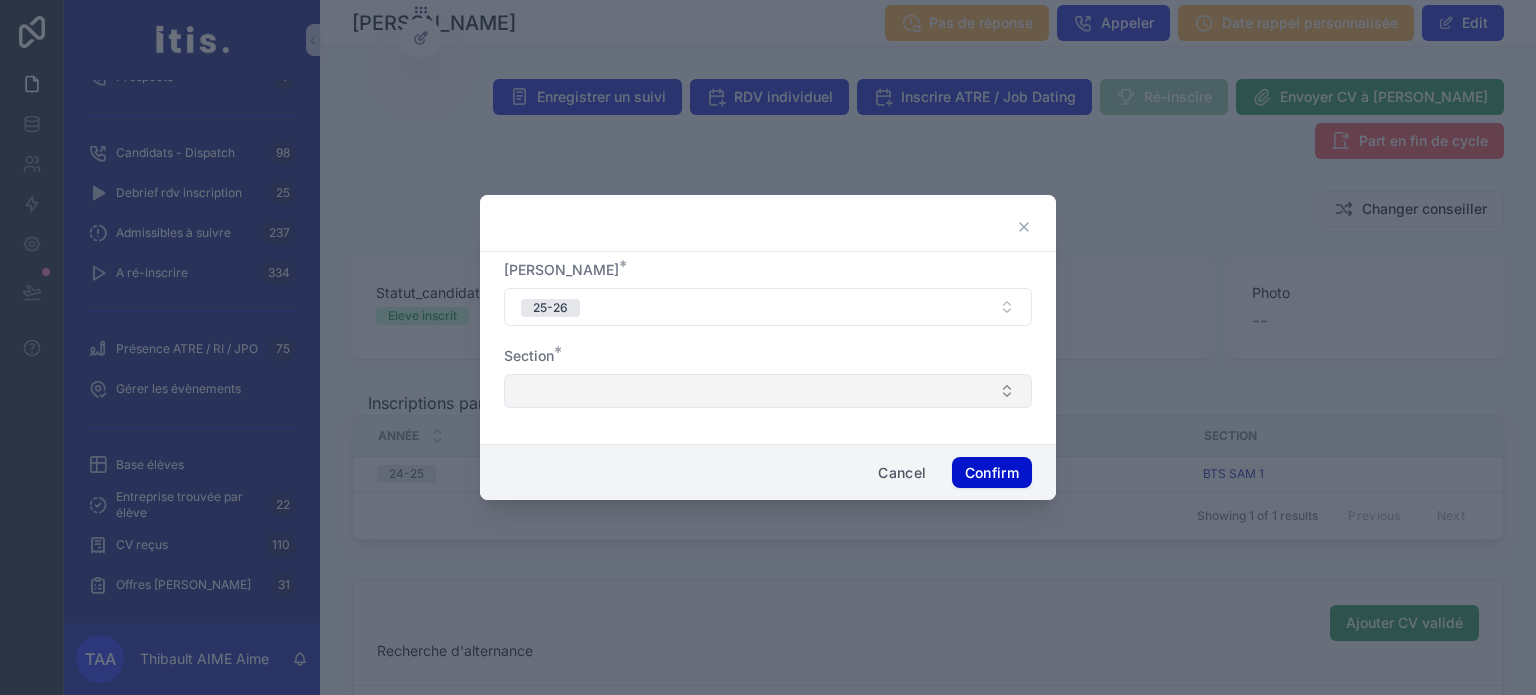 click at bounding box center (768, 391) 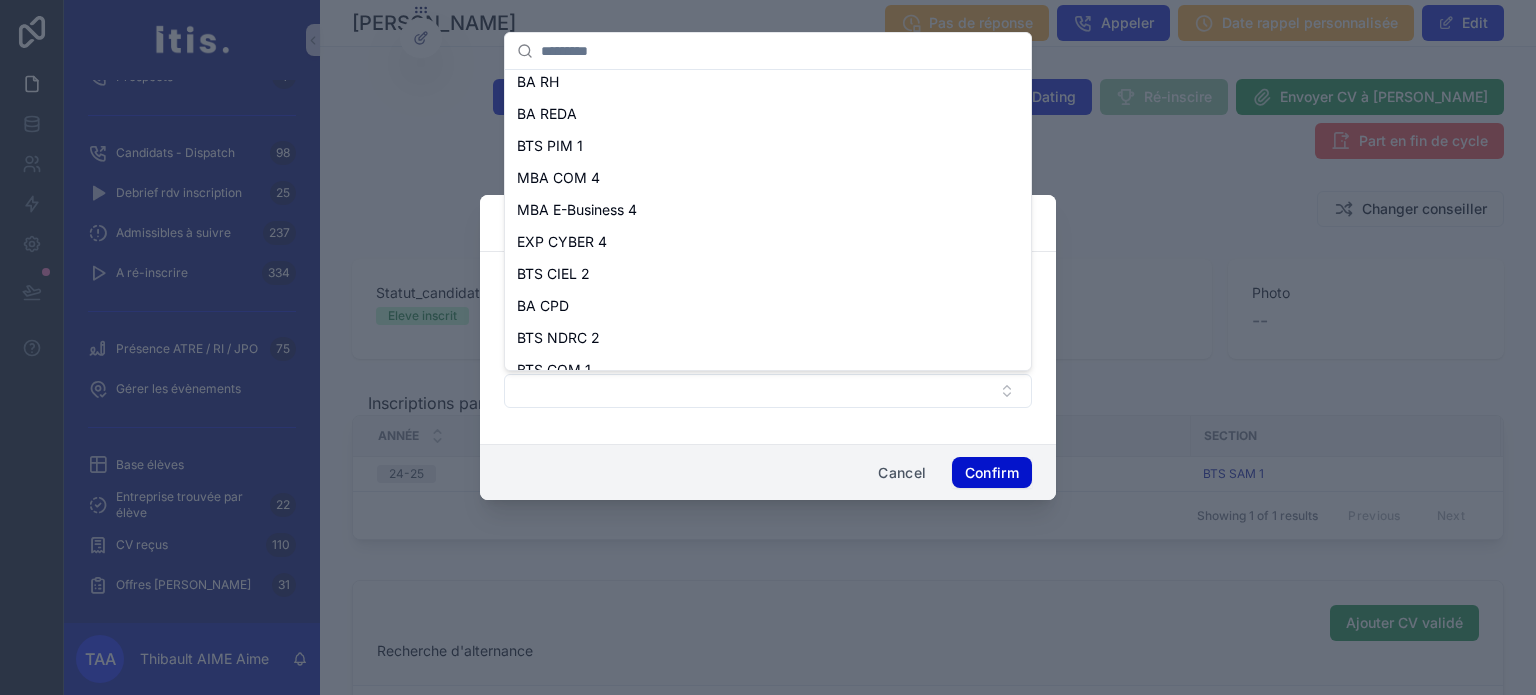 scroll, scrollTop: 1020, scrollLeft: 0, axis: vertical 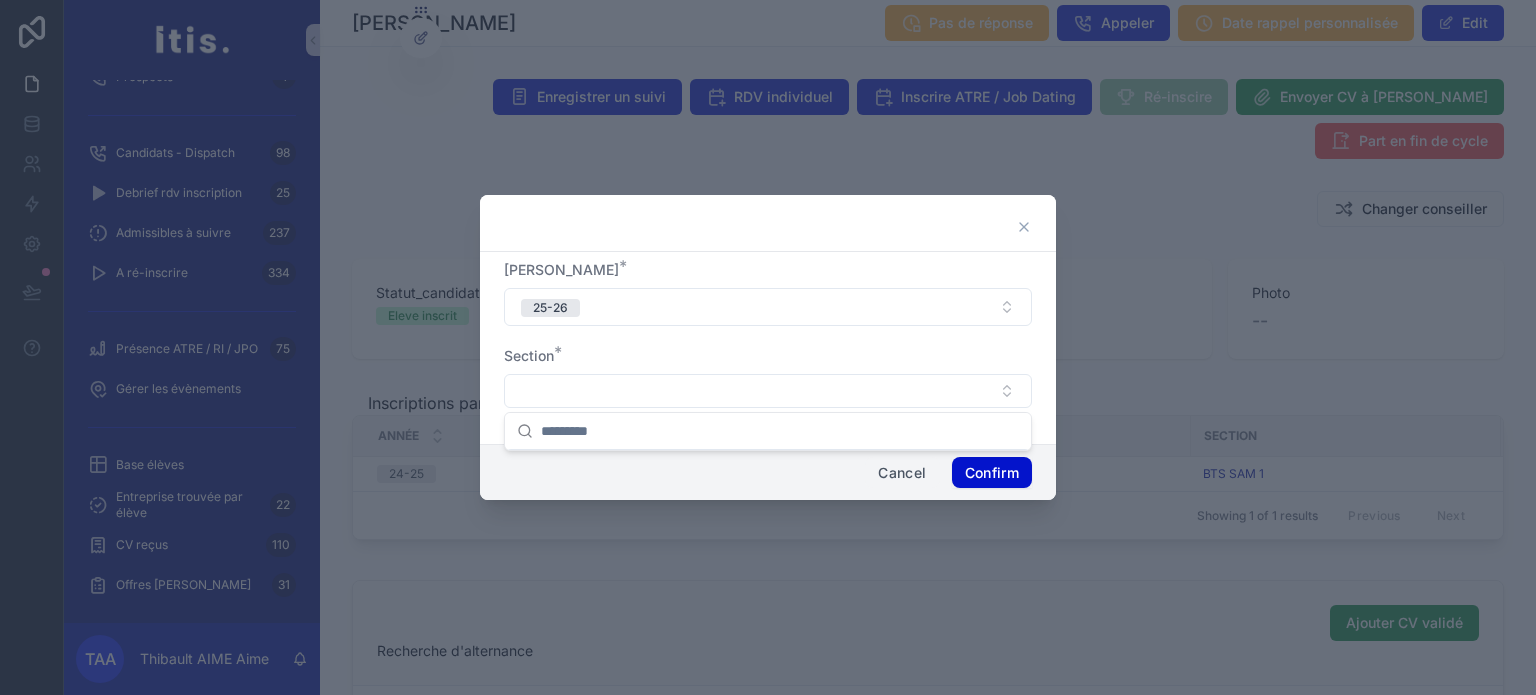 click on "Cancel" at bounding box center [902, 473] 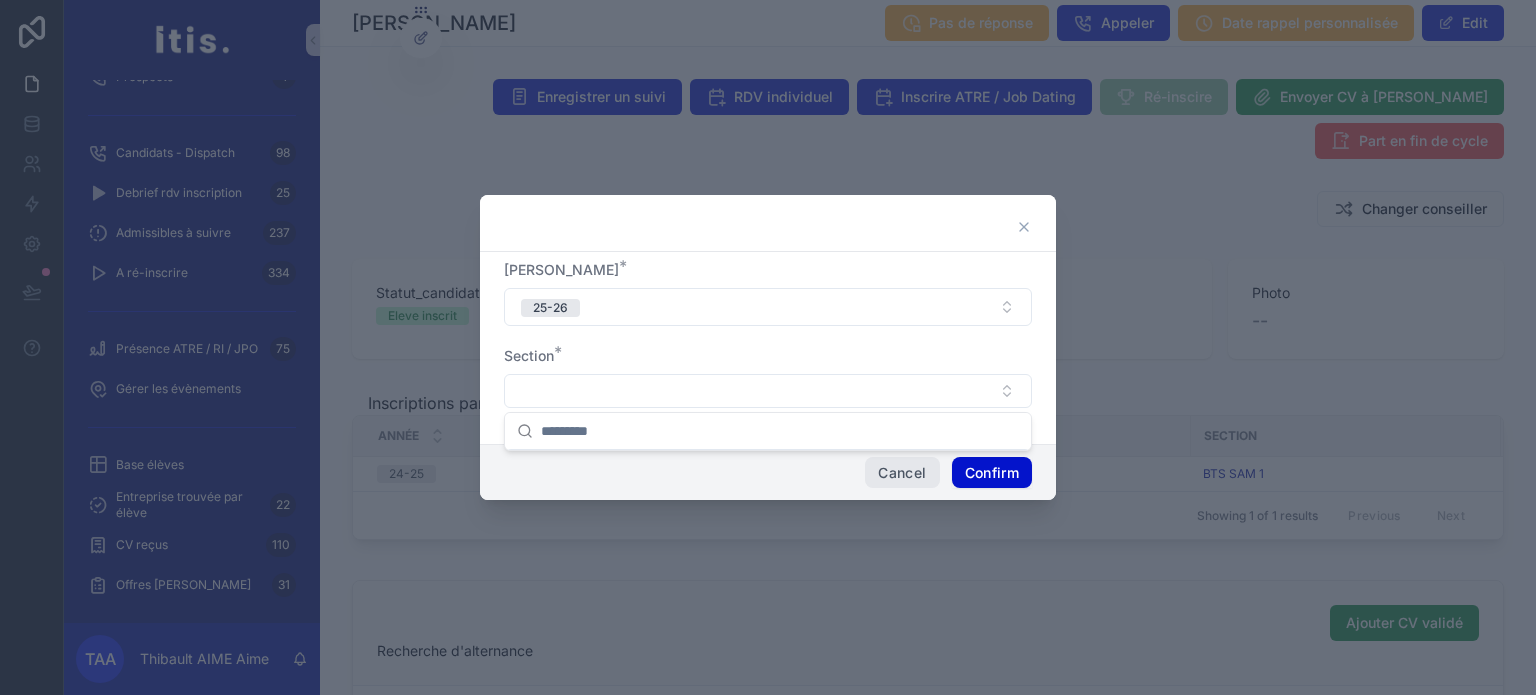 scroll, scrollTop: 0, scrollLeft: 0, axis: both 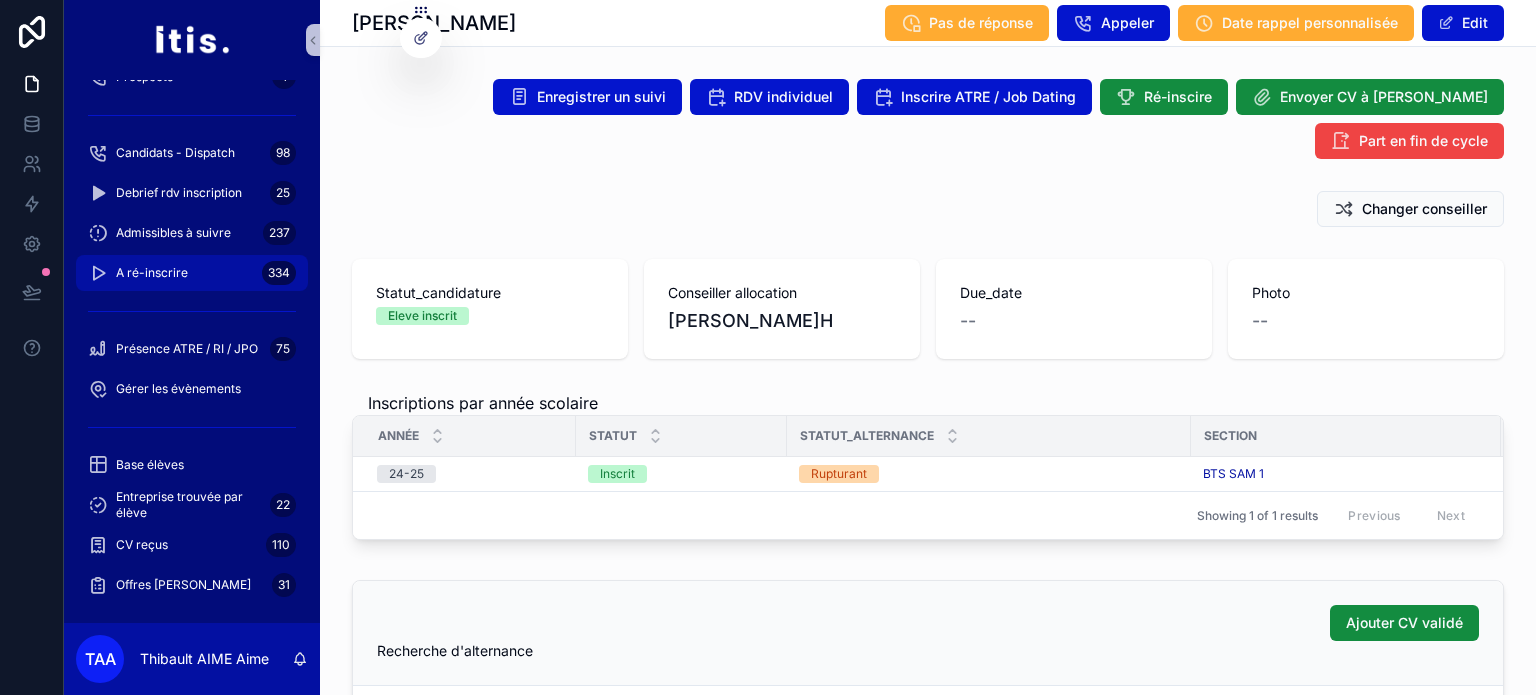 click on "A ré-inscrire 334" at bounding box center (192, 273) 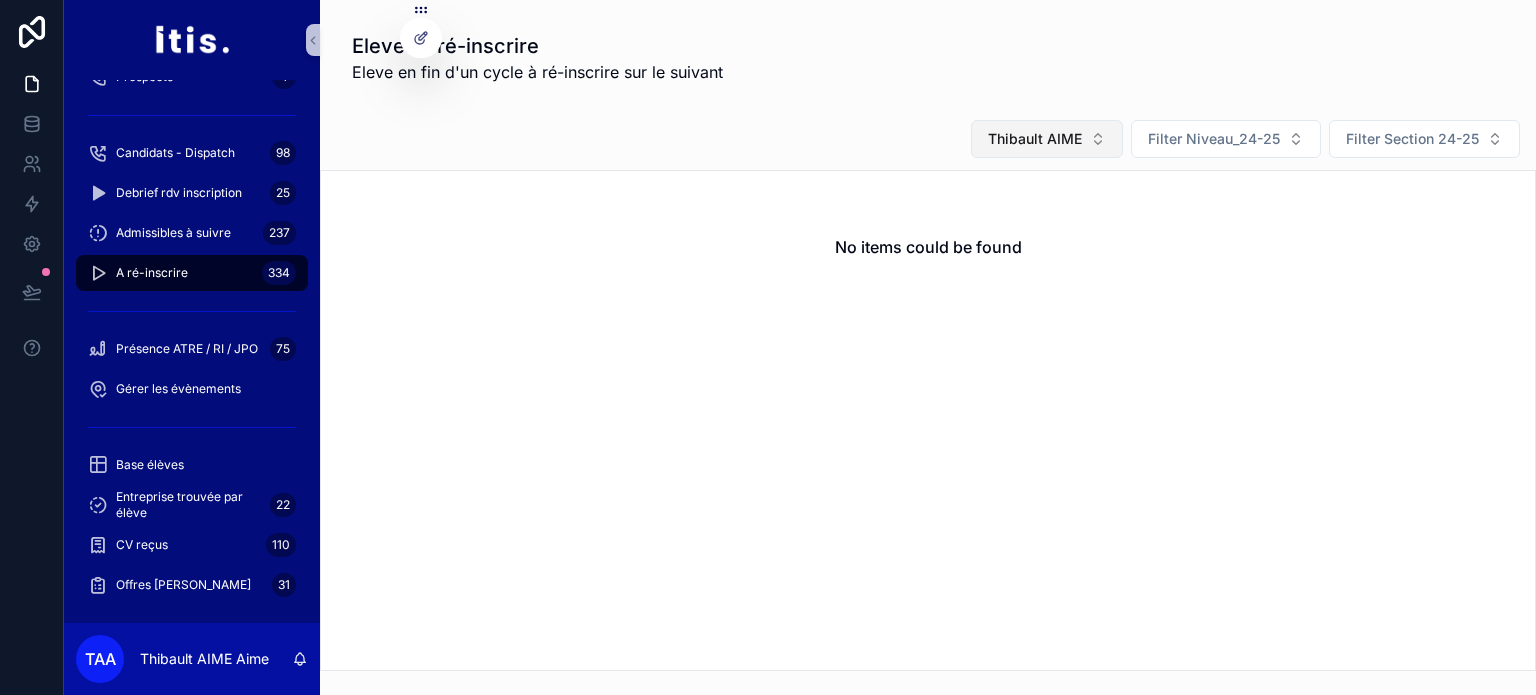 click on "Thibault AIME" at bounding box center (1035, 139) 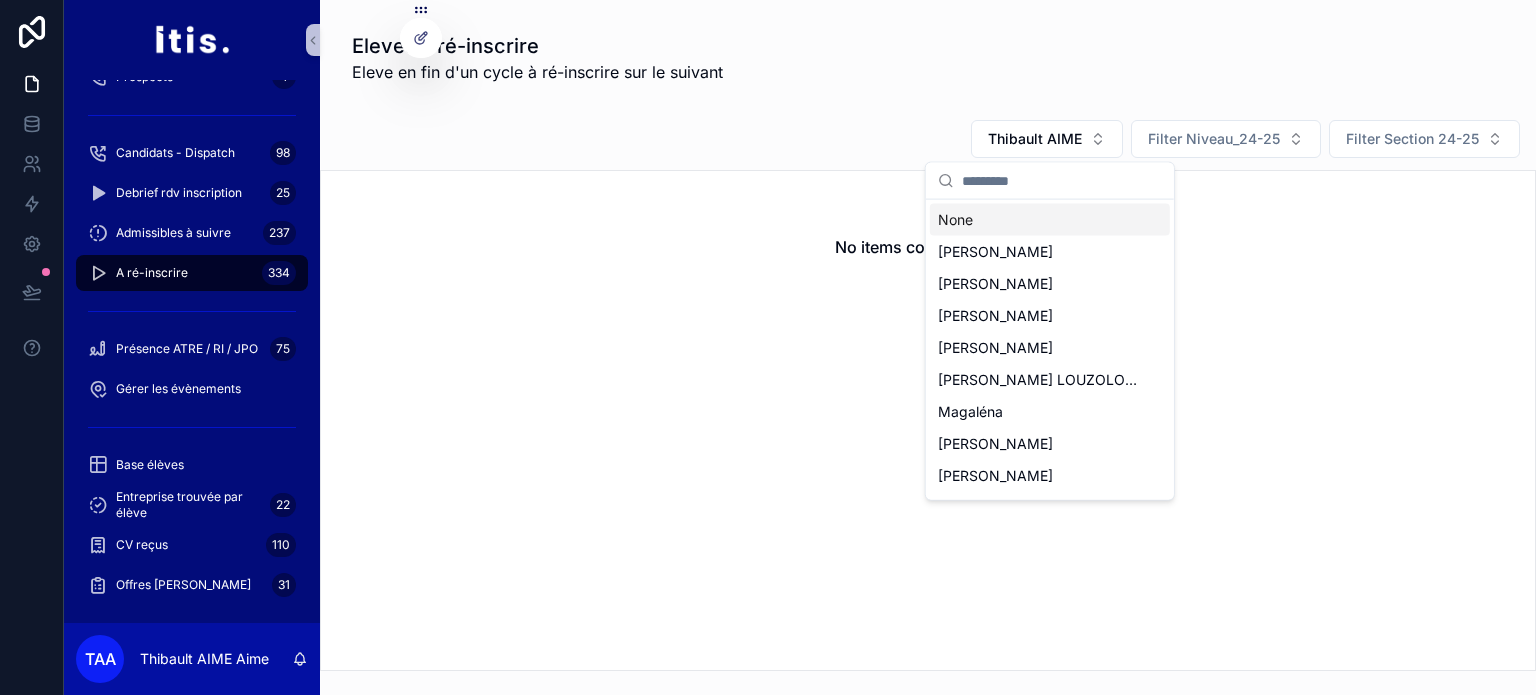 click on "None" at bounding box center [1050, 220] 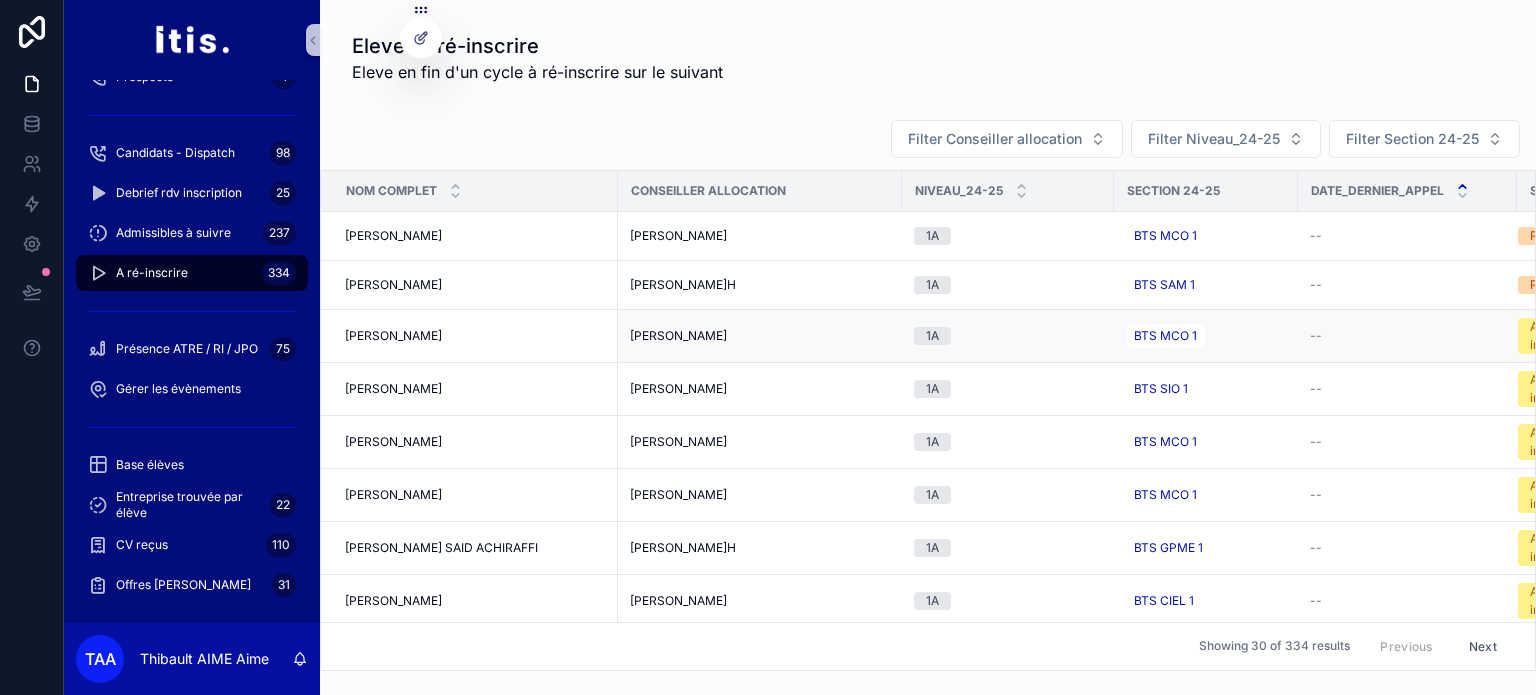 click on "[PERSON_NAME]" at bounding box center (393, 336) 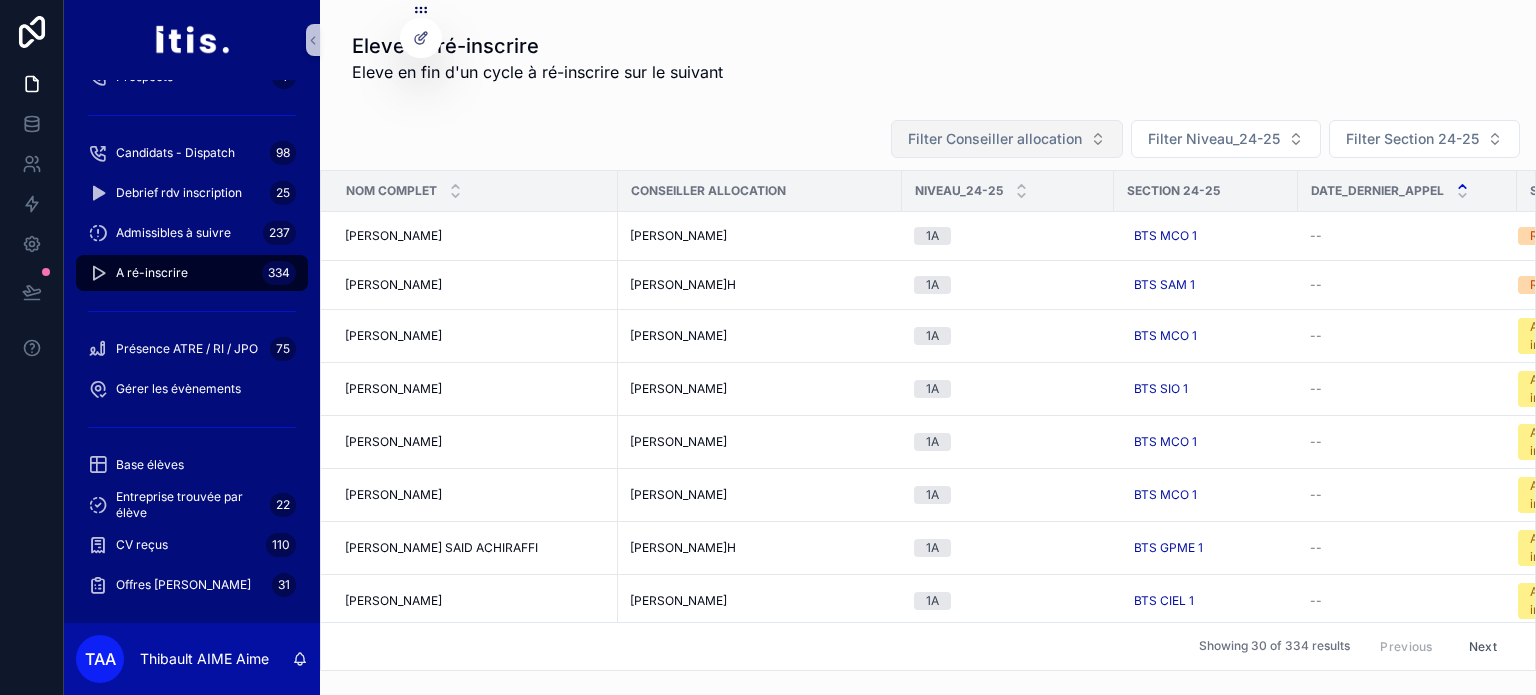 click on "Filter Conseiller allocation" at bounding box center [1007, 139] 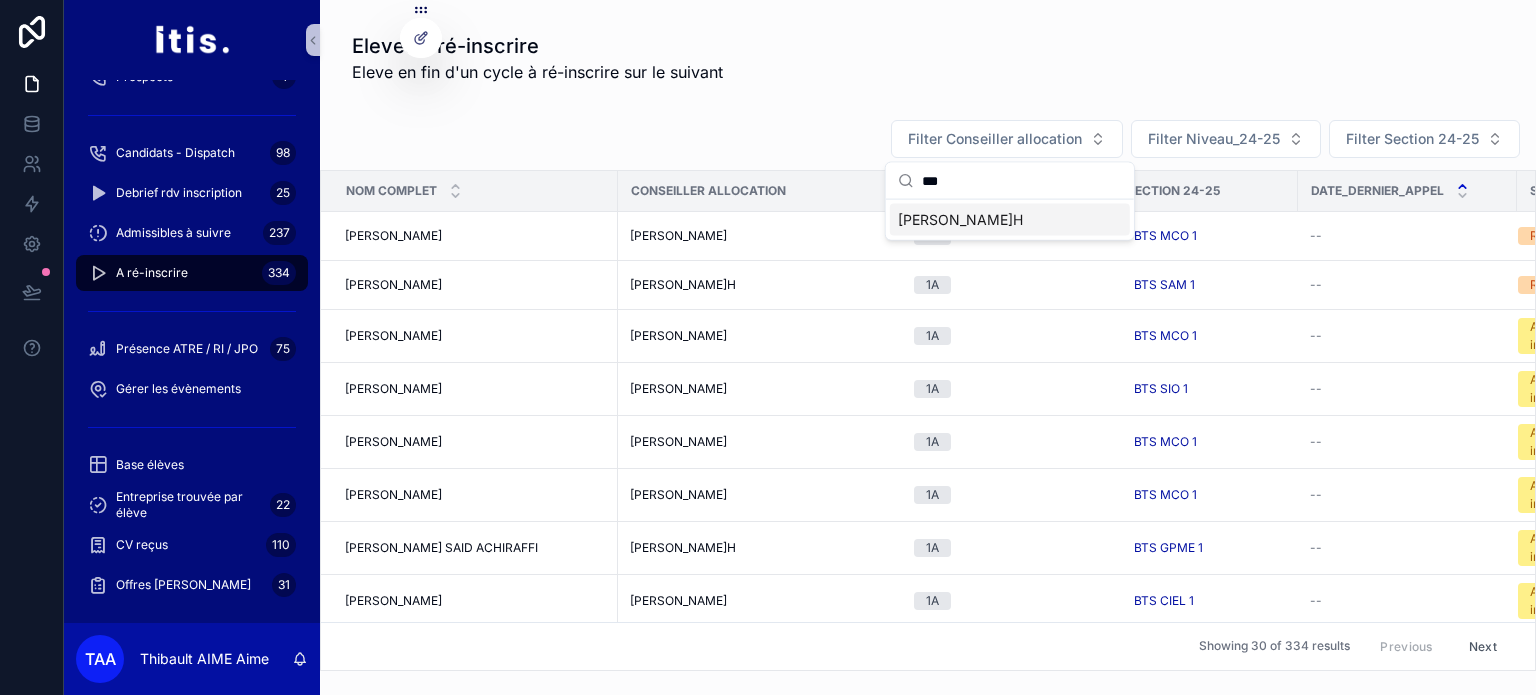 type on "***" 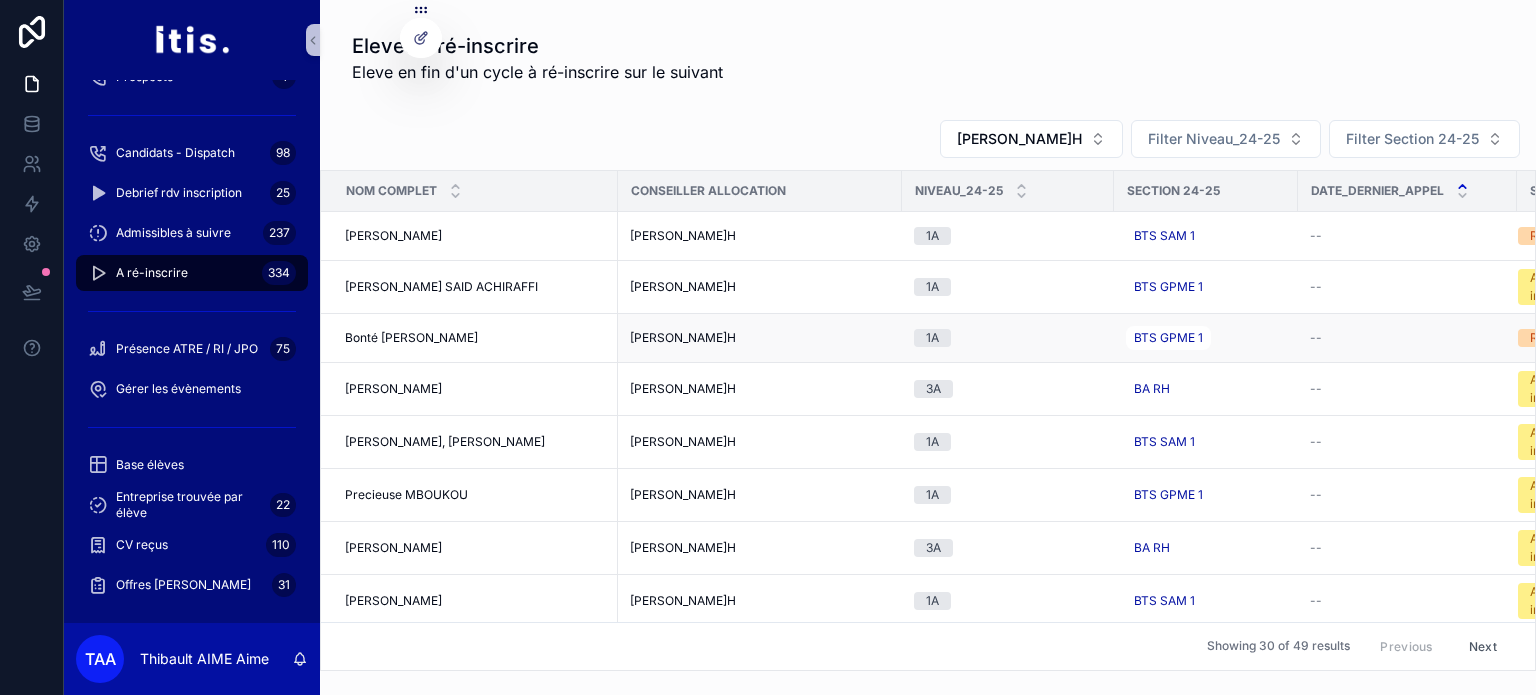 click on "Bonté [PERSON_NAME]" at bounding box center [411, 338] 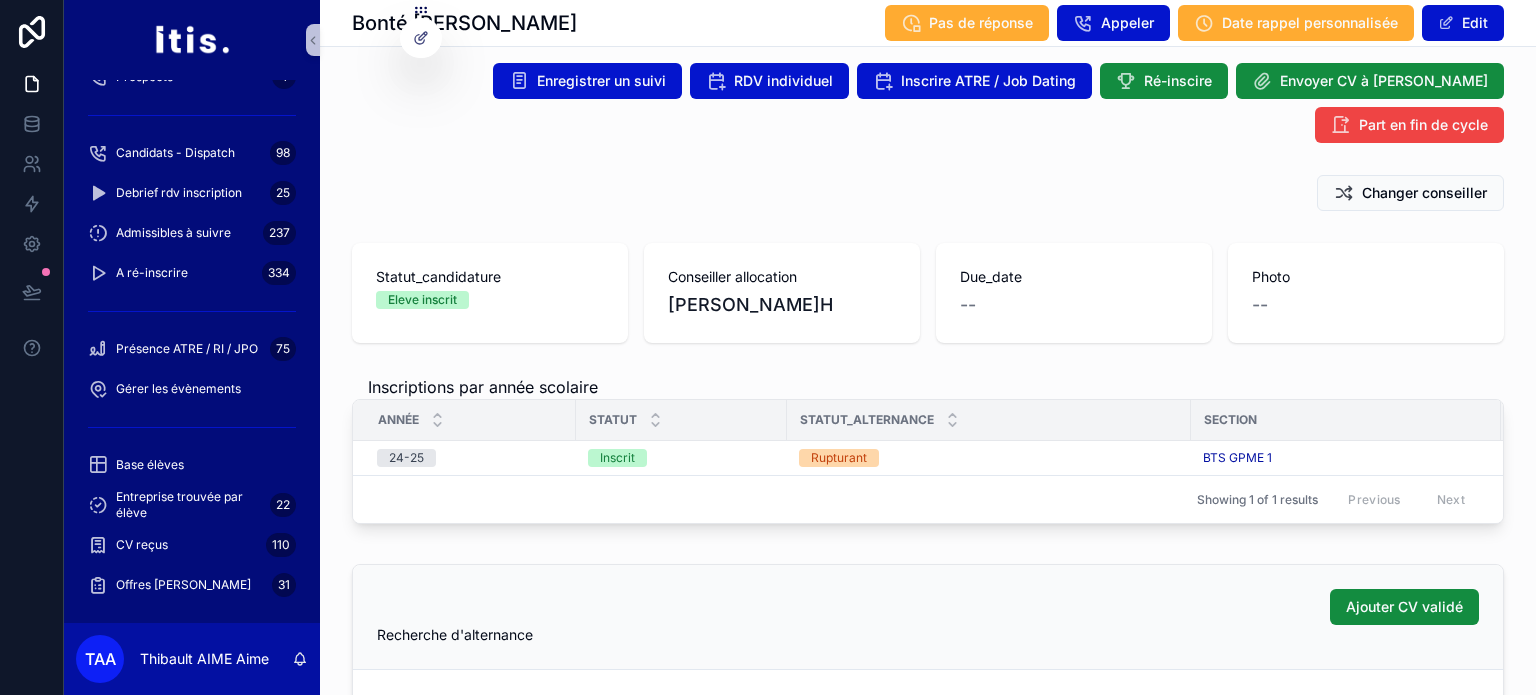 scroll, scrollTop: 0, scrollLeft: 0, axis: both 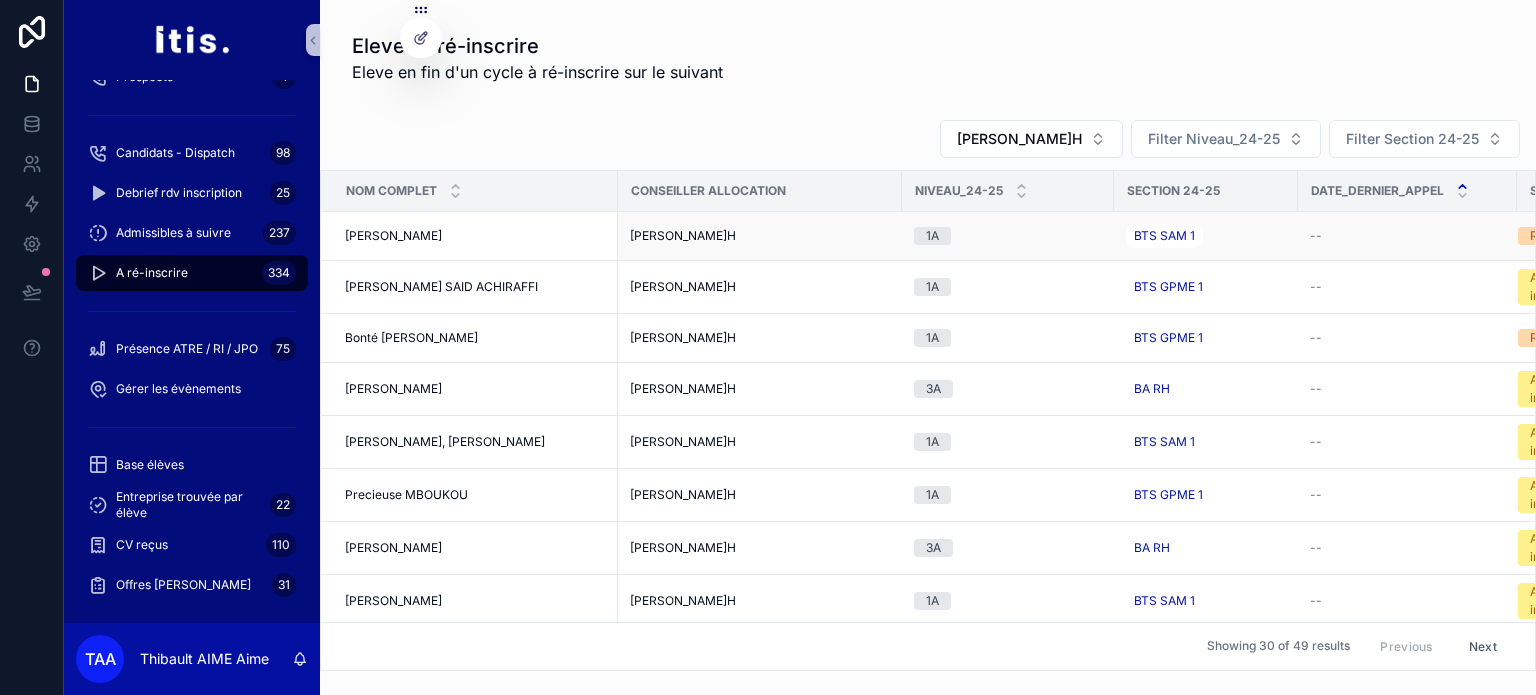 click on "Marie-[PERSON_NAME] Marie-[PERSON_NAME]" at bounding box center (475, 236) 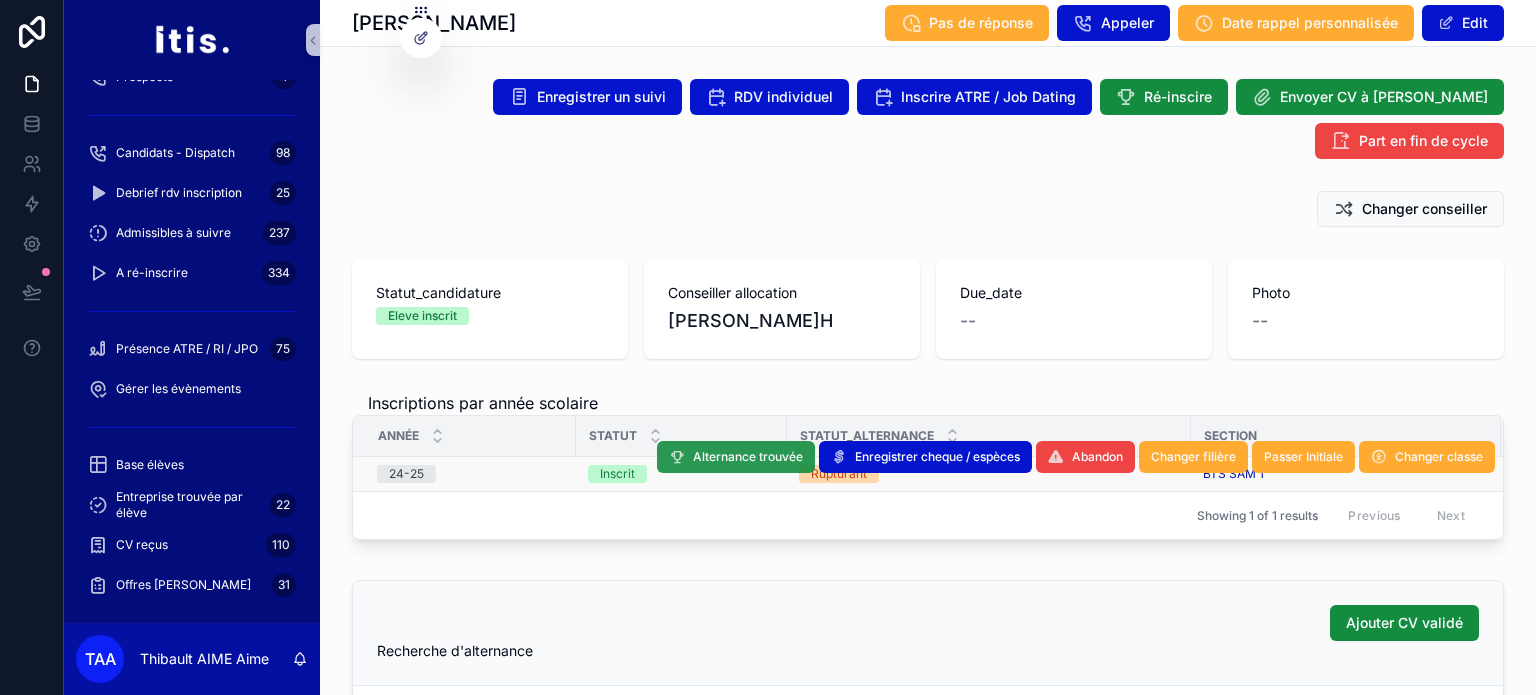 click on "Alternance trouvée" at bounding box center [748, 457] 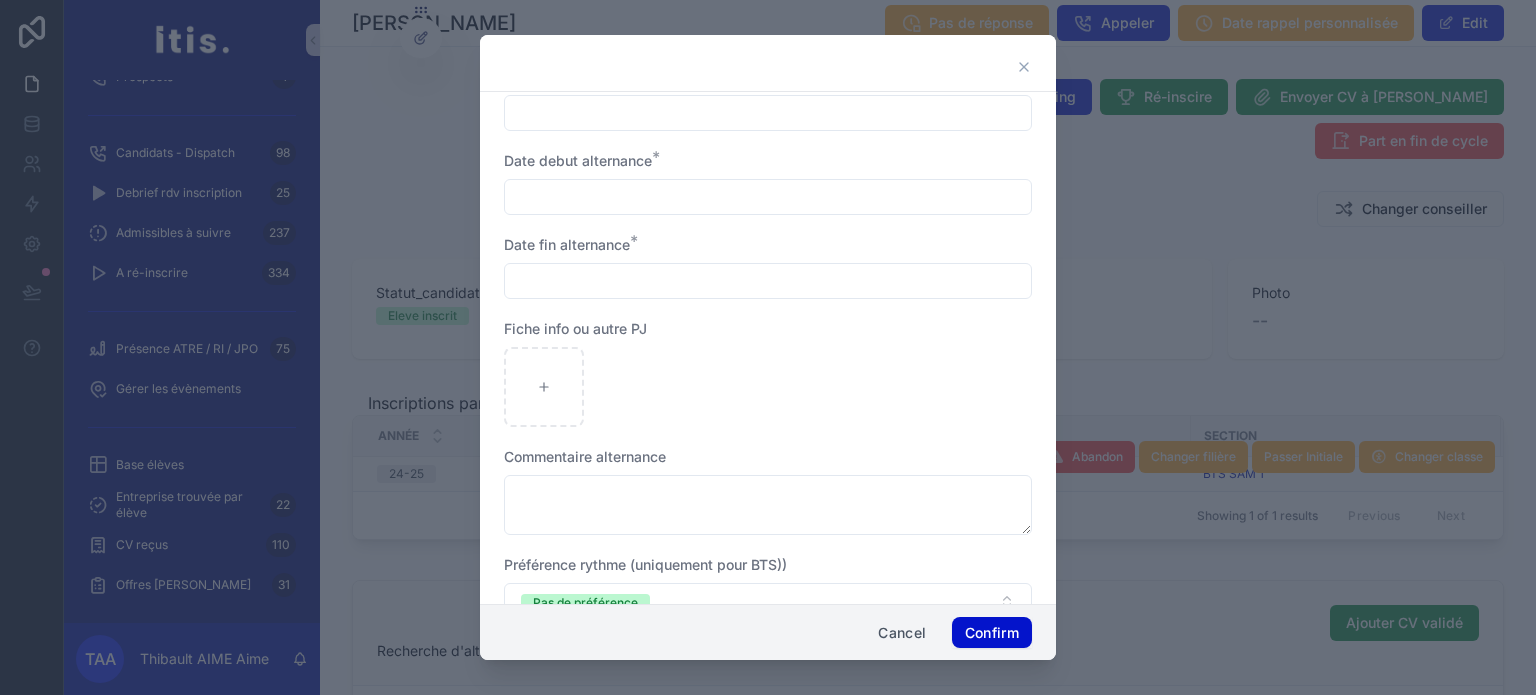 scroll, scrollTop: 590, scrollLeft: 0, axis: vertical 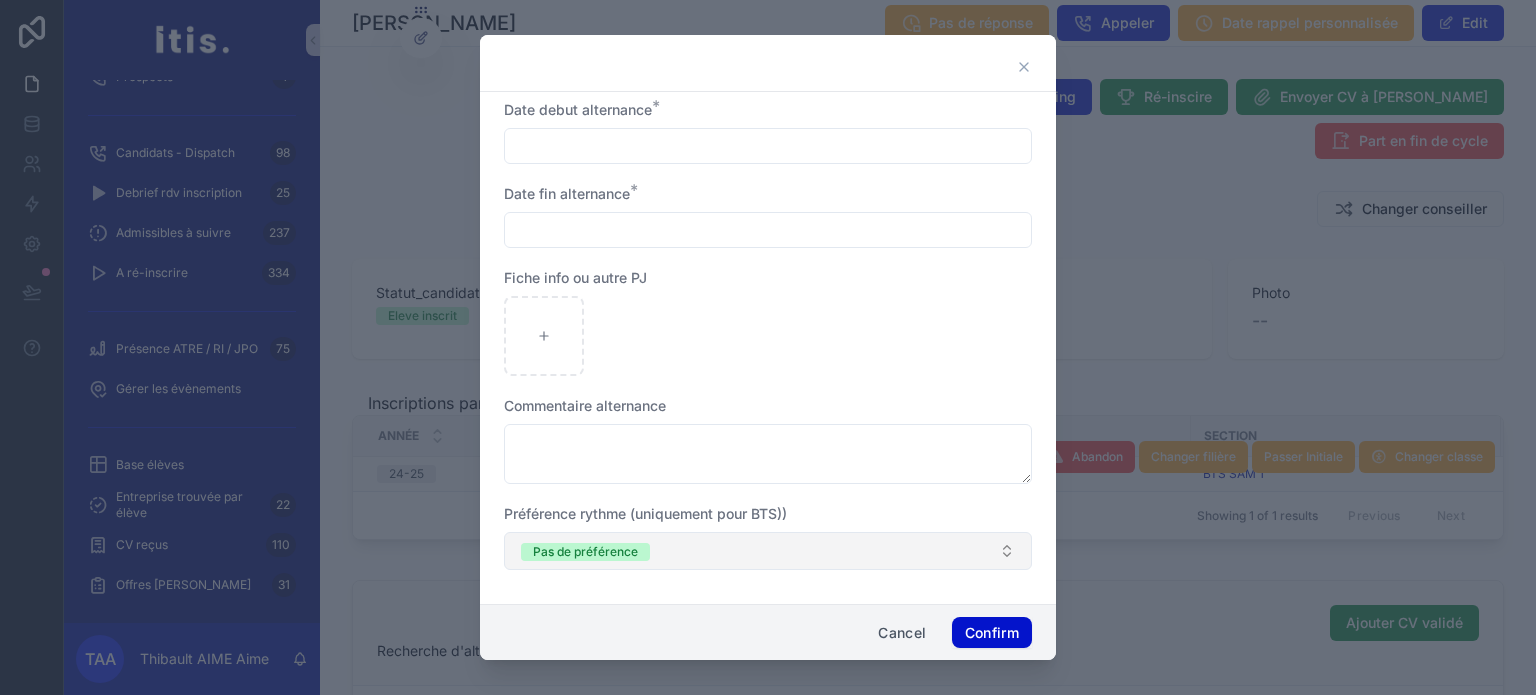 click on "Pas de préférence" at bounding box center (768, 551) 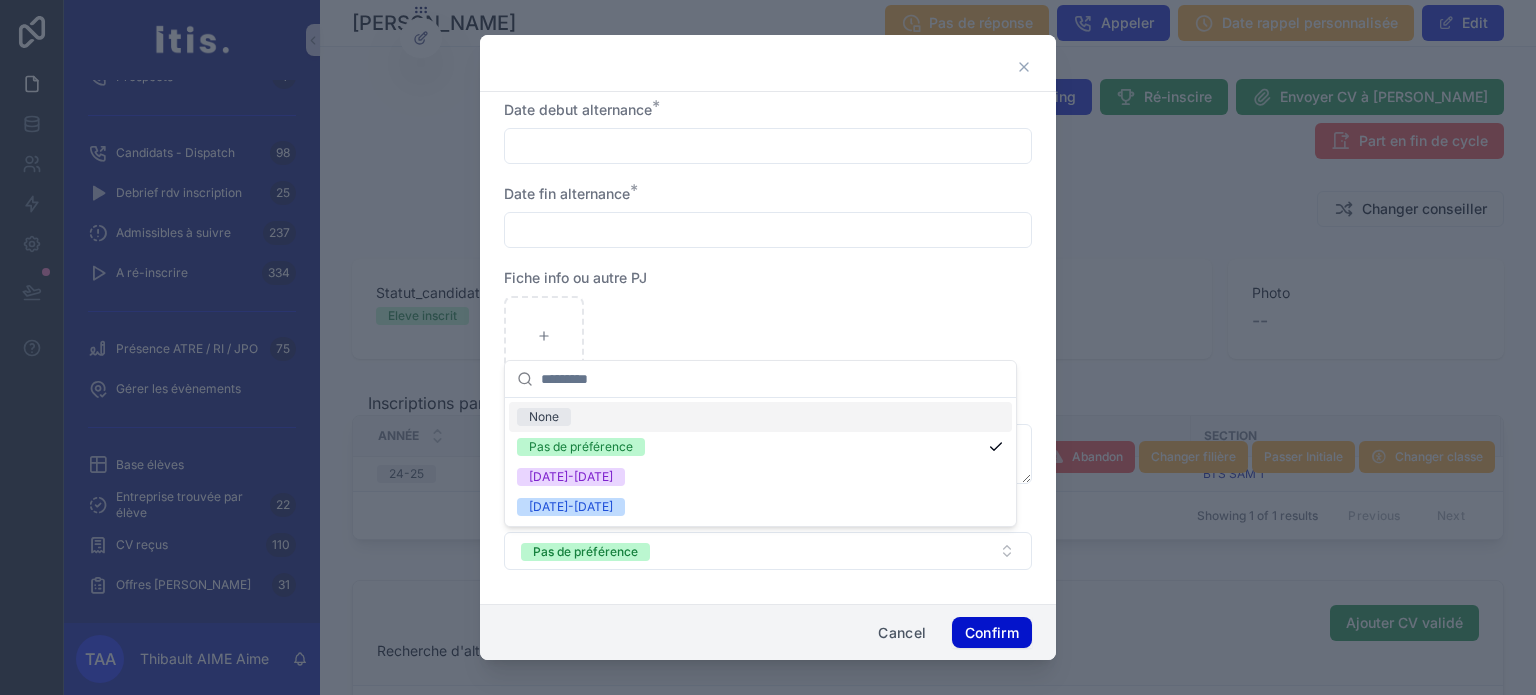 click at bounding box center (768, 336) 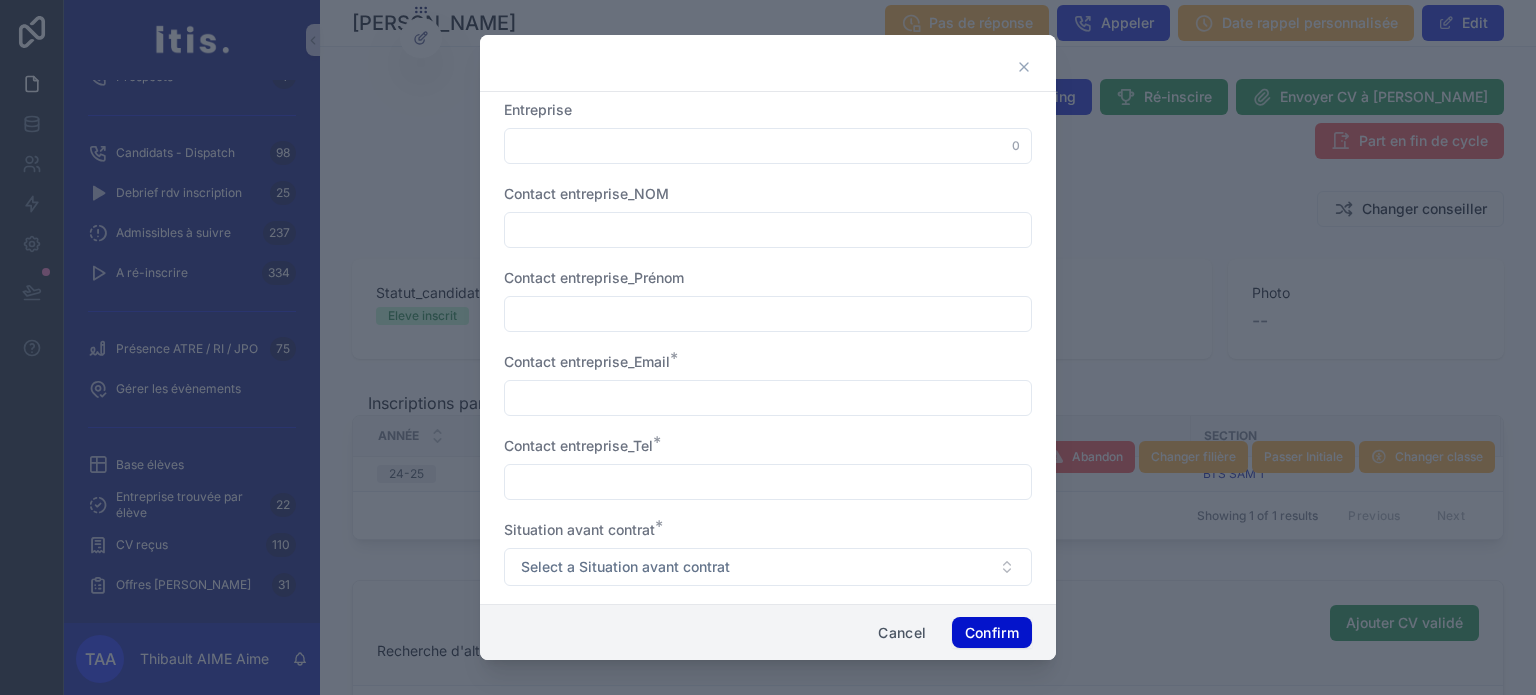 scroll, scrollTop: 590, scrollLeft: 0, axis: vertical 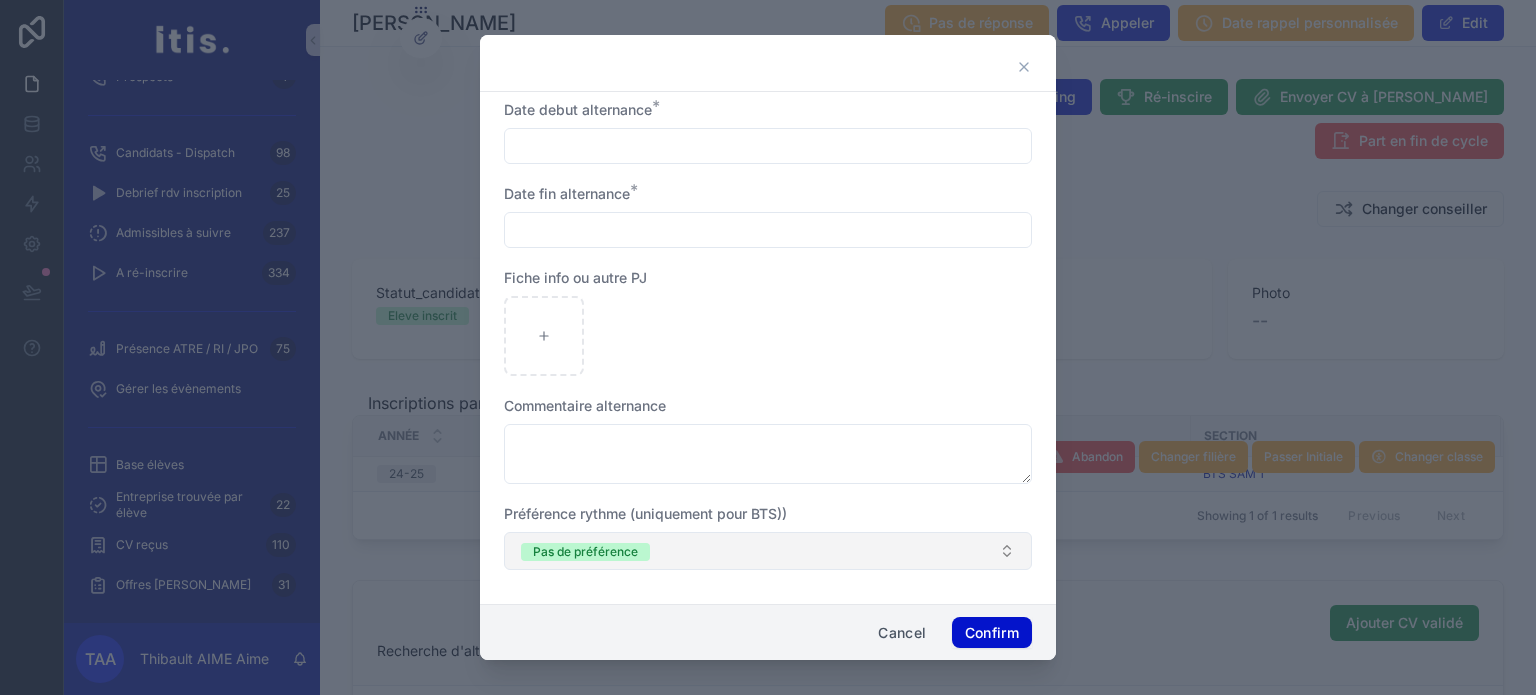 click on "Pas de préférence" at bounding box center [768, 551] 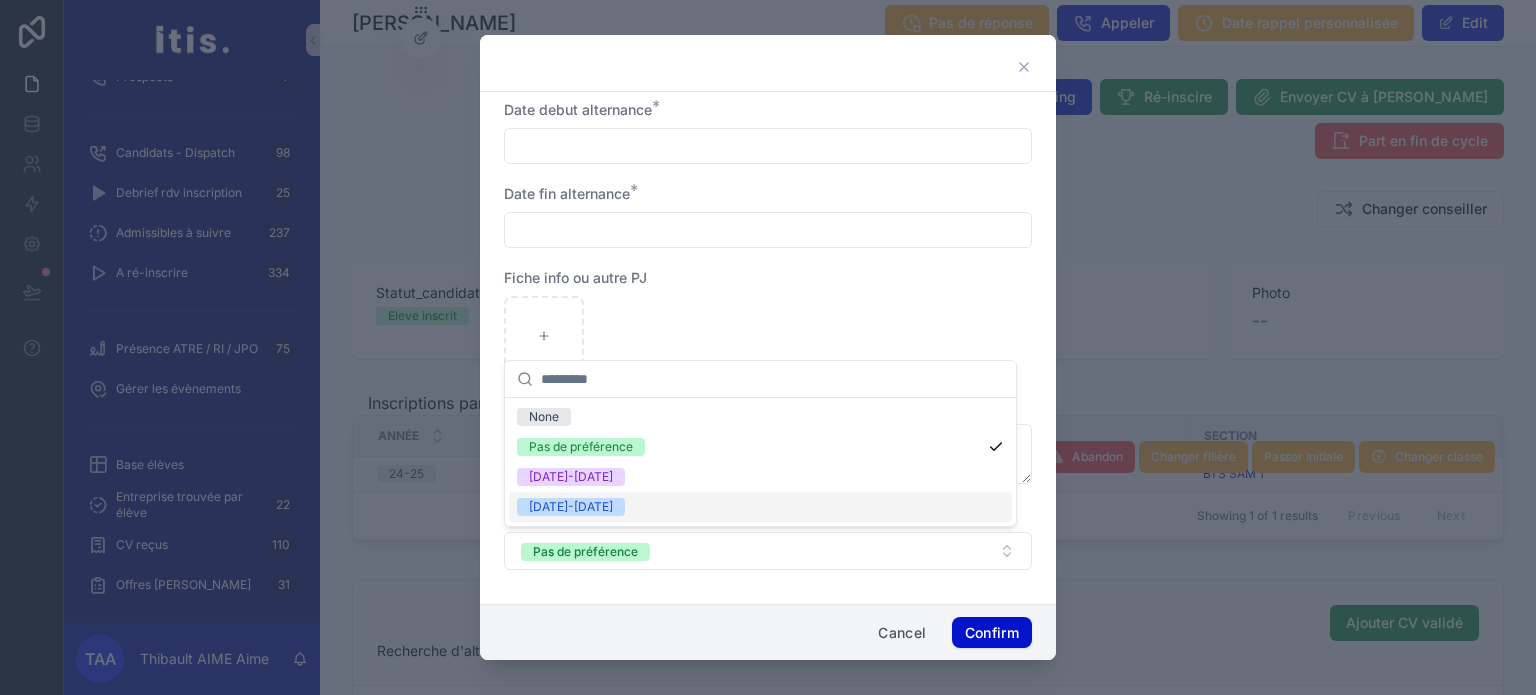 click on "Cancel" at bounding box center [902, 633] 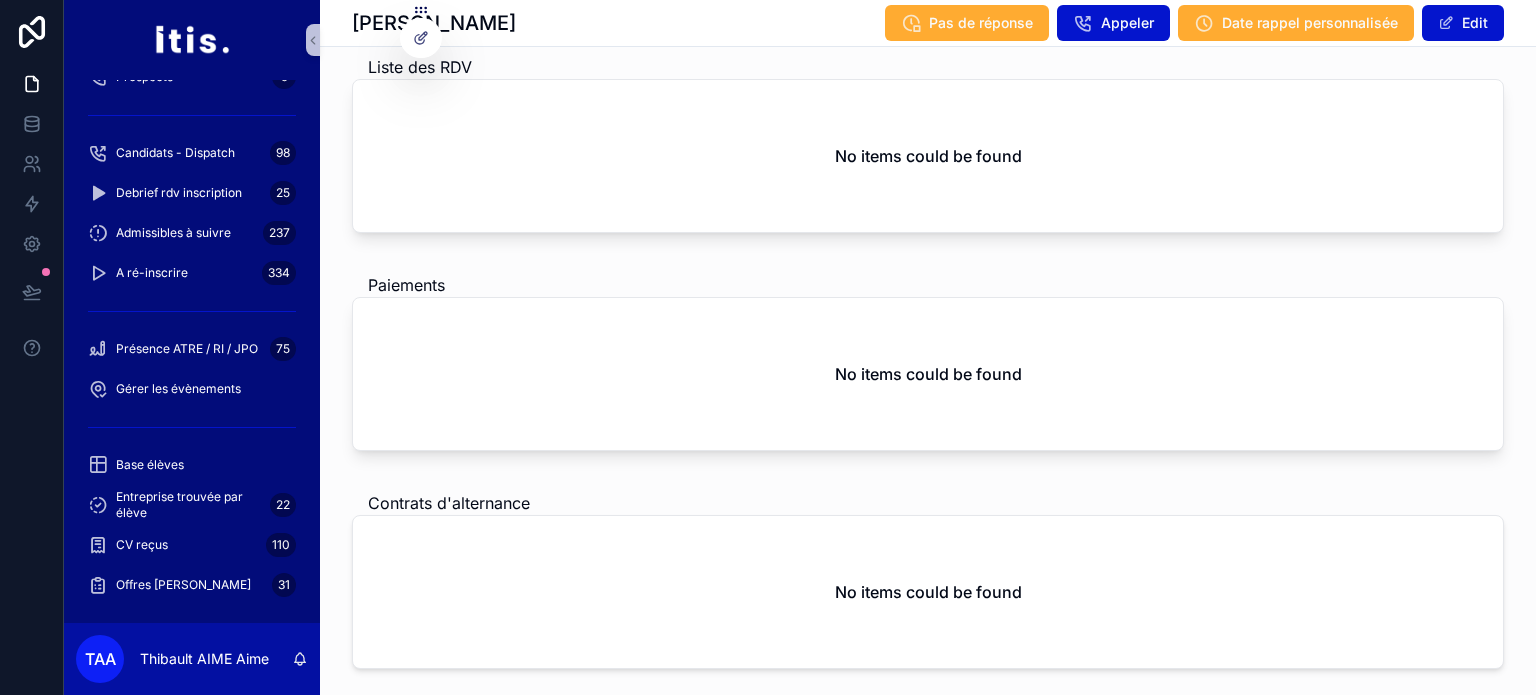 scroll, scrollTop: 1680, scrollLeft: 0, axis: vertical 